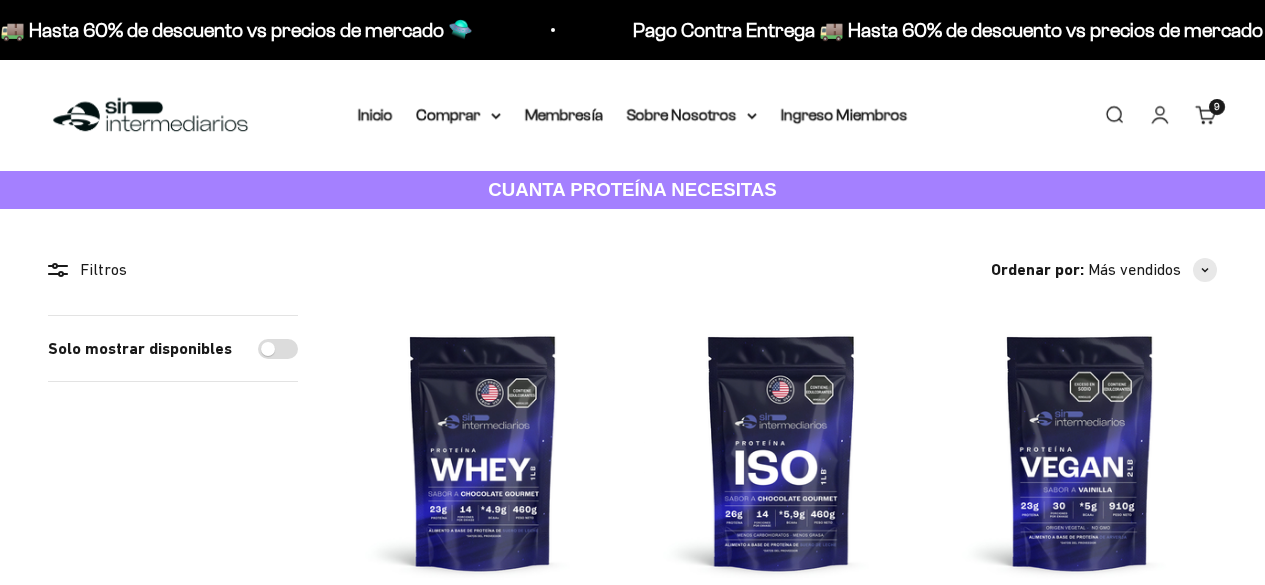 click on "Iniciar sesión" at bounding box center (1160, 115) 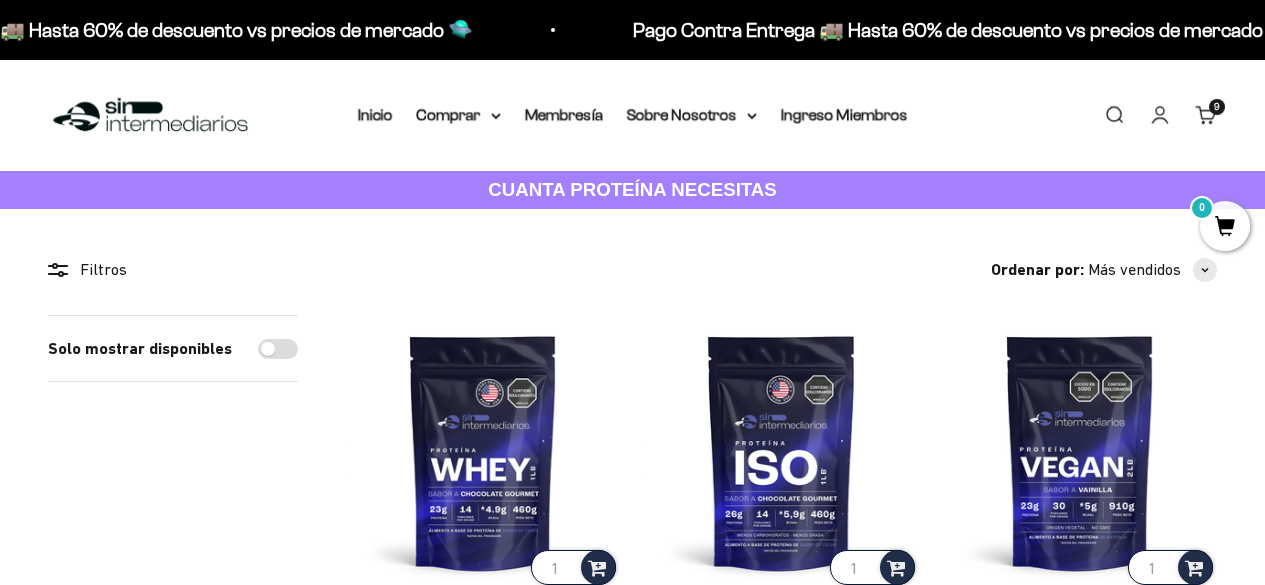 scroll, scrollTop: 0, scrollLeft: 0, axis: both 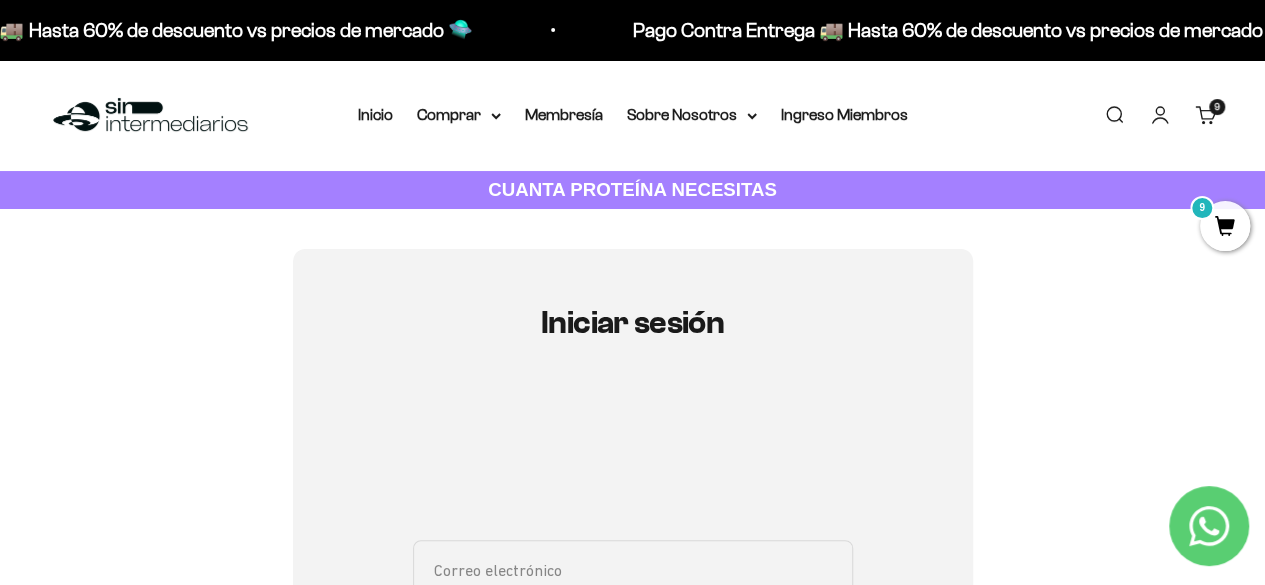 type on "adm.mithobogota@gmail.com" 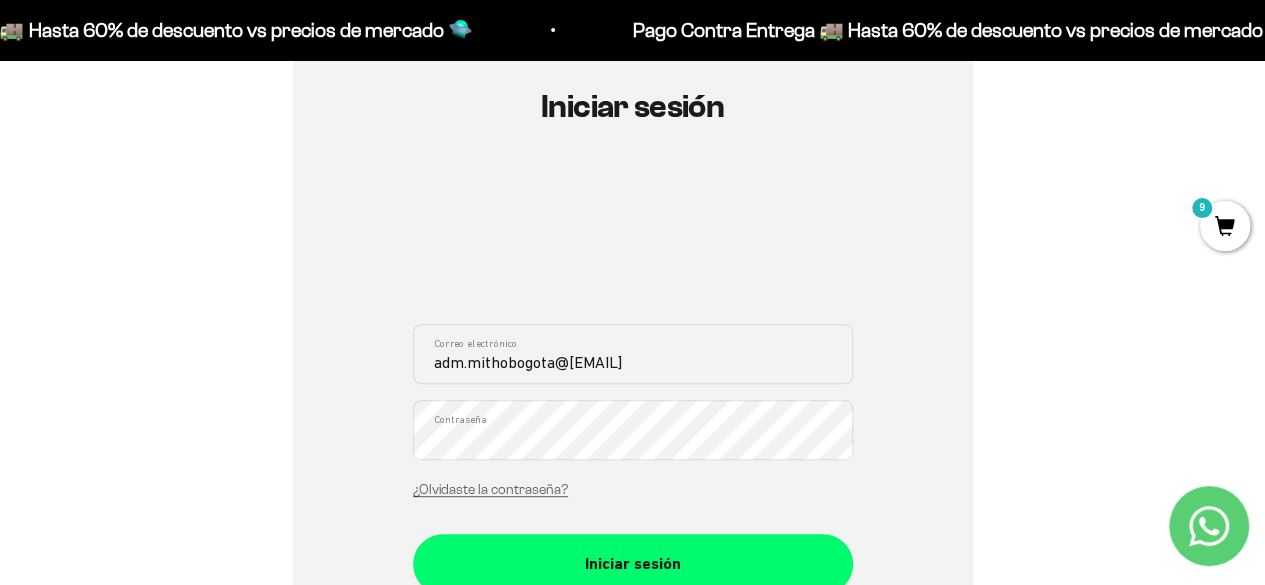 scroll, scrollTop: 238, scrollLeft: 0, axis: vertical 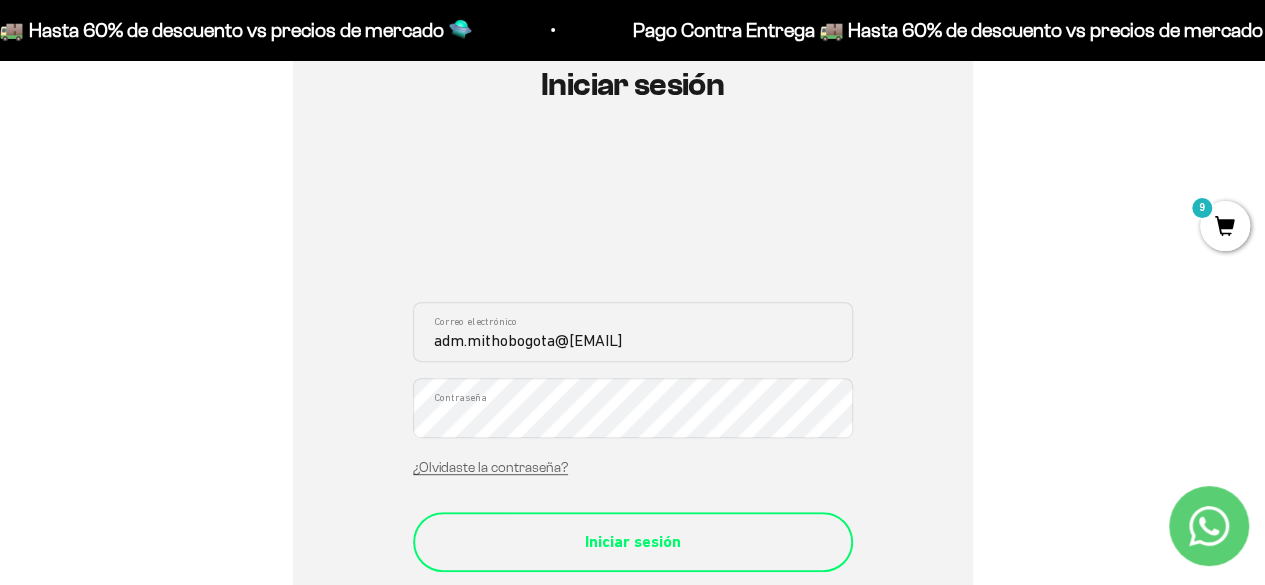 click on "Iniciar sesión" at bounding box center [633, 542] 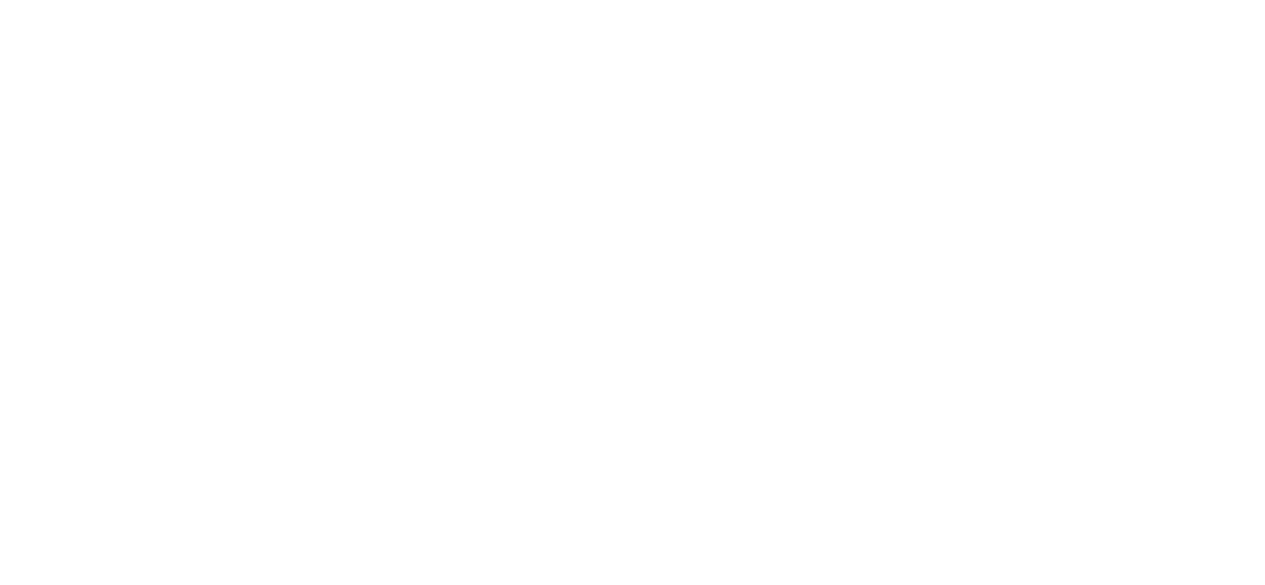 scroll, scrollTop: 0, scrollLeft: 0, axis: both 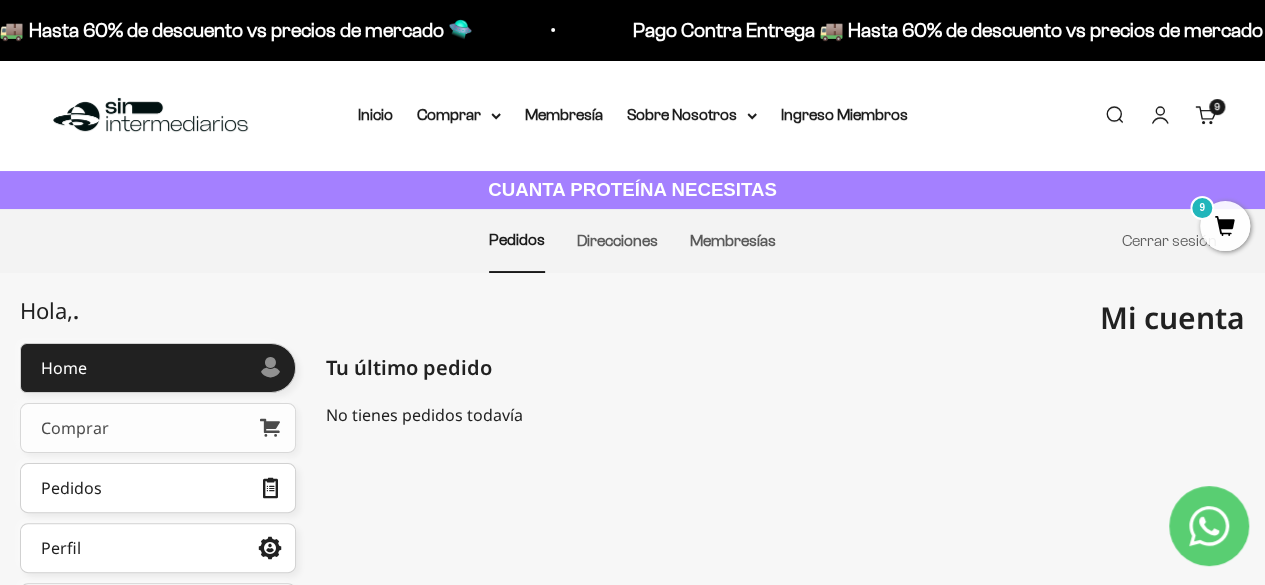 click on "Comprar" at bounding box center (75, 428) 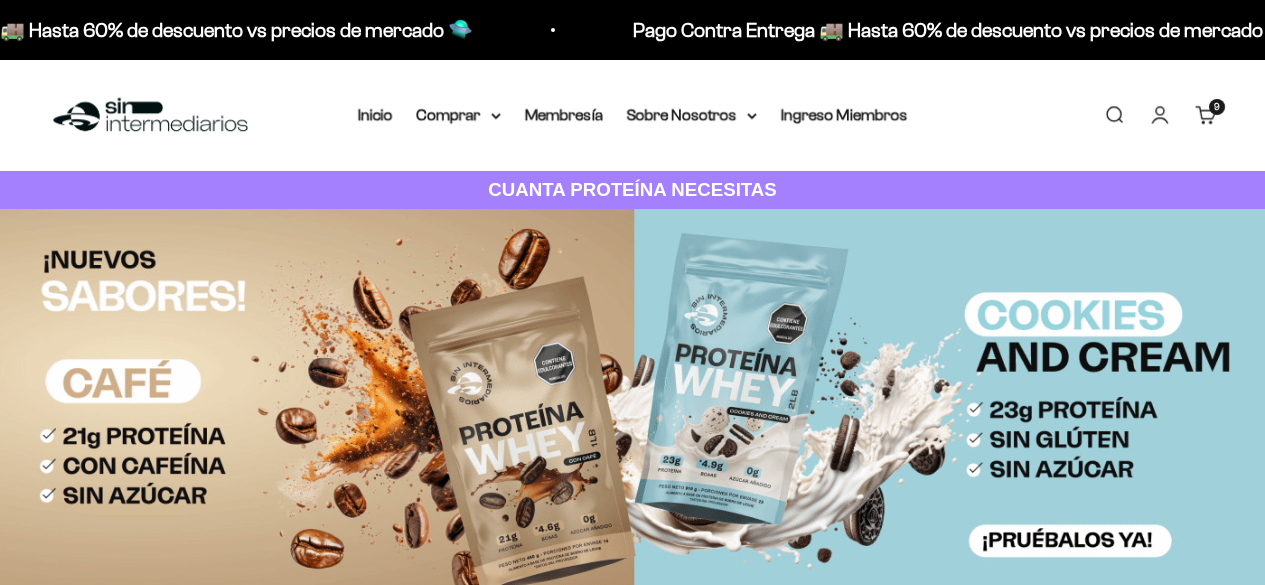 scroll, scrollTop: 0, scrollLeft: 0, axis: both 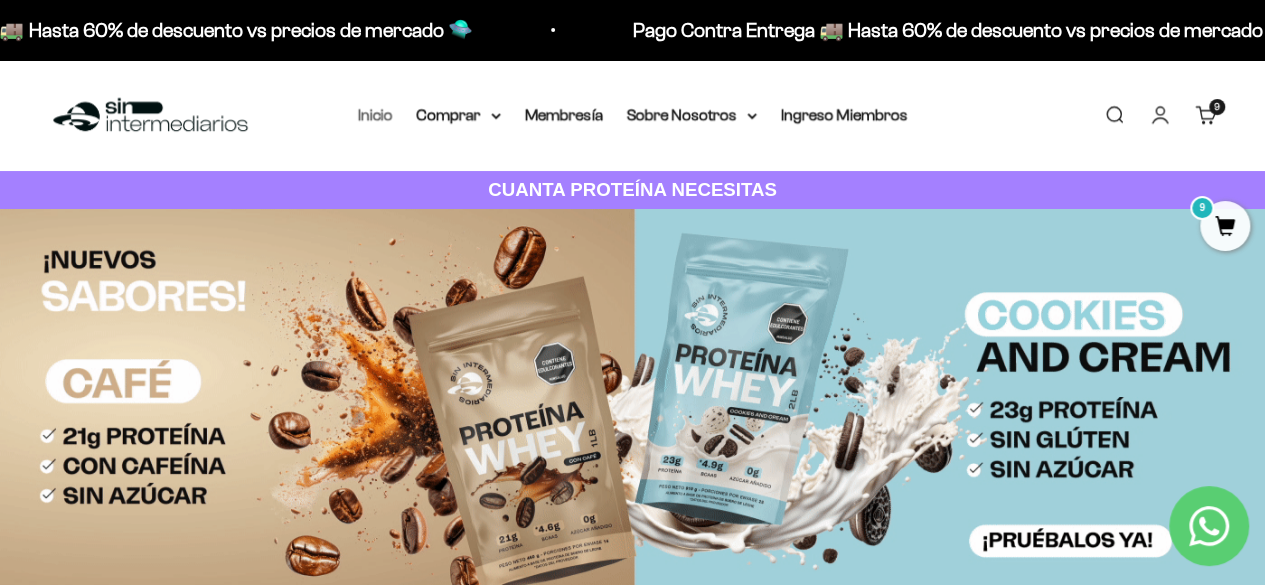 click on "Inicio" at bounding box center [375, 114] 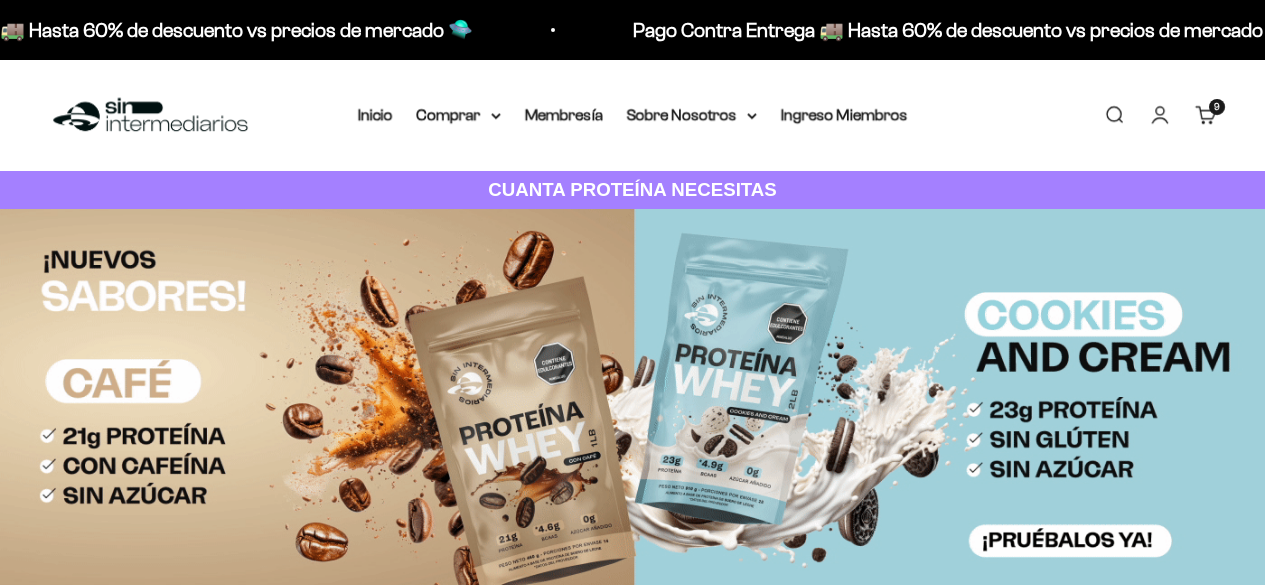 scroll, scrollTop: 0, scrollLeft: 0, axis: both 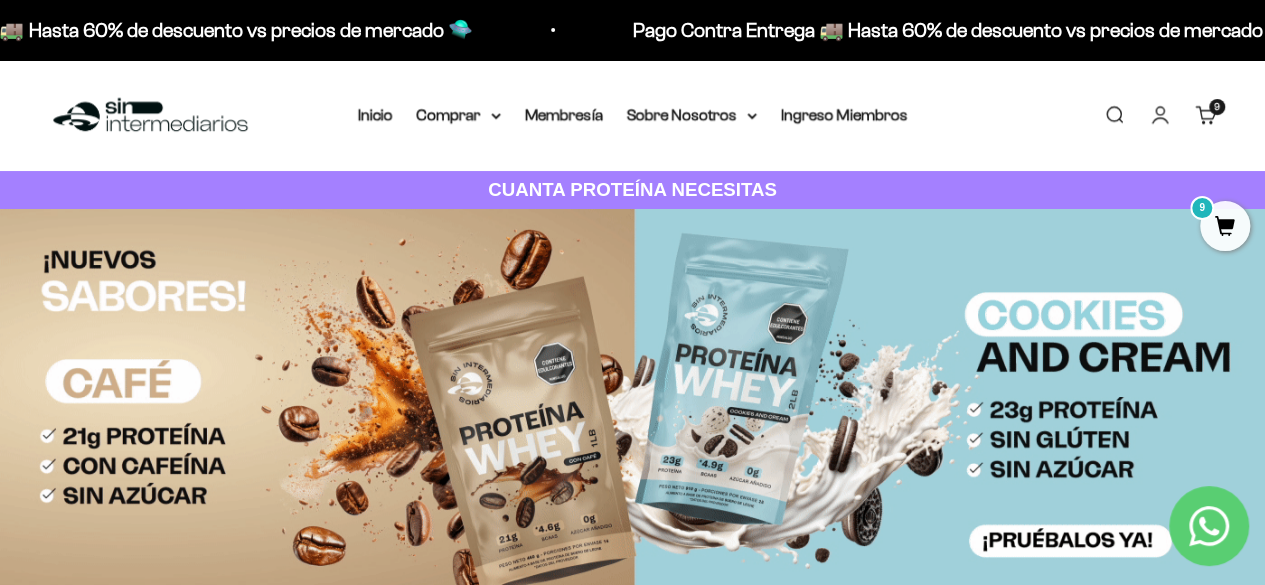 click on "9" at bounding box center [1225, 226] 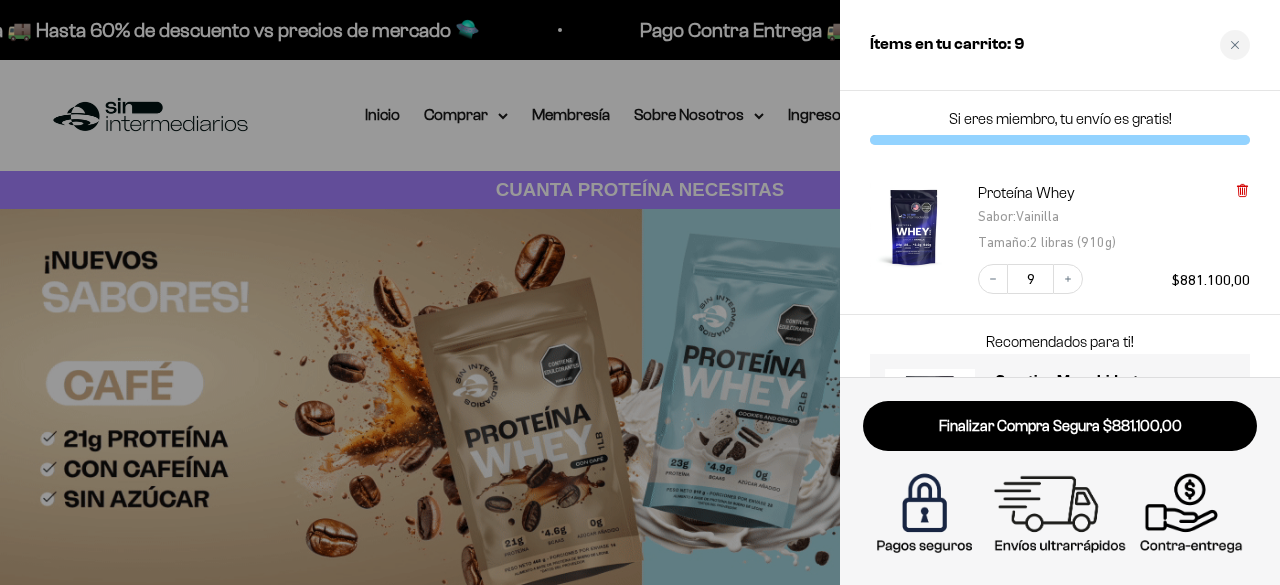 click 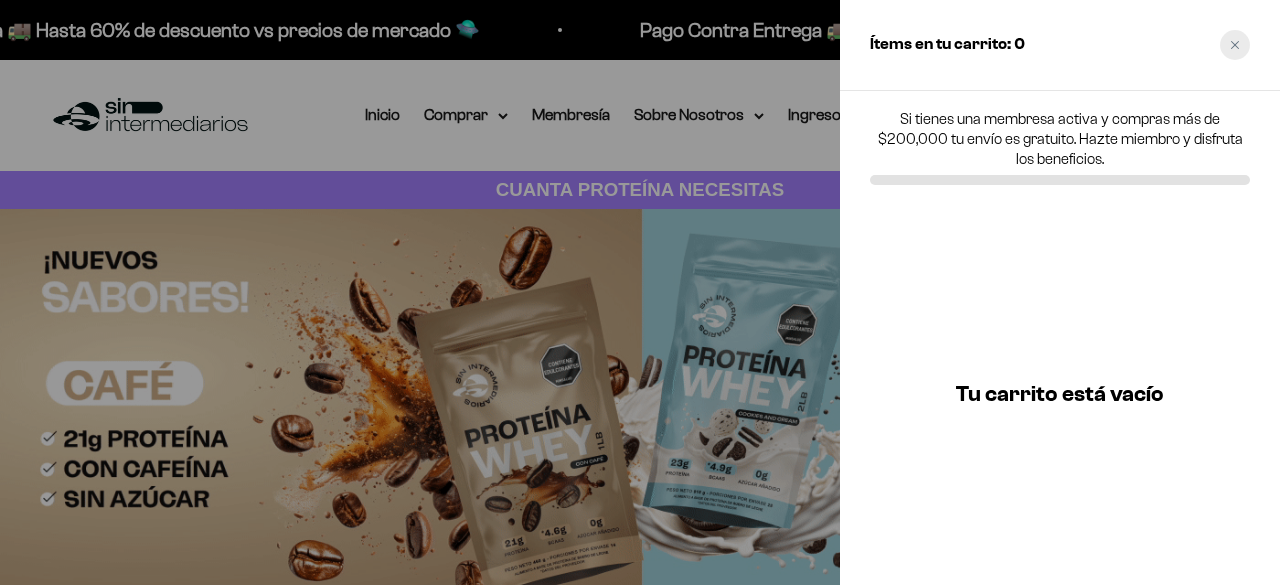 click 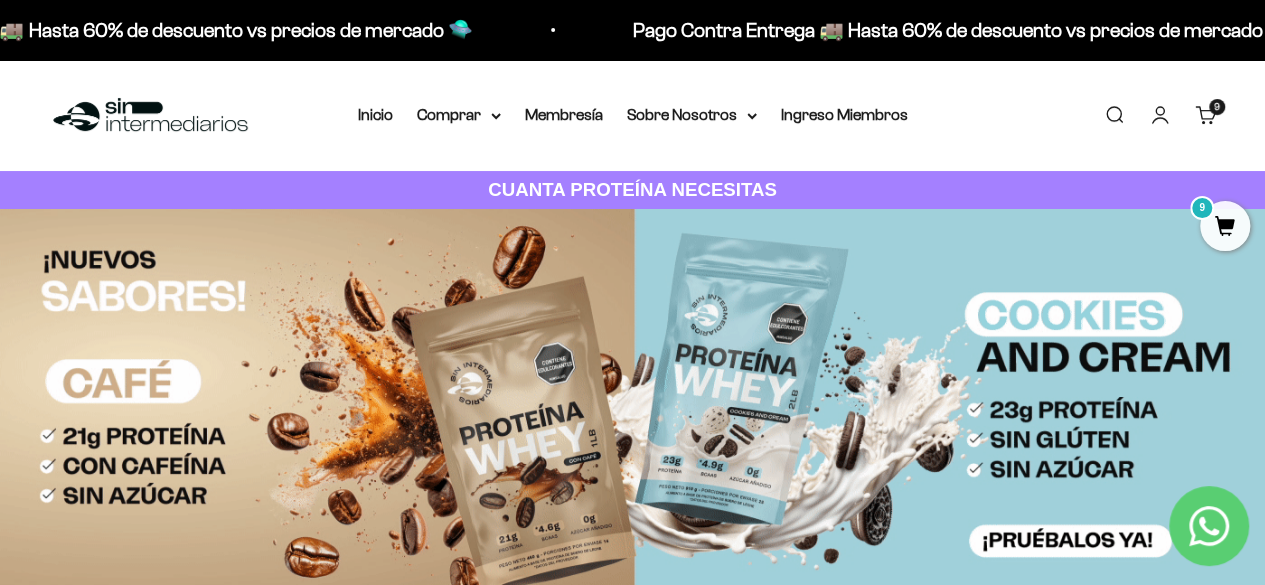 click on "9" at bounding box center [1225, 226] 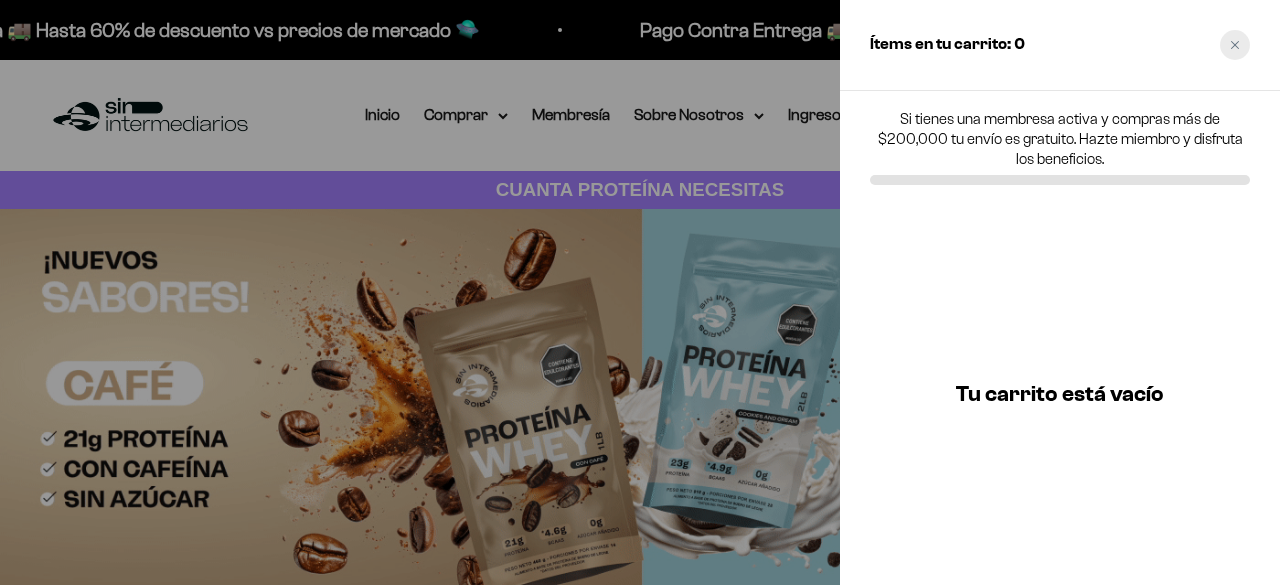click 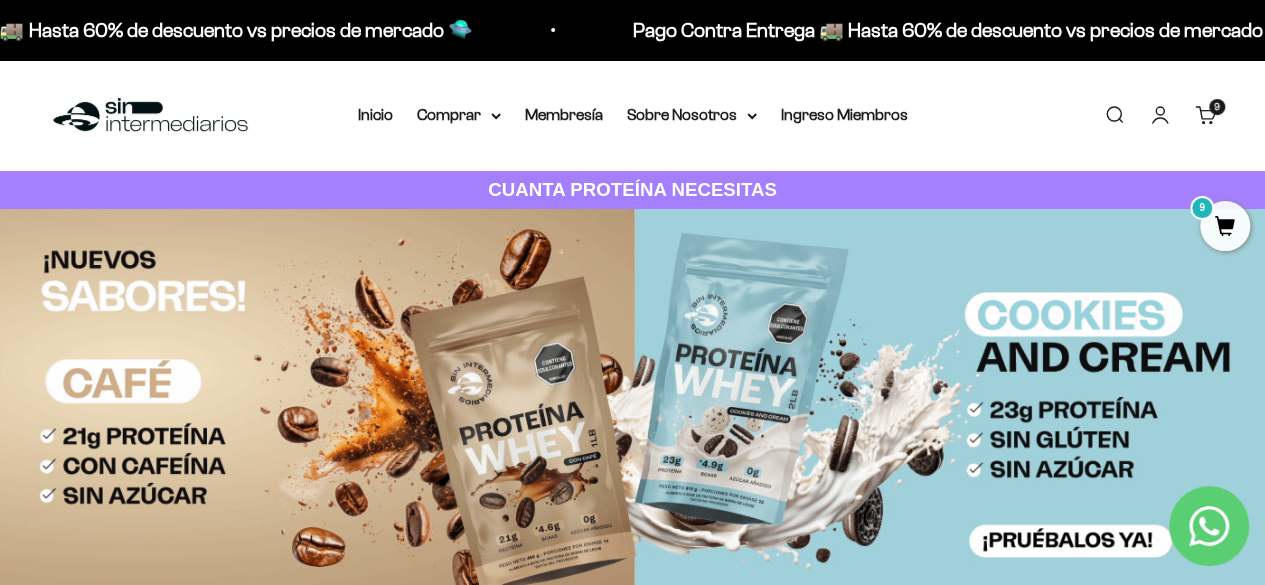 click on "Cuenta" at bounding box center [1160, 115] 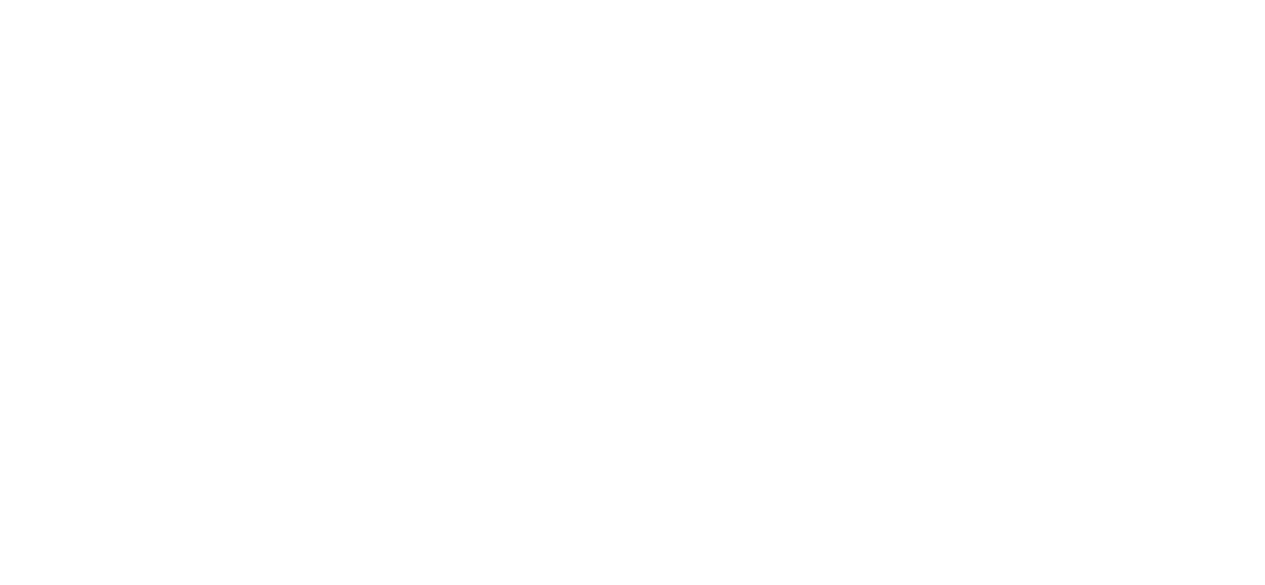 scroll, scrollTop: 0, scrollLeft: 0, axis: both 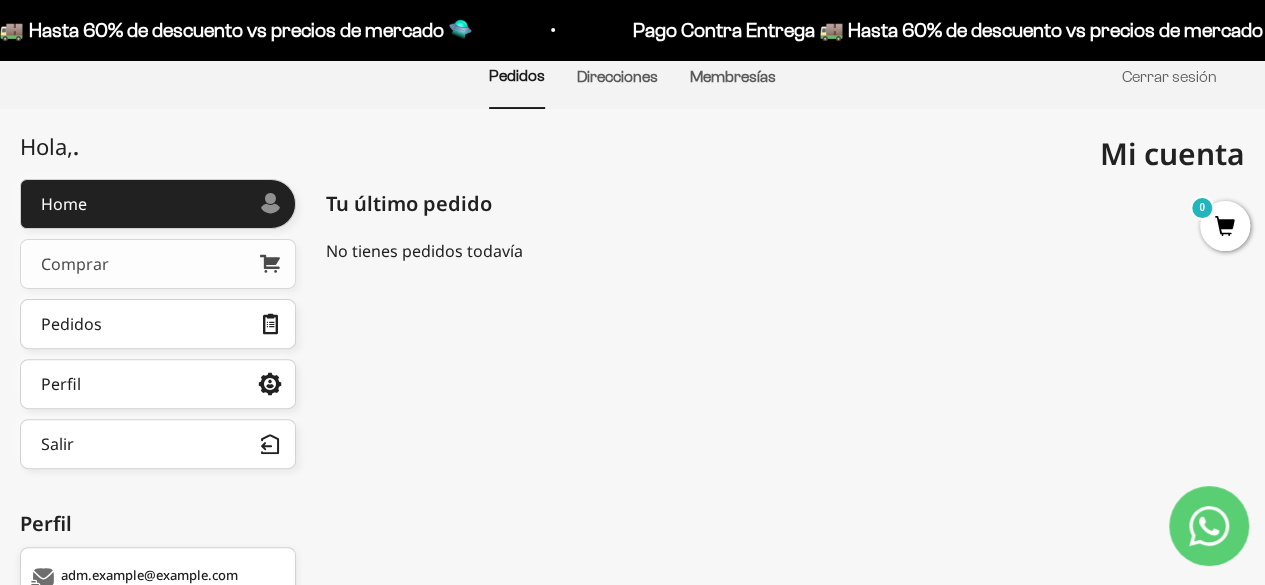 click on "Comprar" at bounding box center (158, 264) 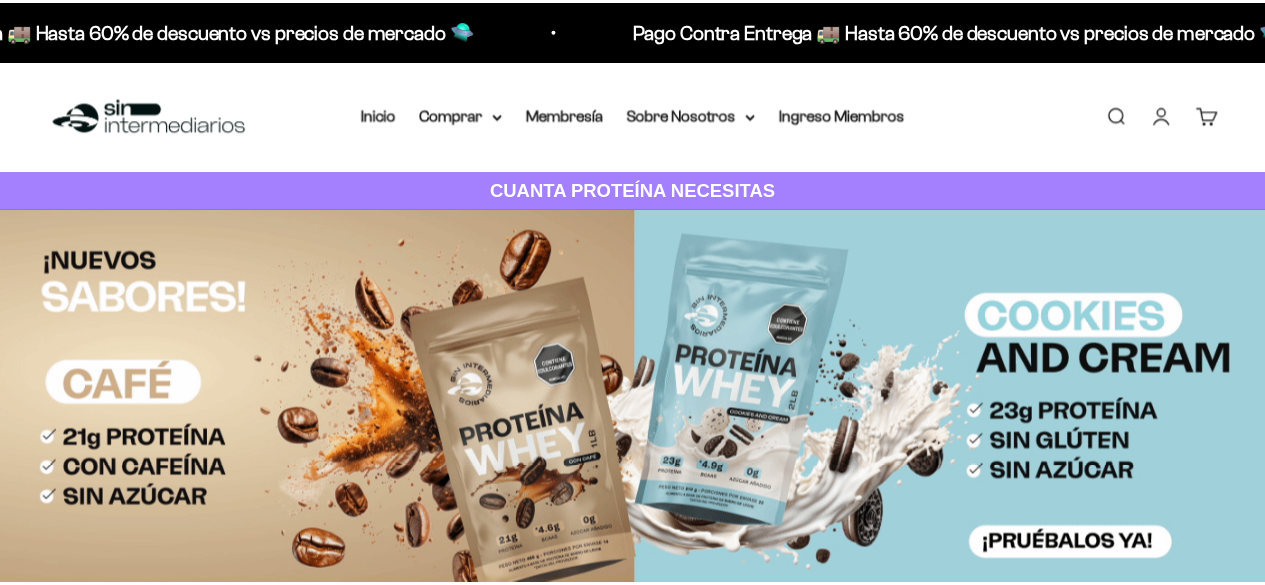 scroll, scrollTop: 0, scrollLeft: 0, axis: both 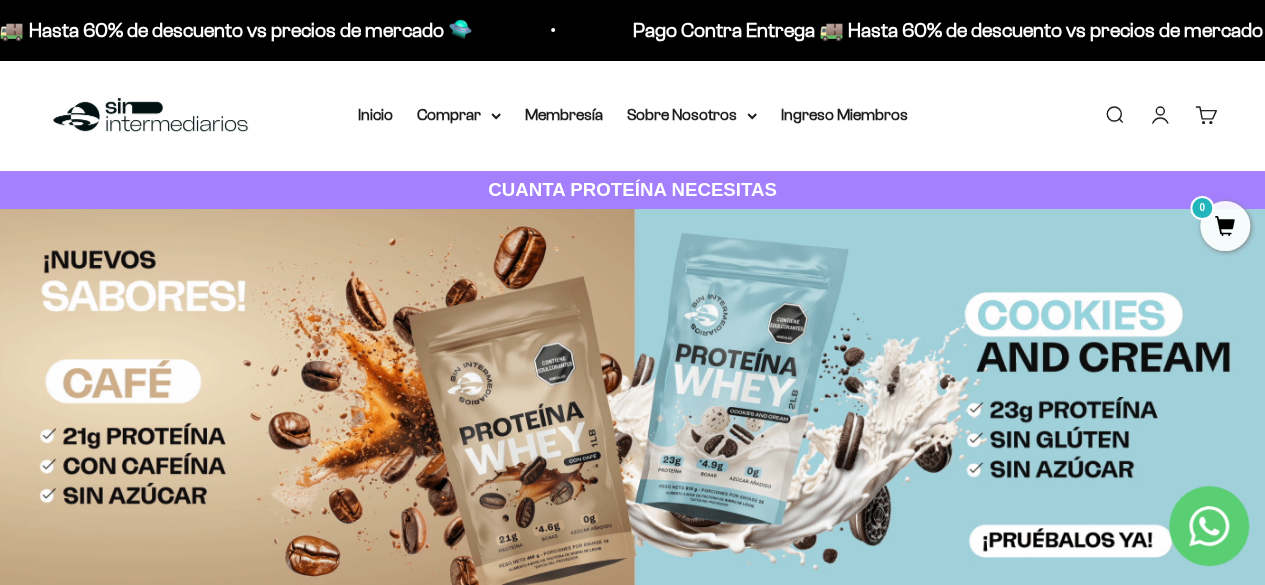 click on "0" at bounding box center (1225, 226) 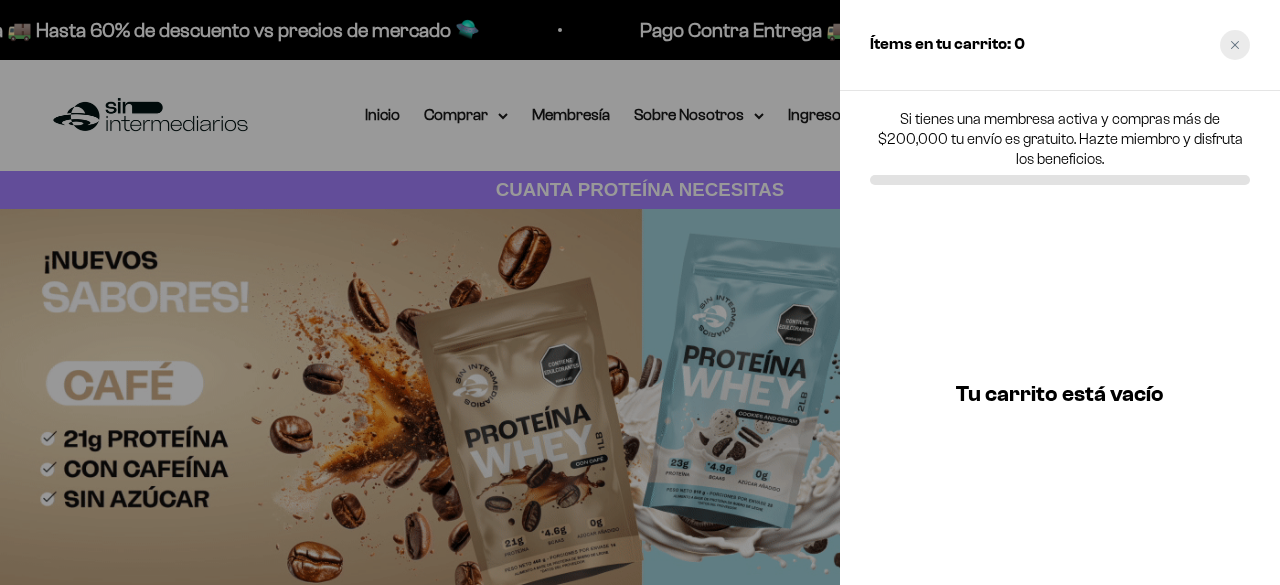 click at bounding box center (1235, 45) 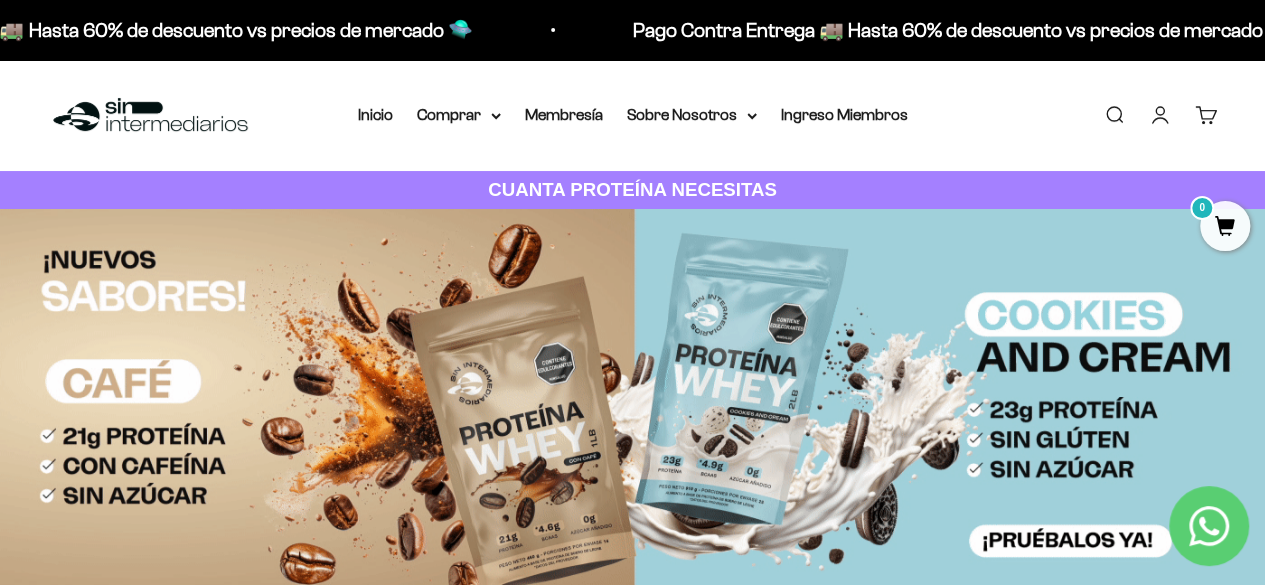 click on "Buscar" at bounding box center (1114, 115) 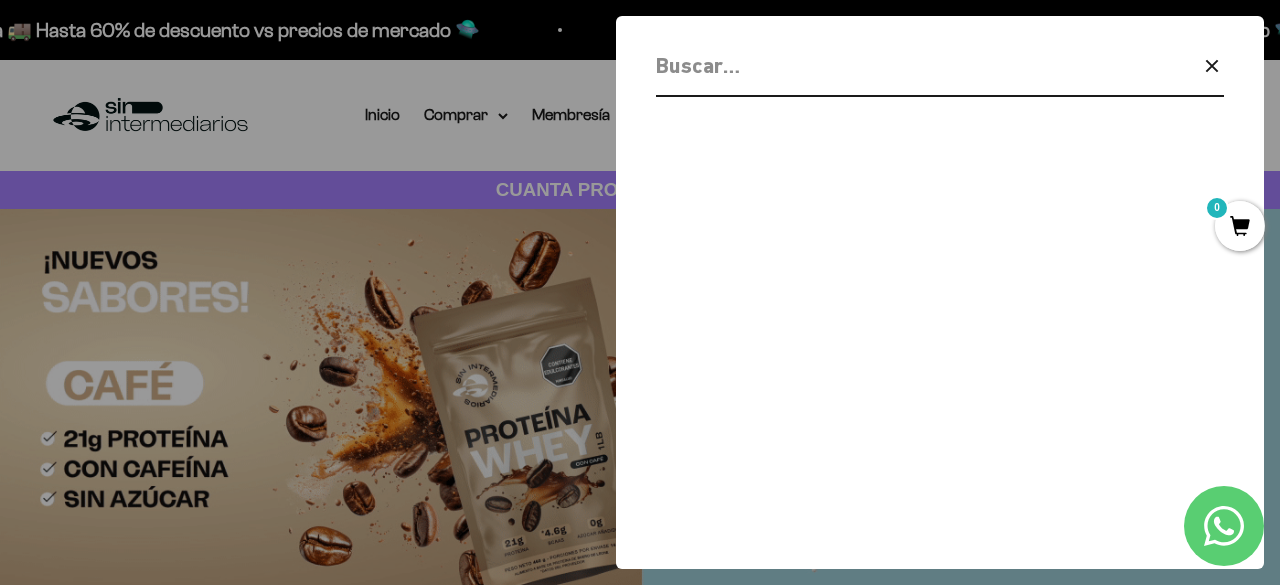 click 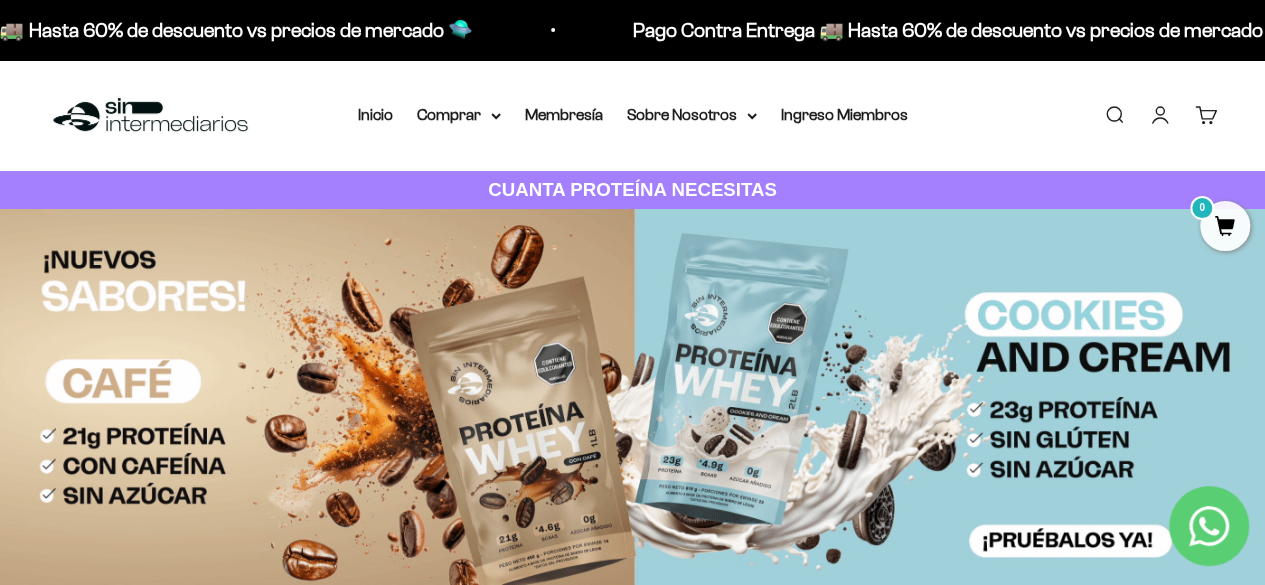 click on "Carrito
0" at bounding box center [1206, 115] 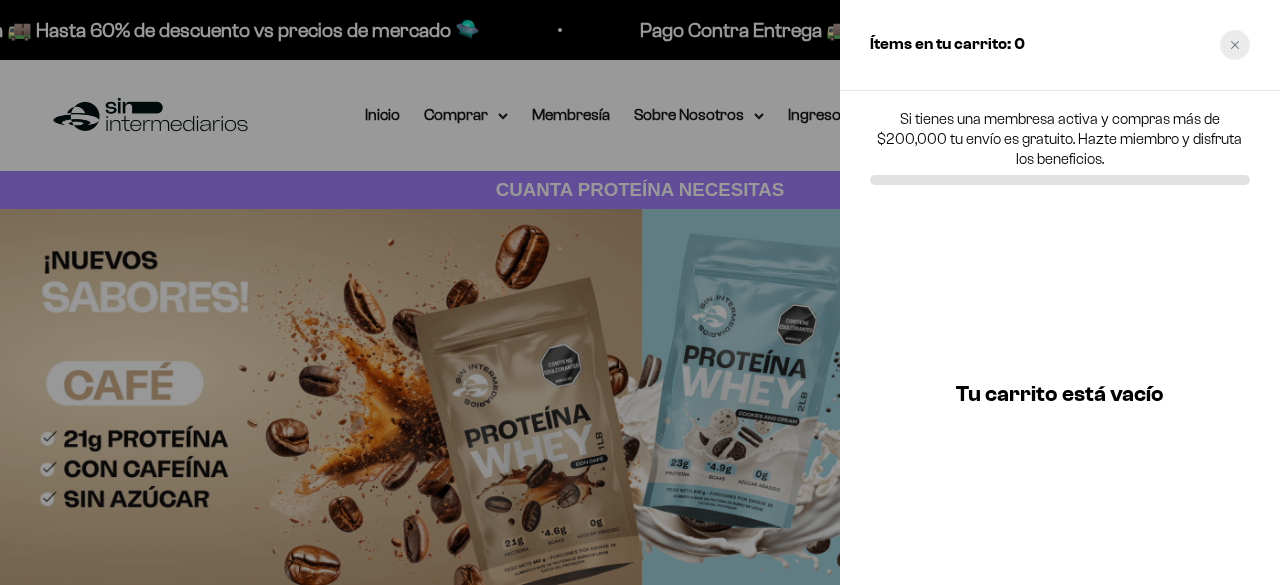 click 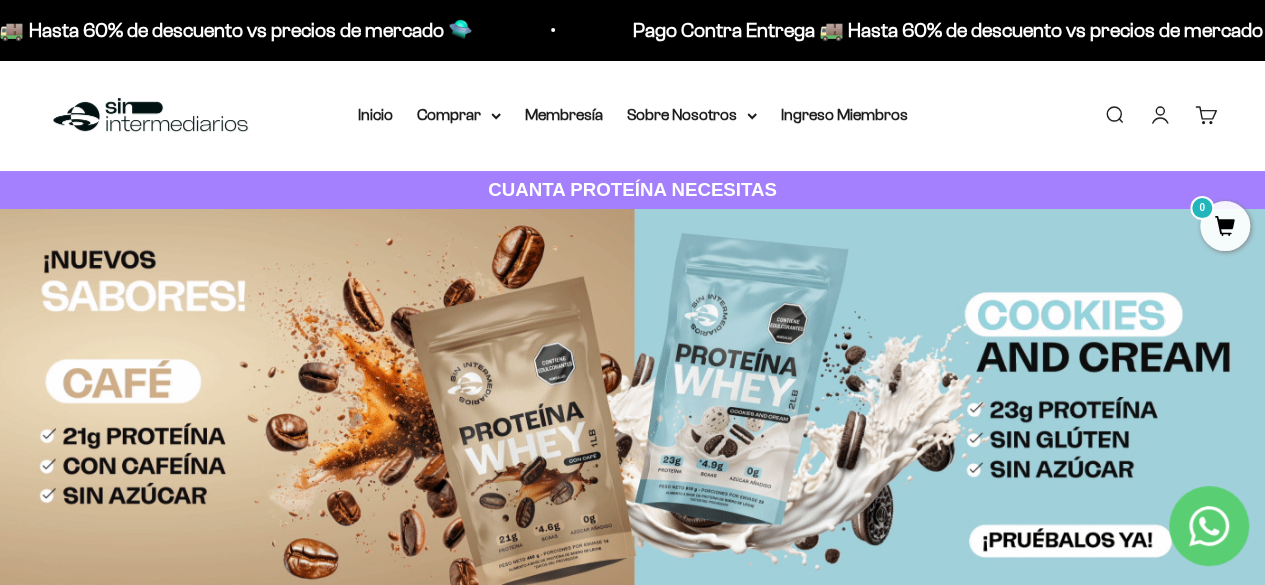 click on "Menú
Buscar
Inicio
Comprar
Proteínas
Ver Todos
Whey
Iso Vegan Pancakes Pre-Entreno 0" at bounding box center [632, 115] 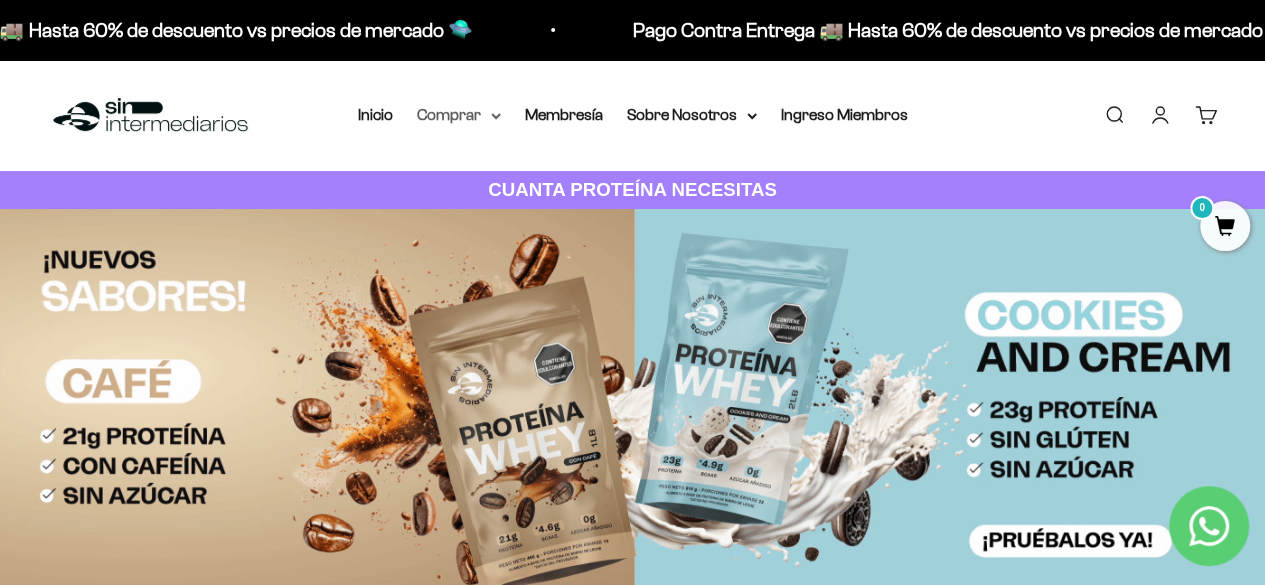 click on "Comprar" at bounding box center [459, 115] 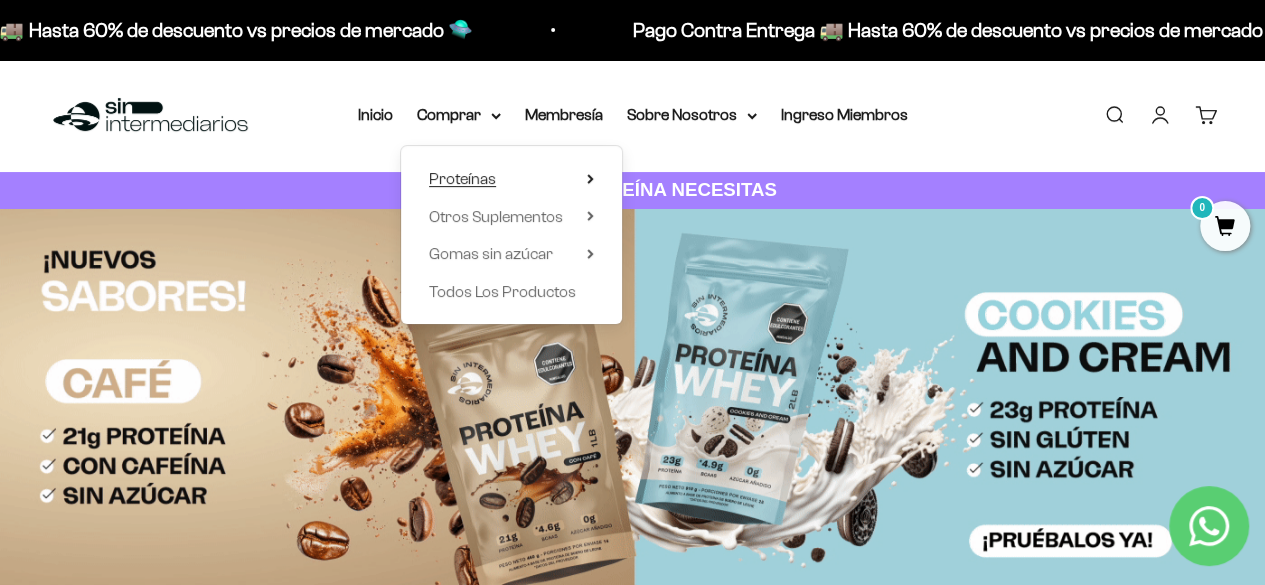 click on "Proteínas" at bounding box center [462, 178] 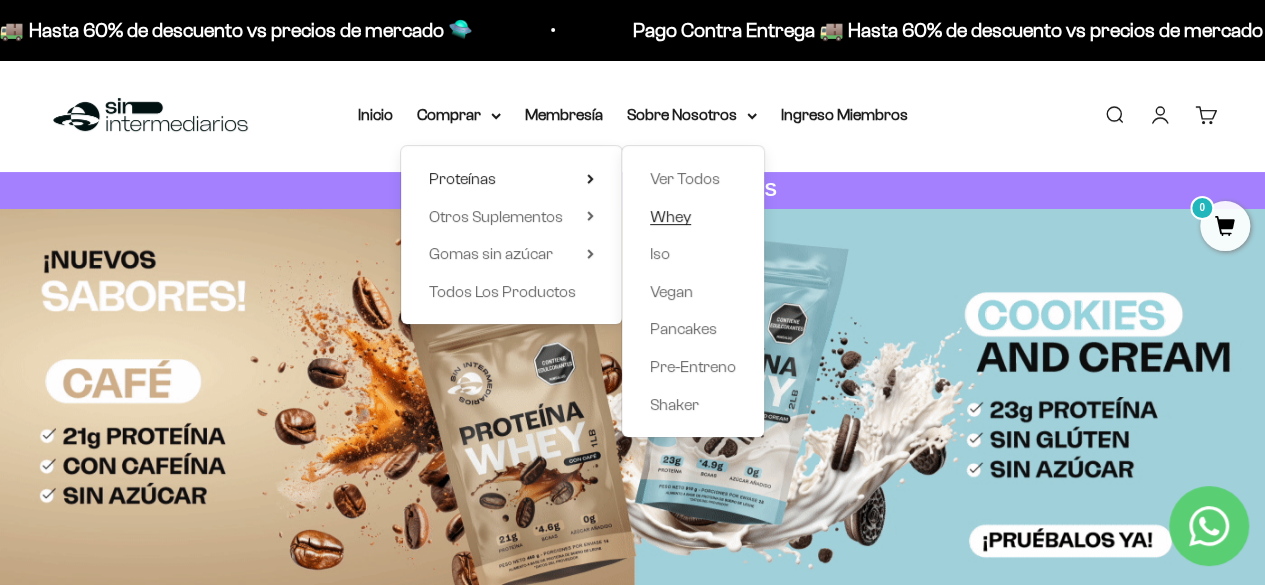 click on "Whey" at bounding box center (693, 217) 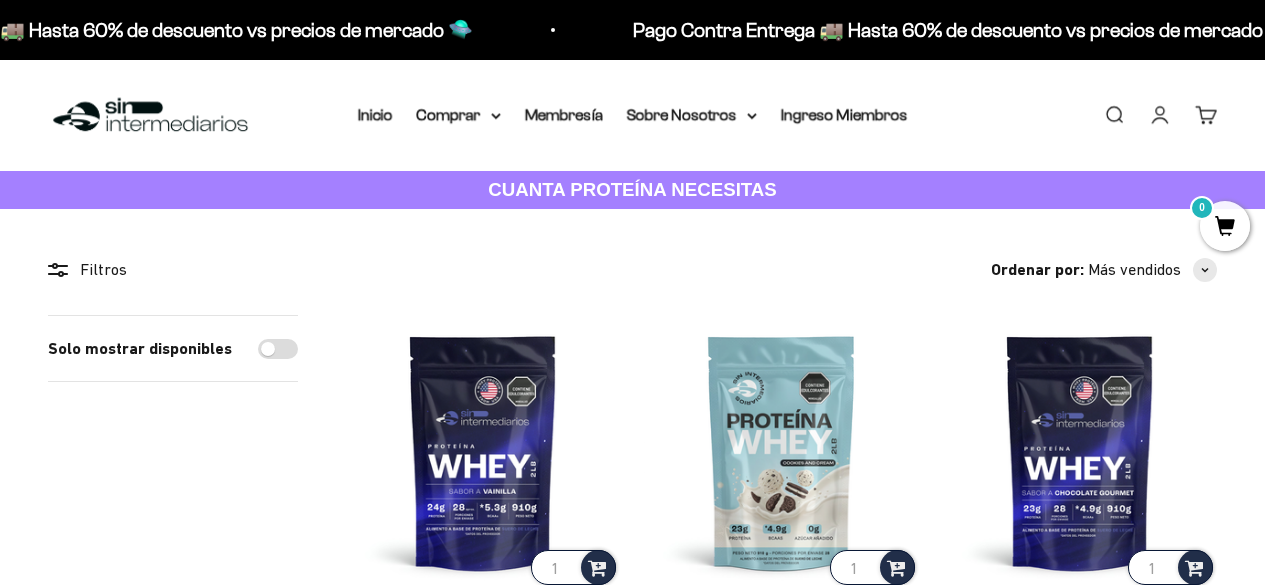 scroll, scrollTop: 0, scrollLeft: 0, axis: both 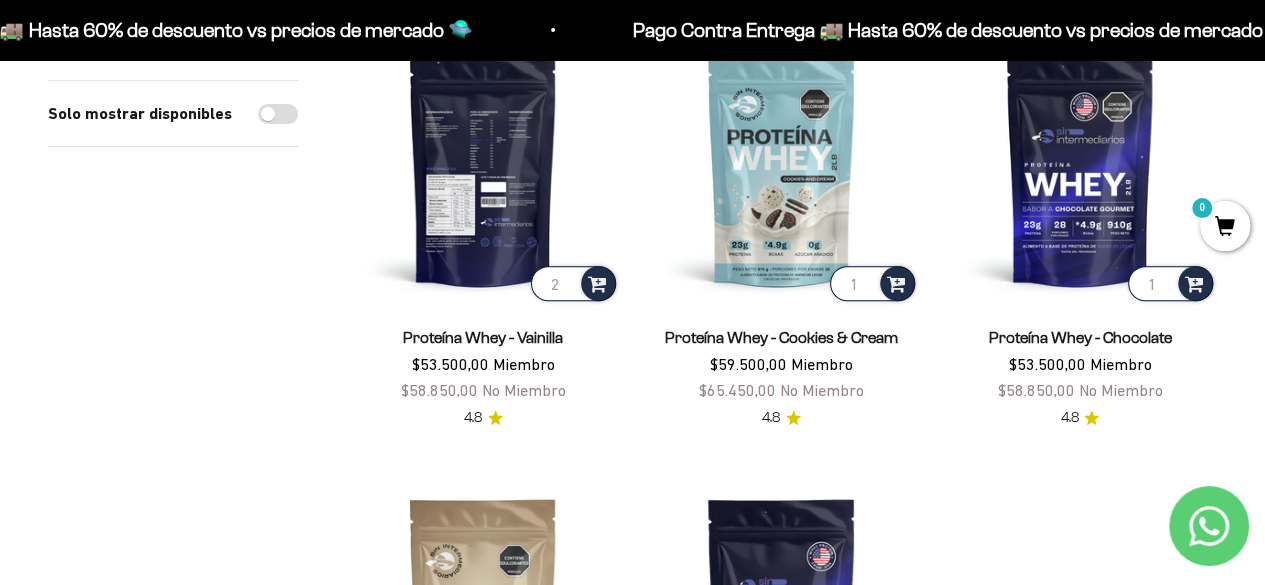 click on "2" at bounding box center (573, 283) 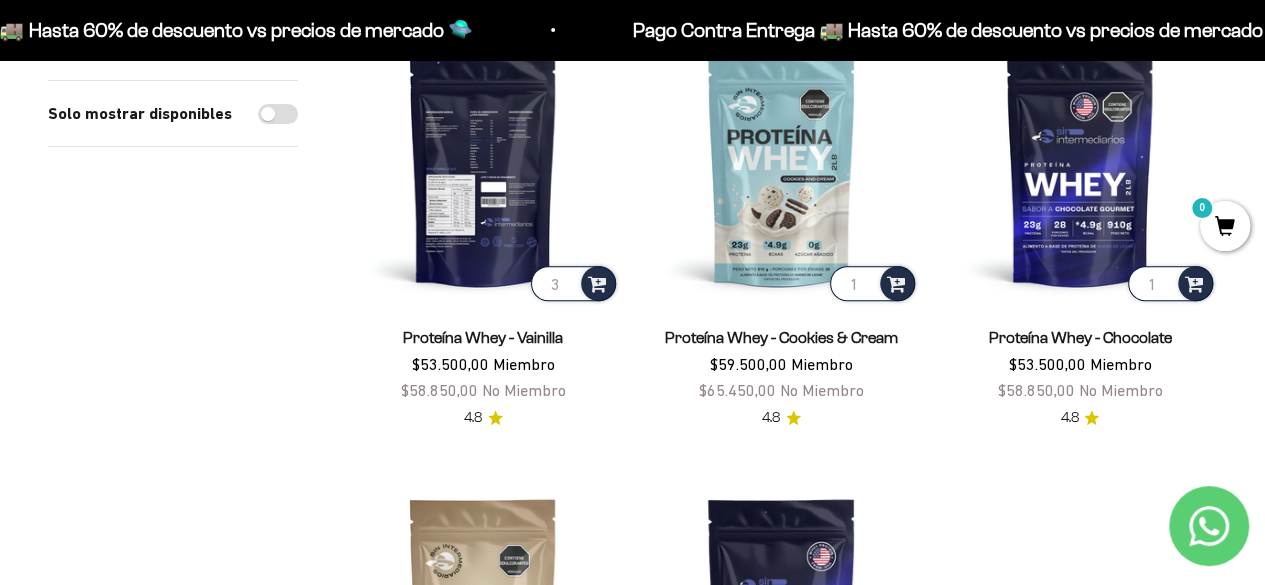 click on "3" at bounding box center [573, 283] 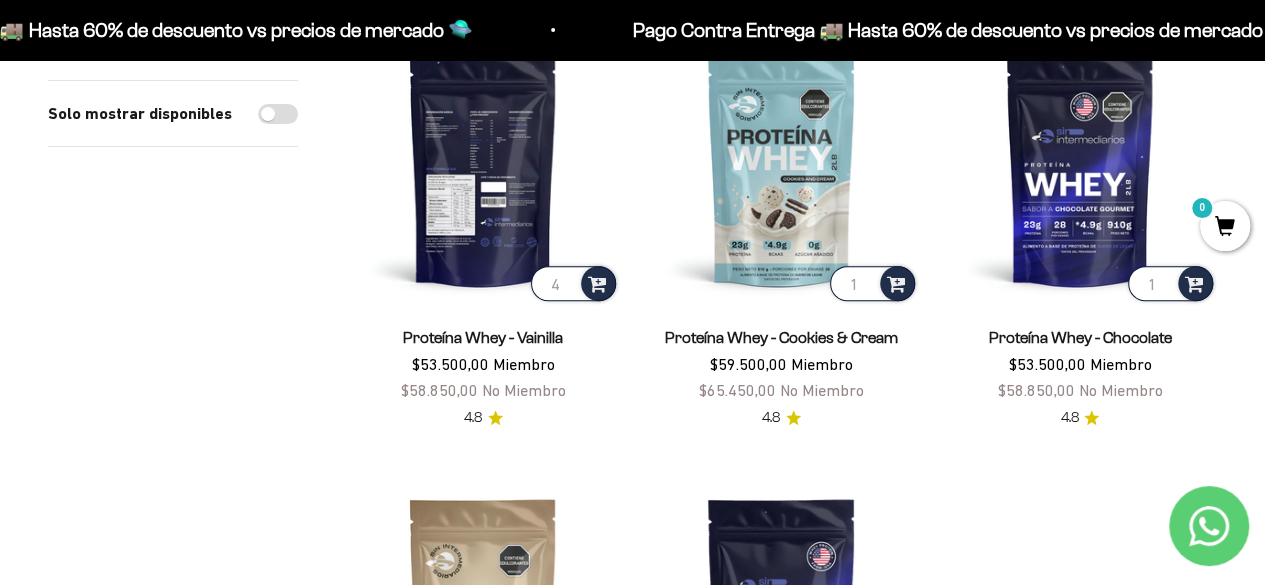 click on "4" at bounding box center [573, 283] 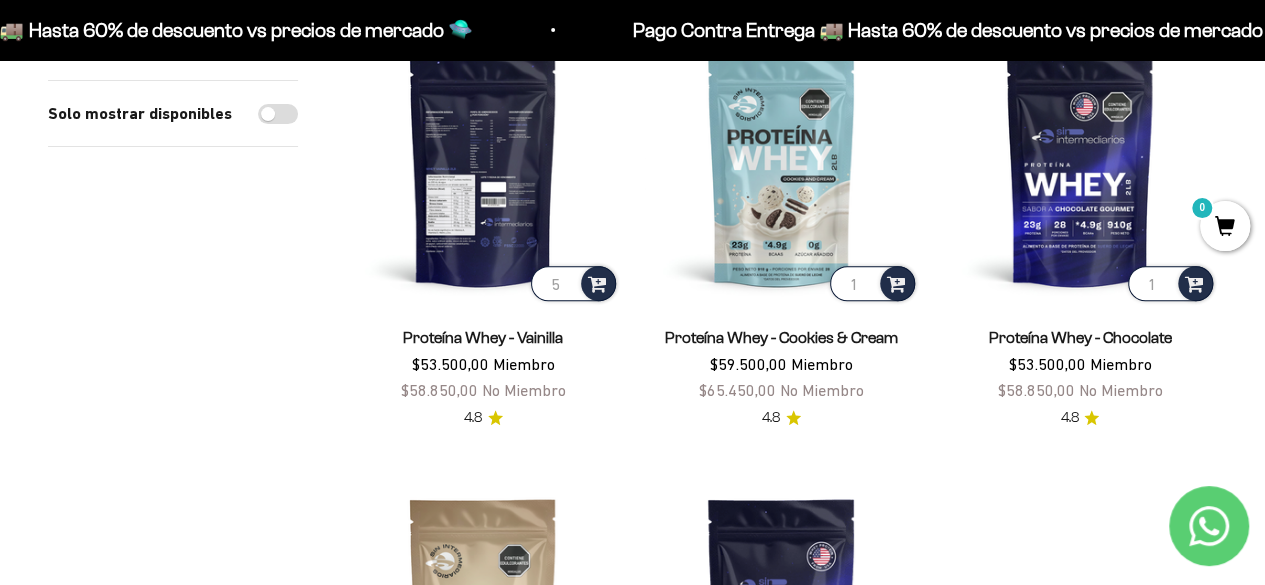 click on "5" at bounding box center [573, 283] 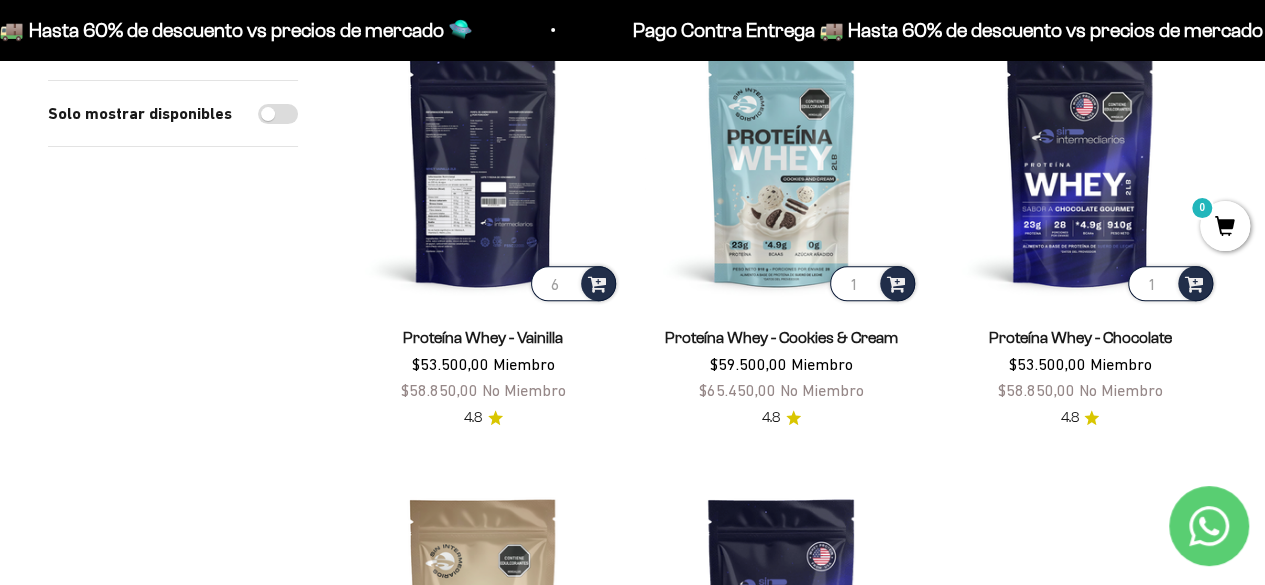 click on "6" at bounding box center [573, 283] 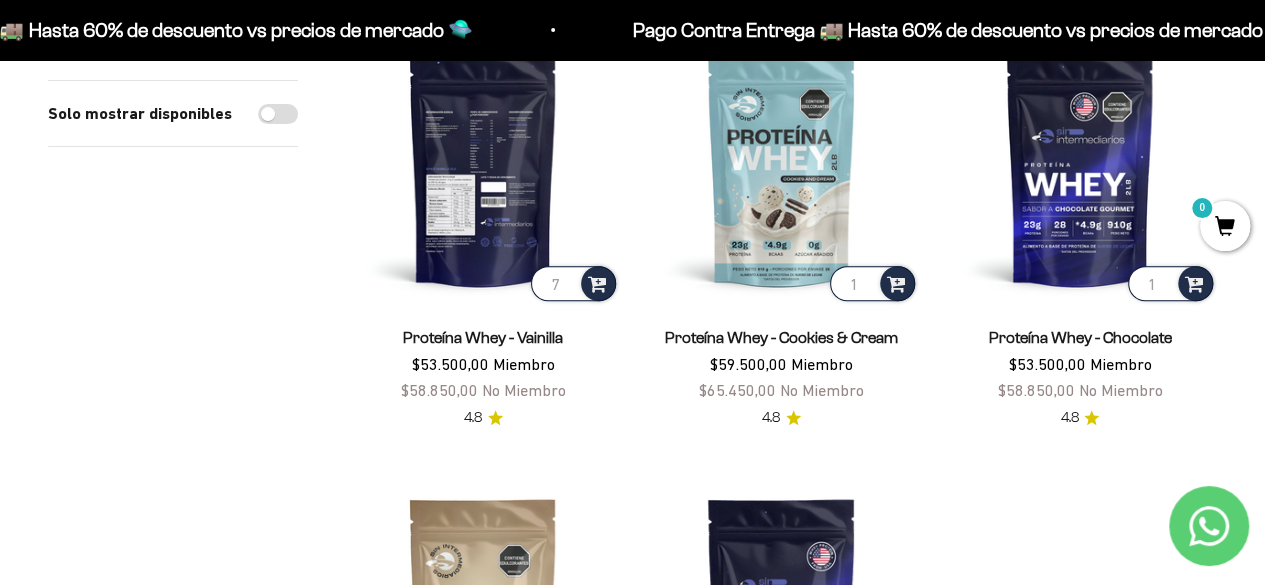 click on "7" at bounding box center (573, 283) 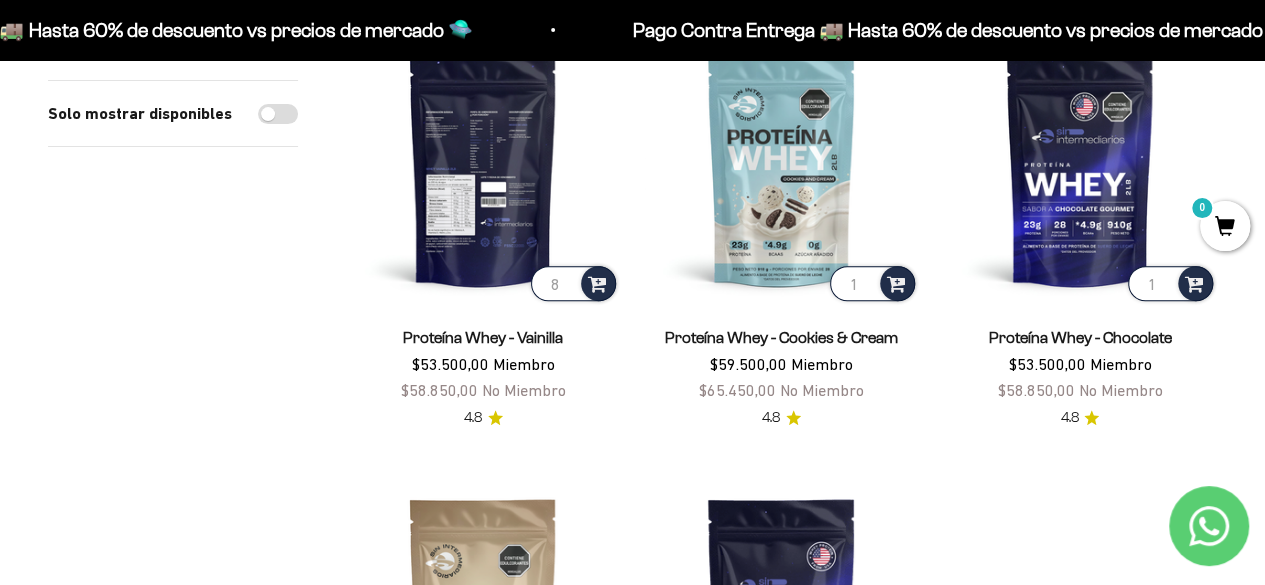 click on "8" at bounding box center [573, 283] 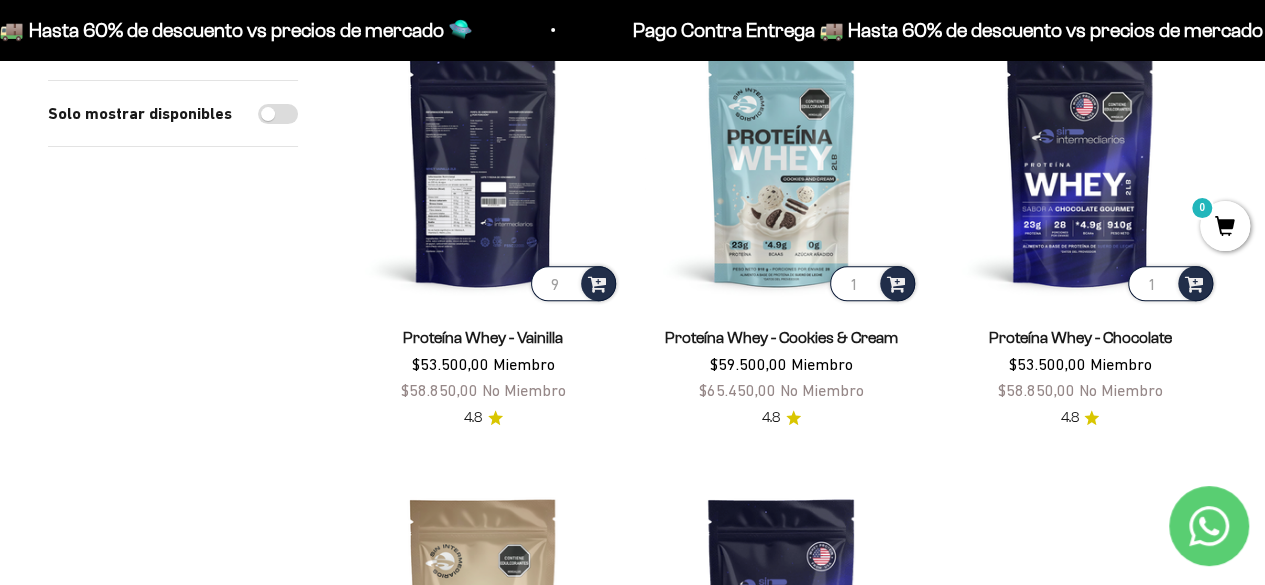 click on "9" at bounding box center [573, 283] 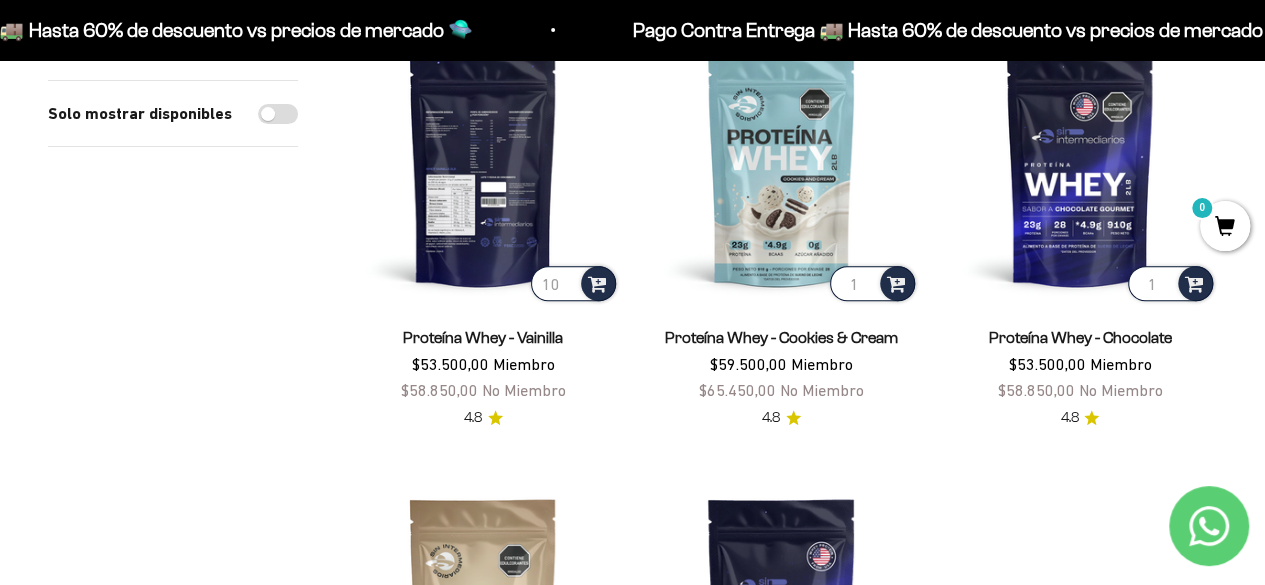 click on "10" at bounding box center [573, 283] 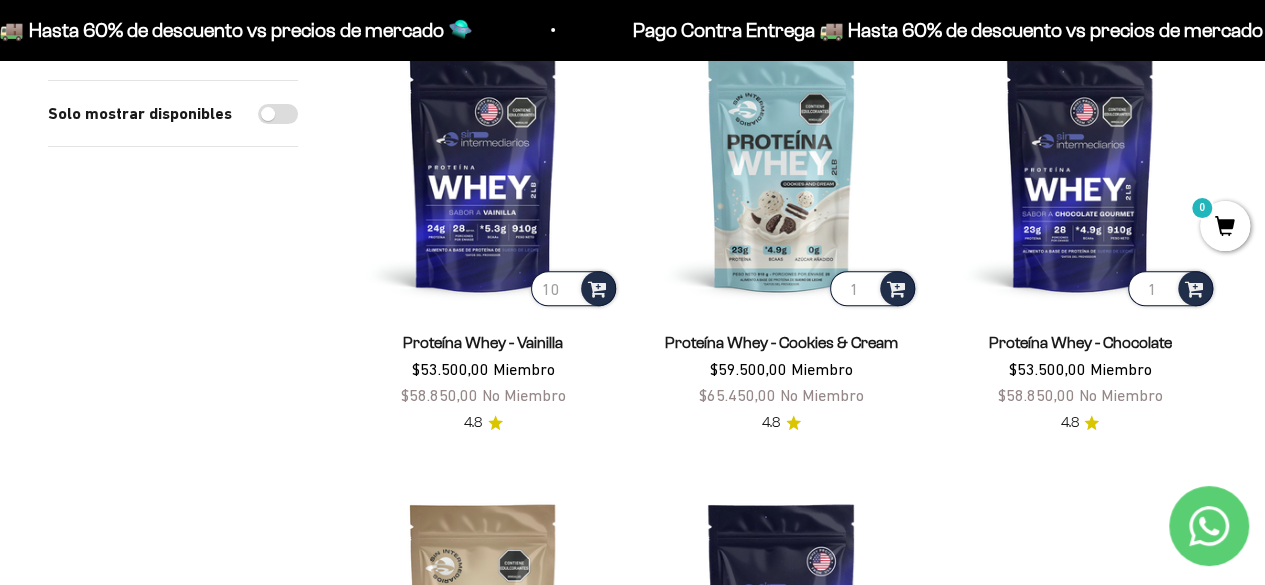 scroll, scrollTop: 238, scrollLeft: 0, axis: vertical 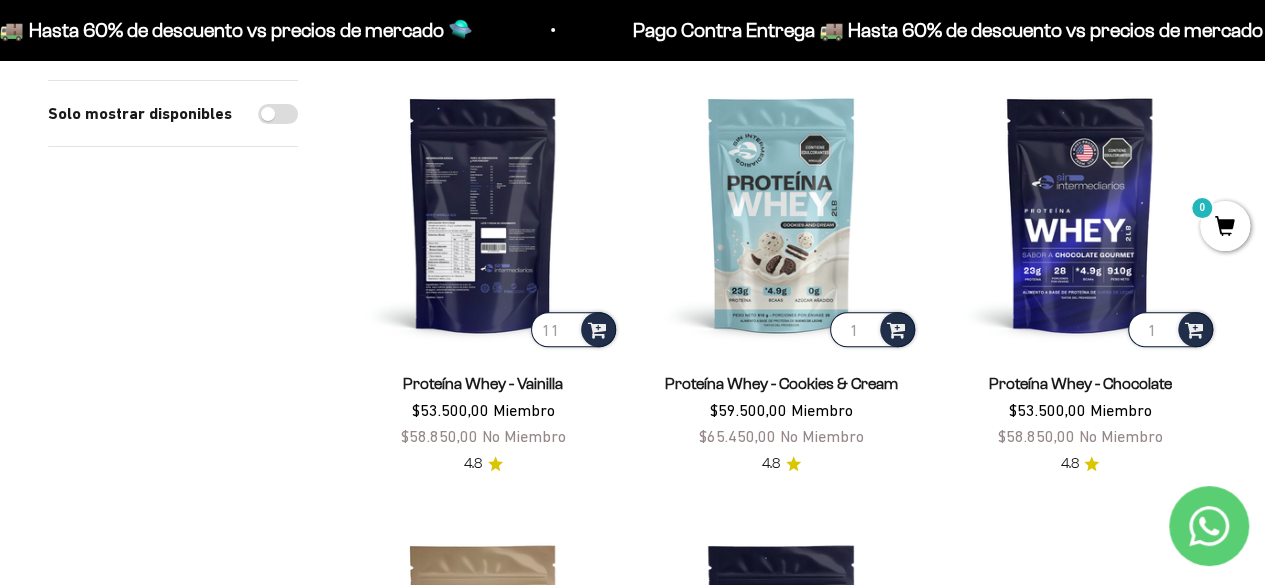 click on "11" at bounding box center [573, 329] 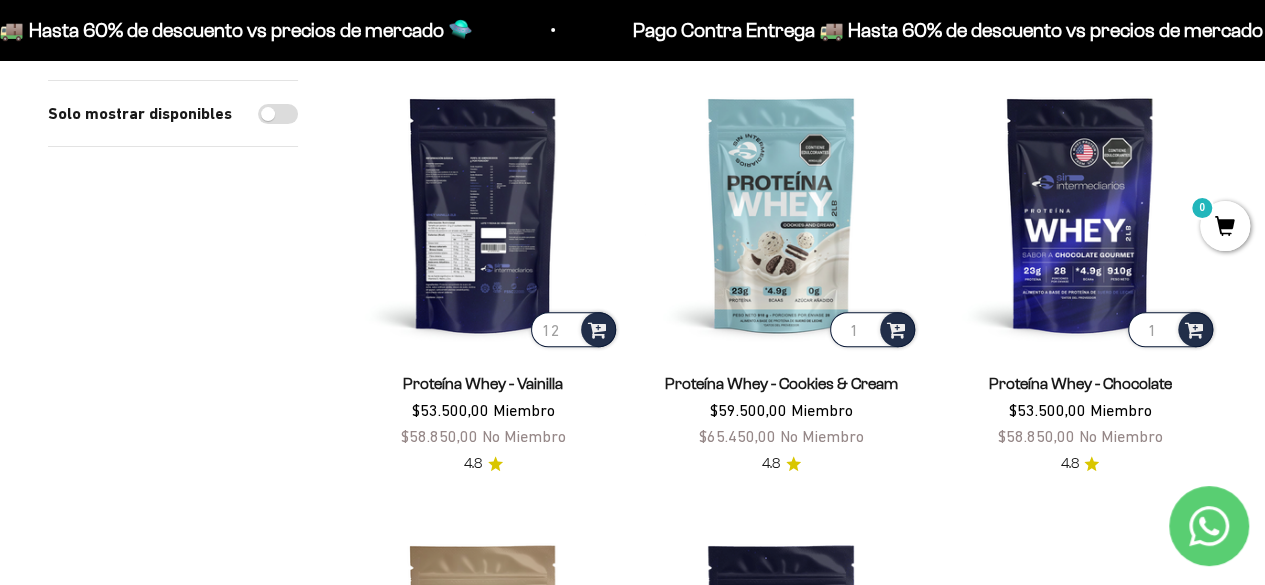click on "12" at bounding box center [573, 329] 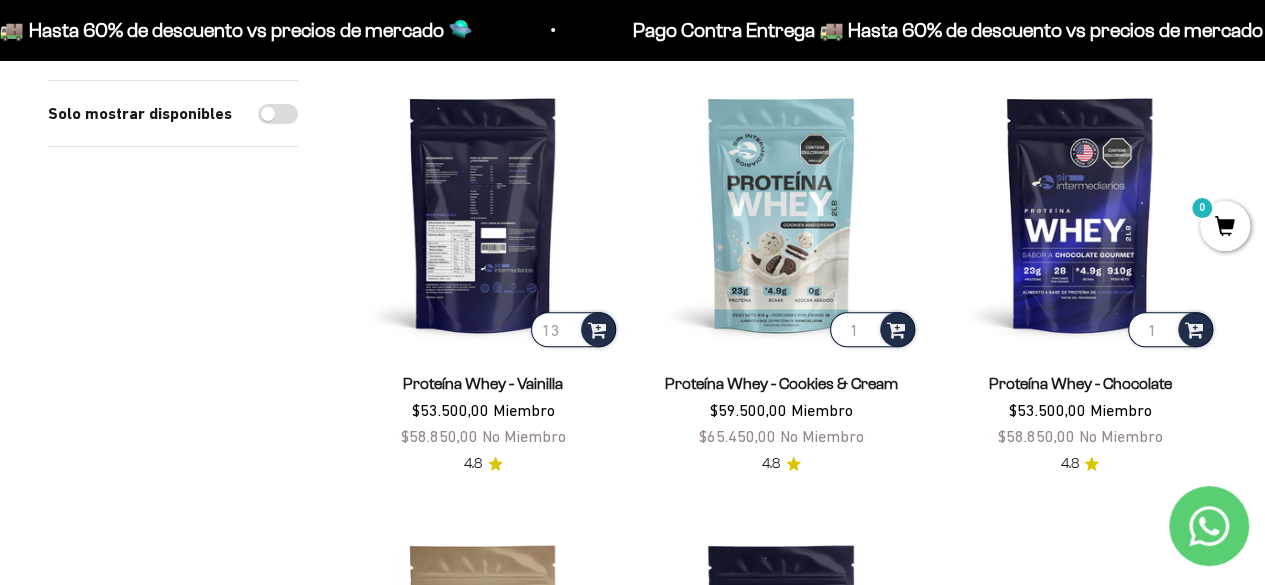 click on "13" at bounding box center [573, 329] 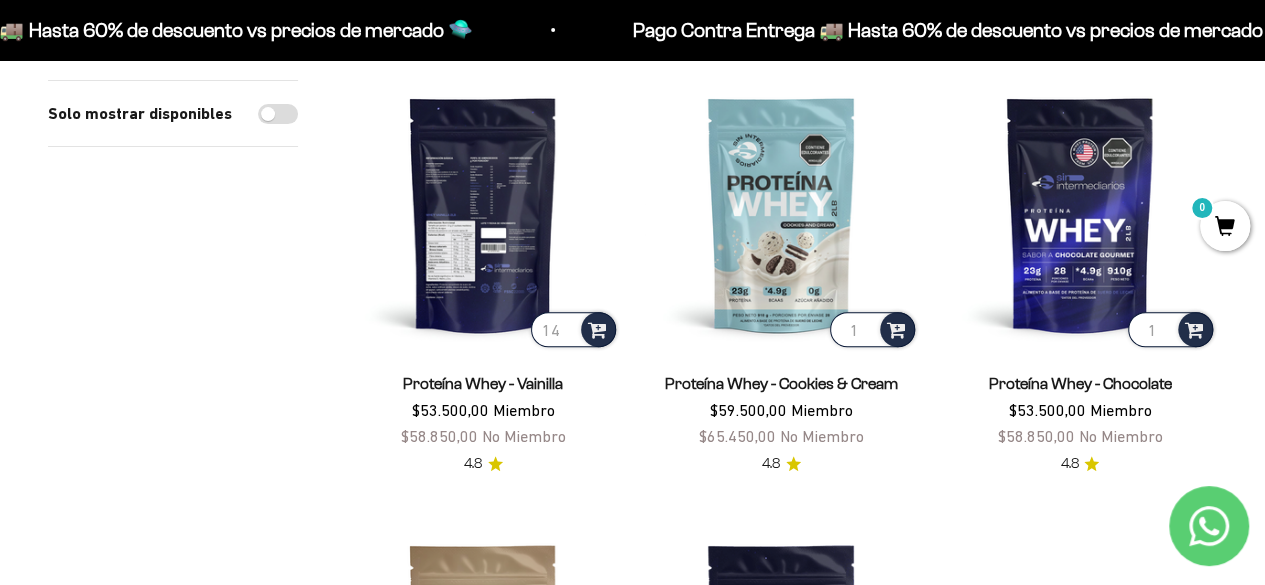 click on "14" at bounding box center (573, 329) 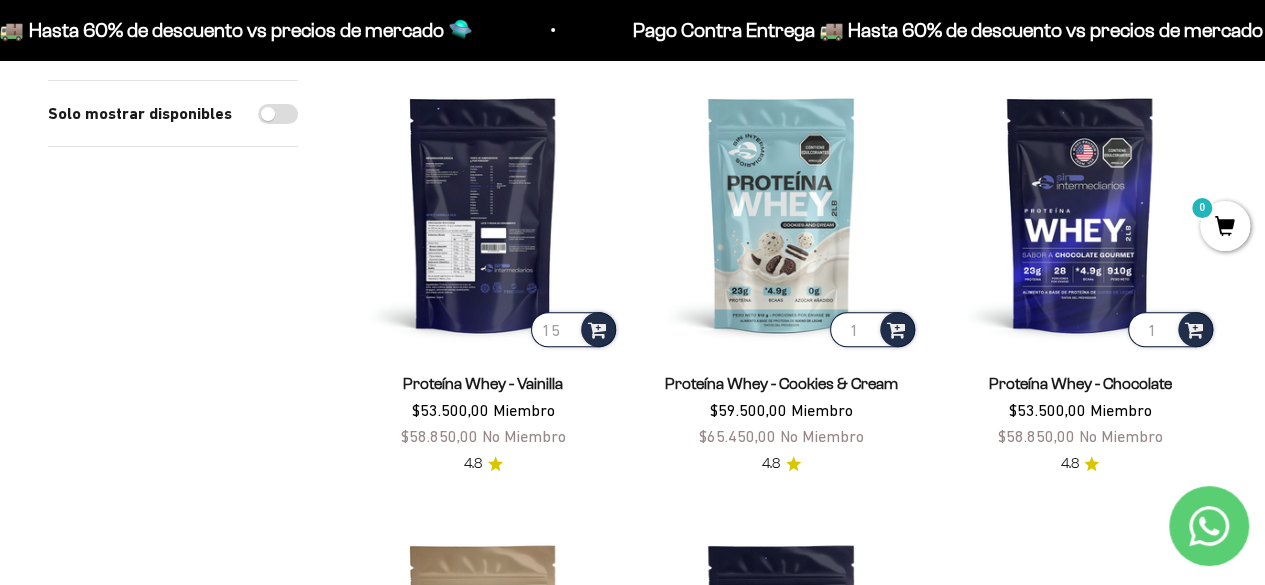 click on "15" at bounding box center (573, 329) 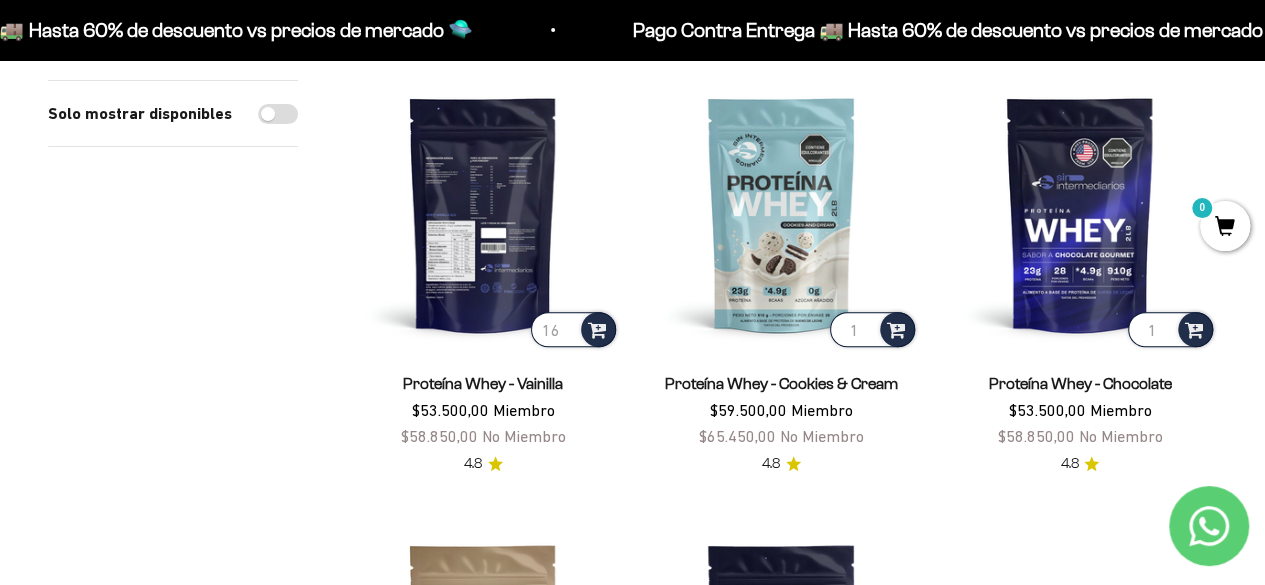 type on "16" 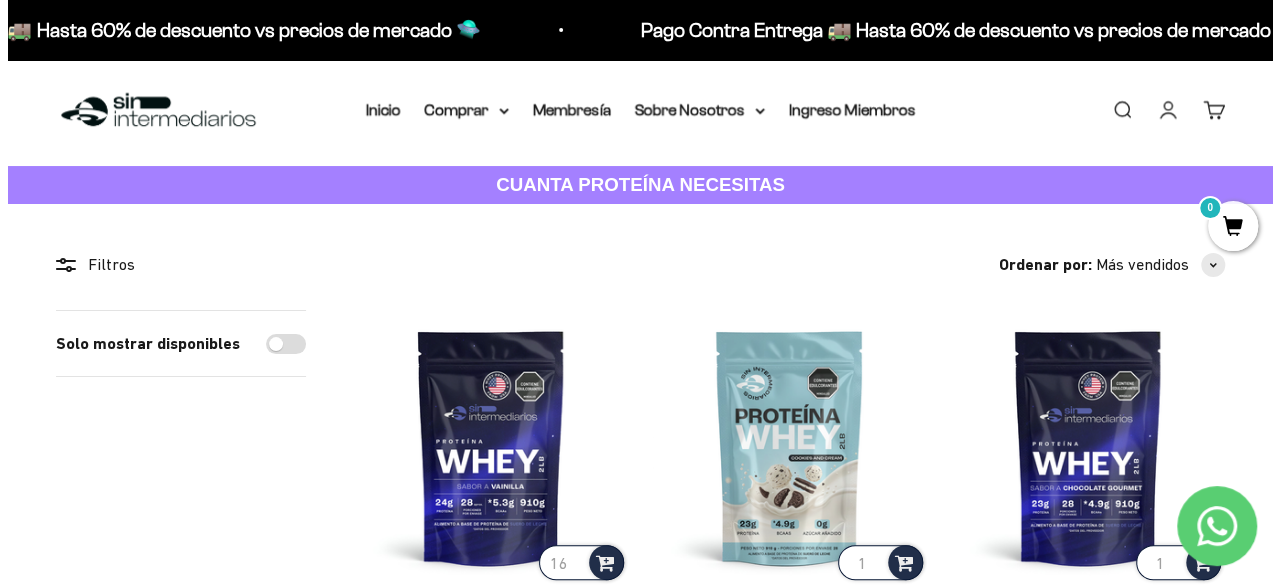 scroll, scrollTop: 0, scrollLeft: 0, axis: both 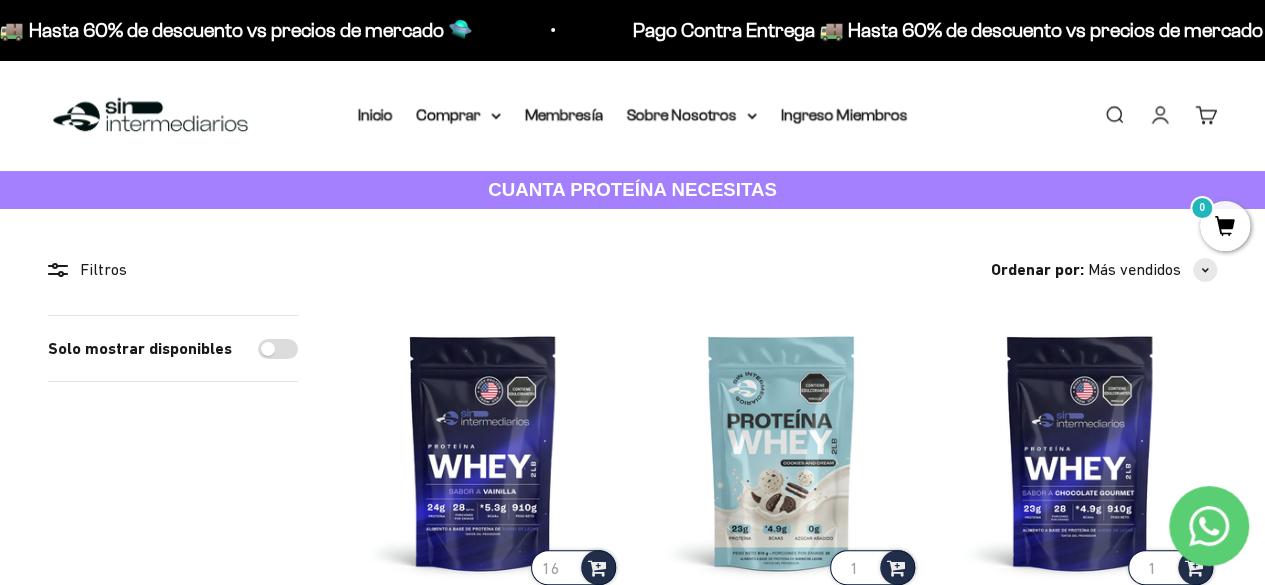 click on "Buscar" at bounding box center (1114, 115) 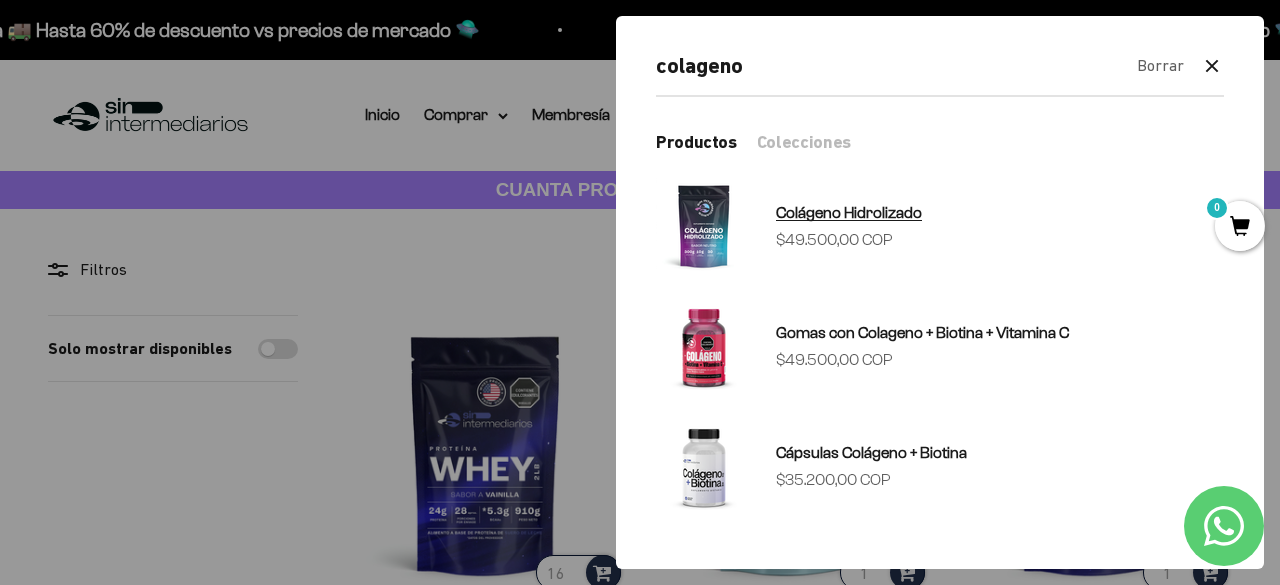 click on "Colágeno Hidrolizado
Precio de oferta $49.500,00 COP" at bounding box center (940, 226) 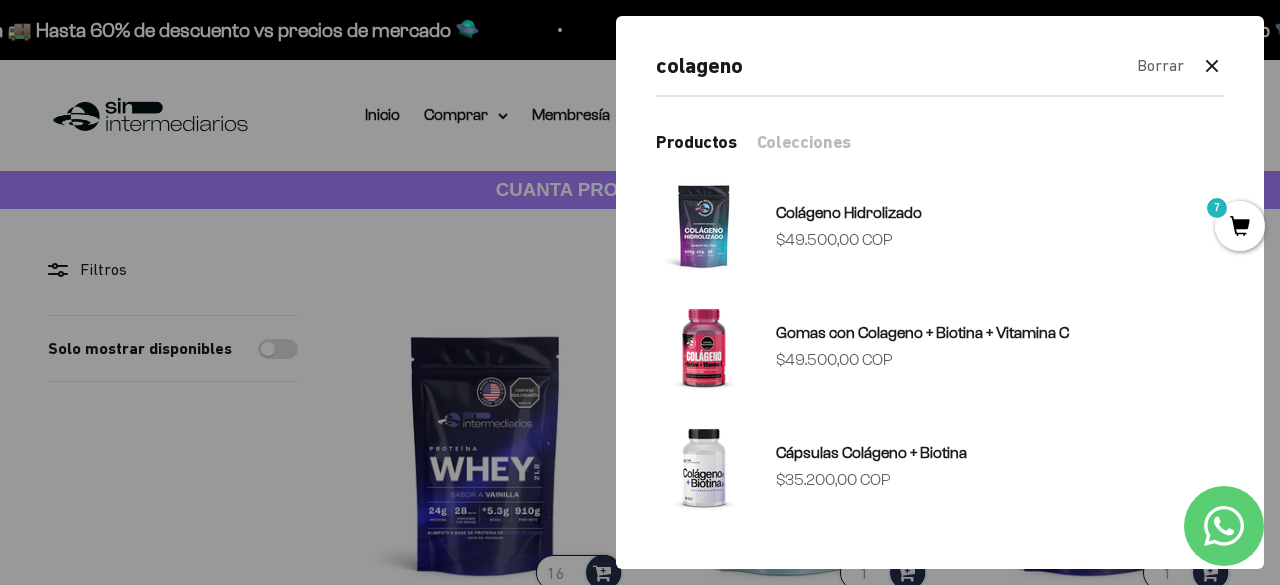 click on "colageno
Borrar
Cerrar
4 resultados para «colageno»
Productos
Colágeno Hidrolizado
Precio de oferta $49.500,00 COP
Gomas con Colageno + Biotina + Vitamina C
Precio de oferta $49.500,00 COP
Cápsulas Colágeno + Biotina
Precio de oferta $35.200,00 COP
Colecciones
Colageno
1 producto" at bounding box center [940, 281] 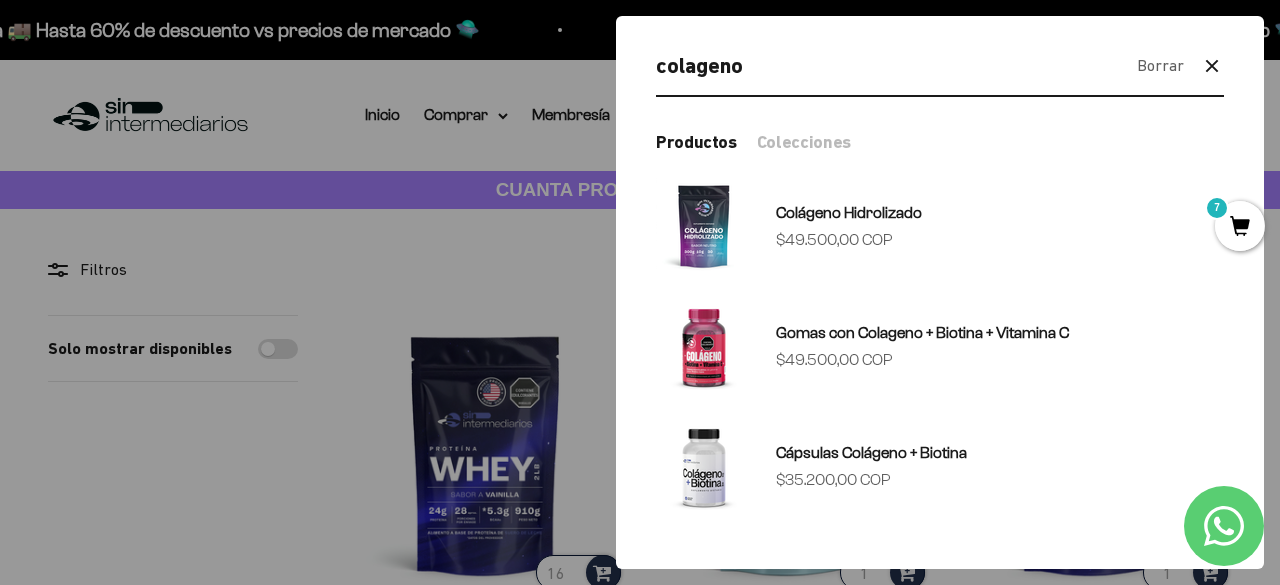 click on "colageno" at bounding box center [888, 65] 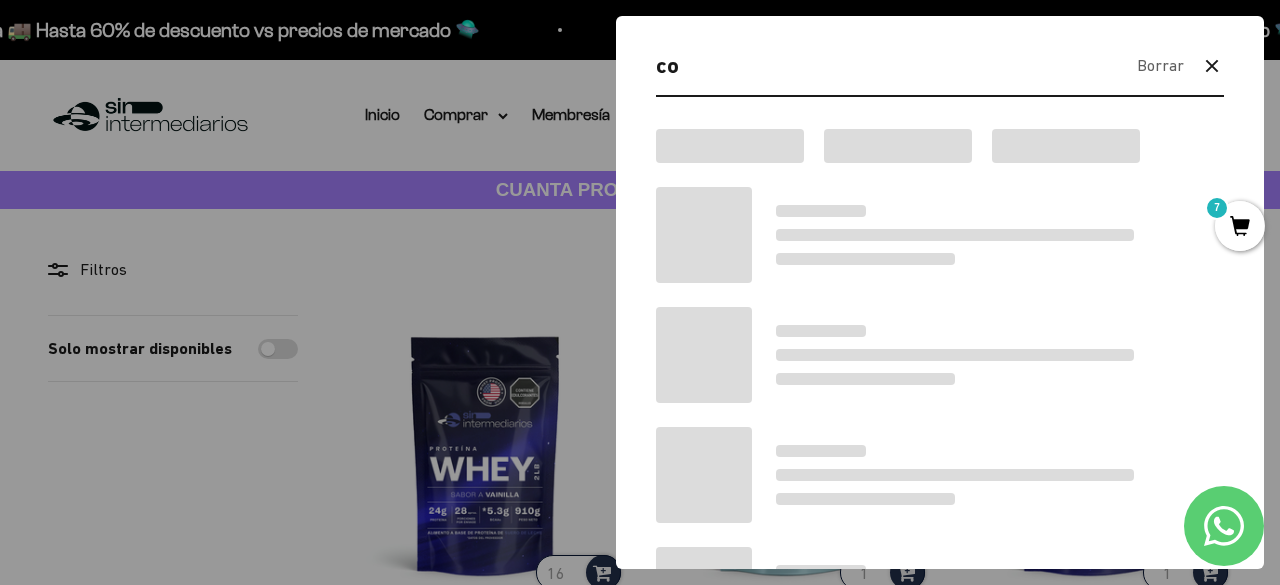 type on "c" 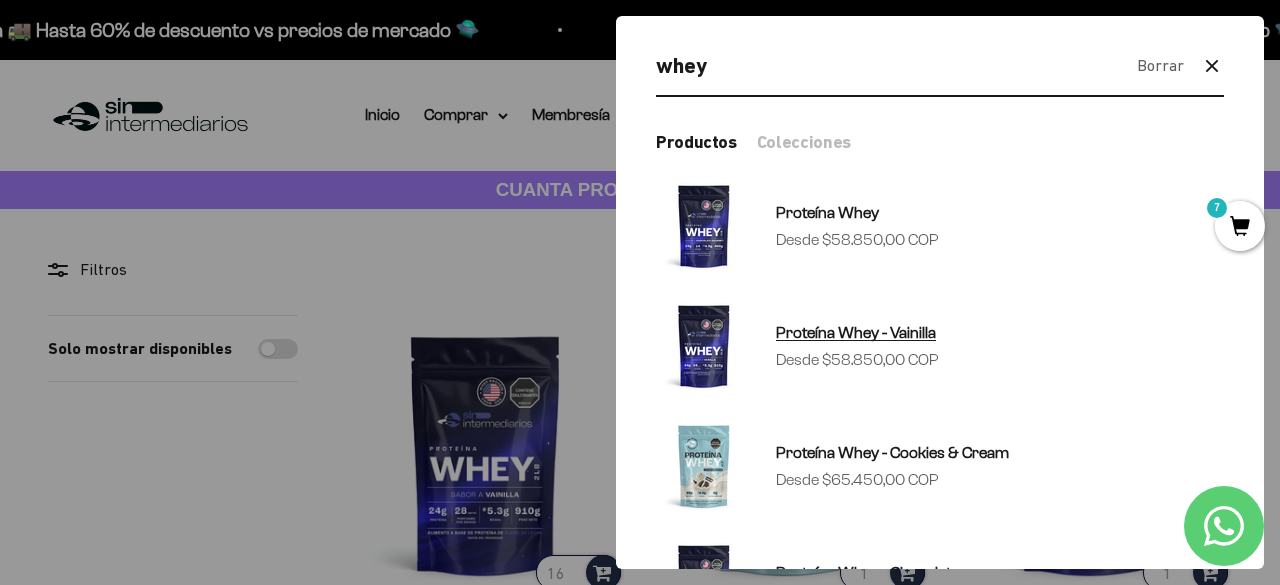type on "whey" 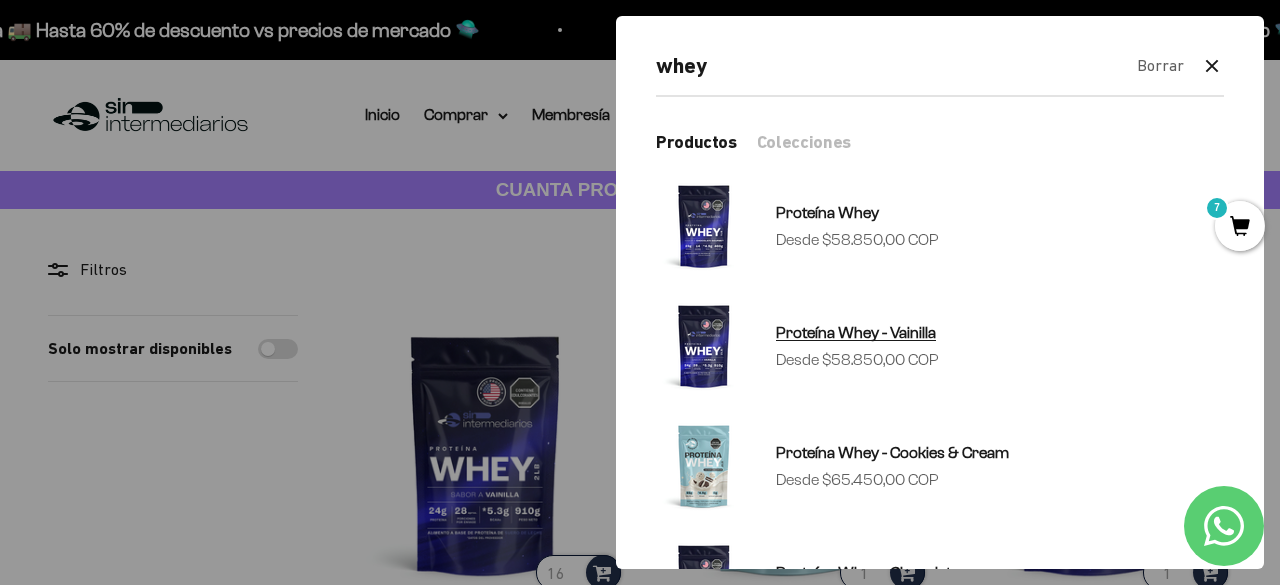 click at bounding box center [704, 346] 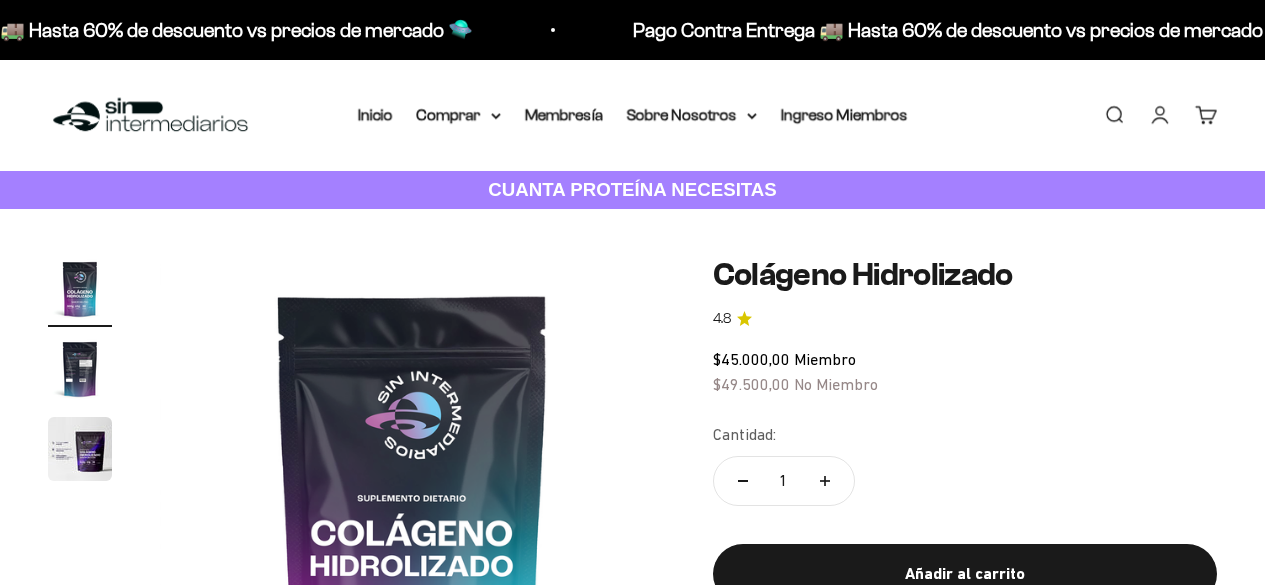 scroll, scrollTop: 0, scrollLeft: 0, axis: both 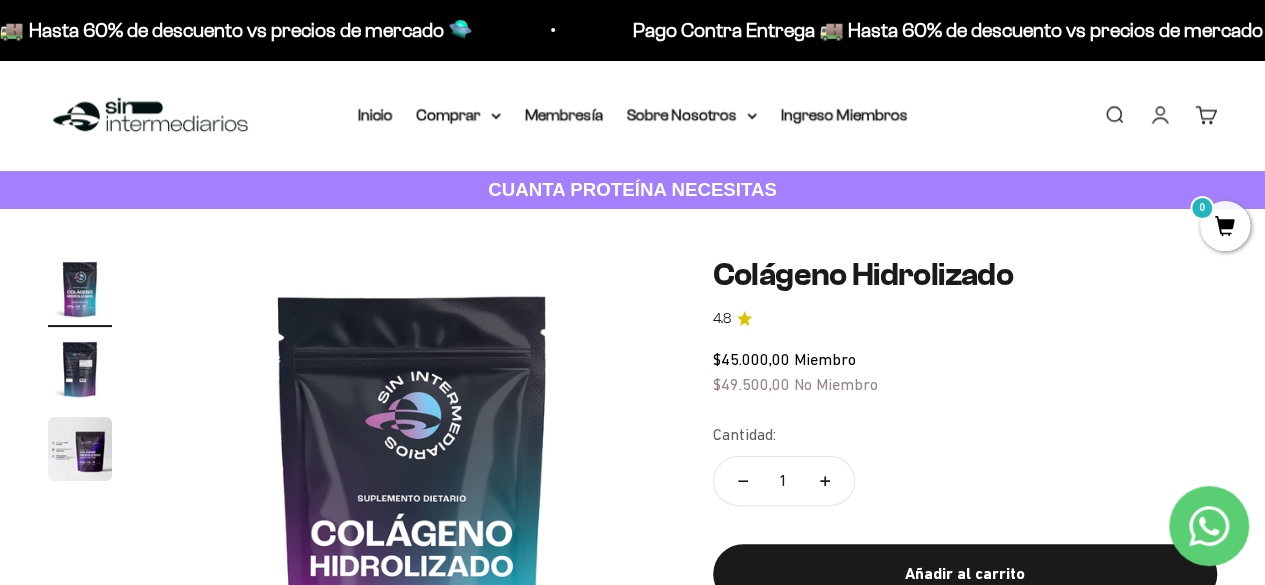 click 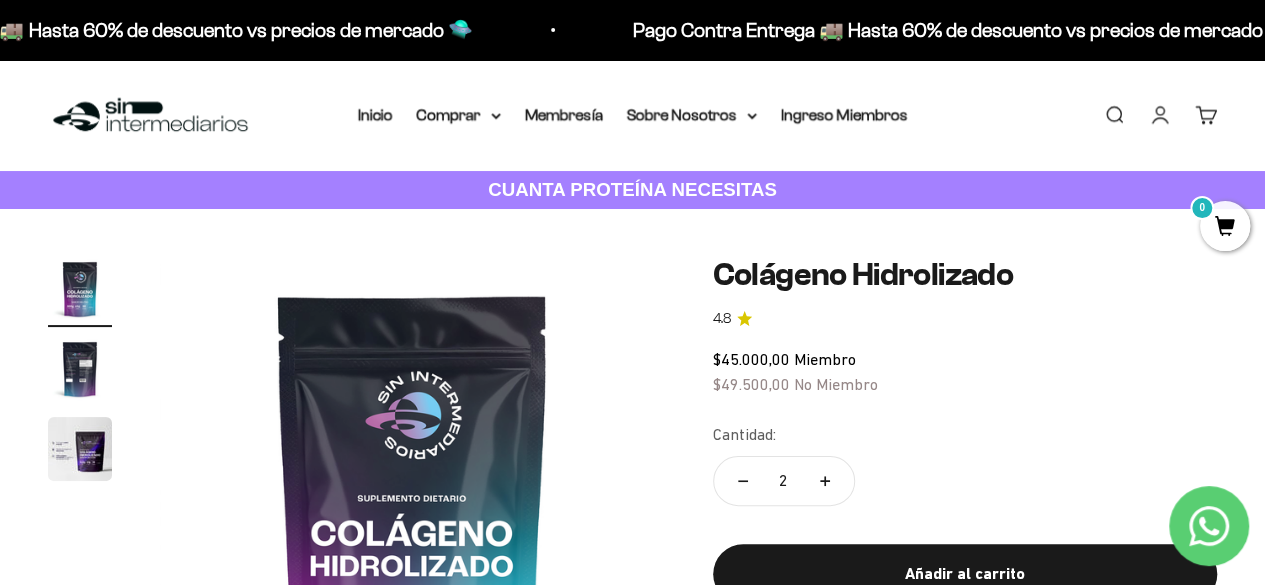 click 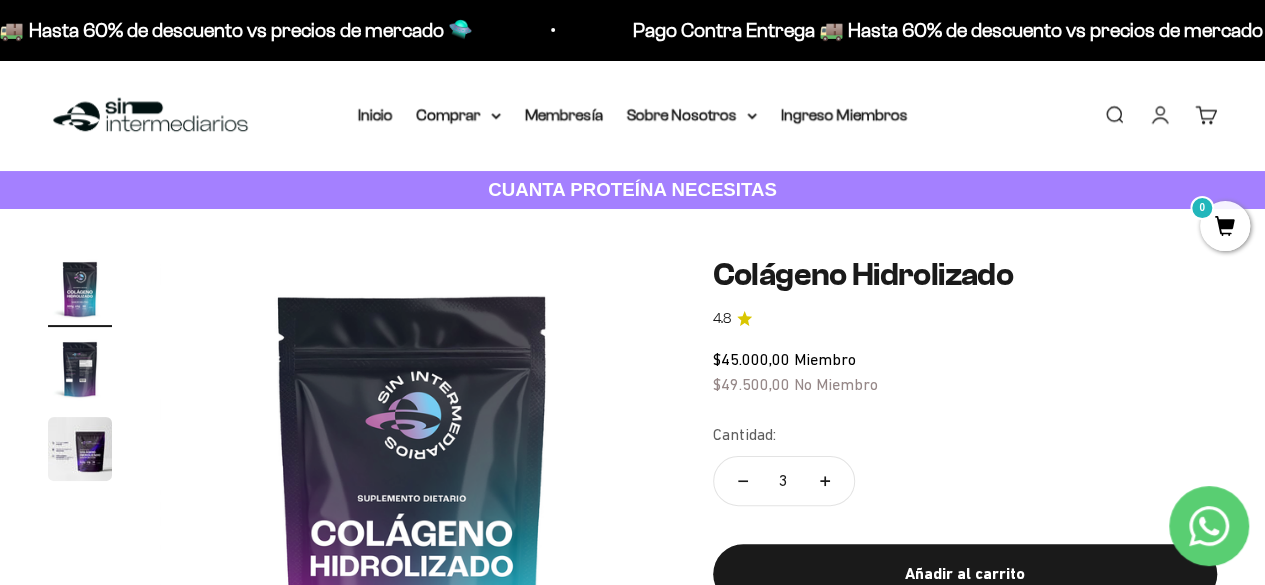 click 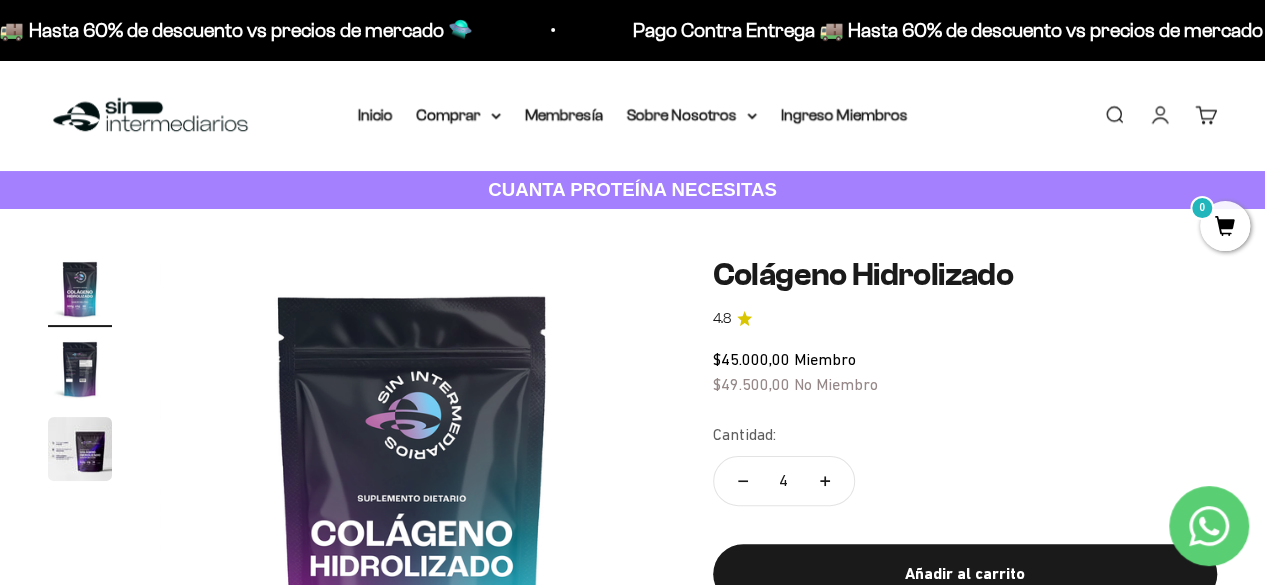 click 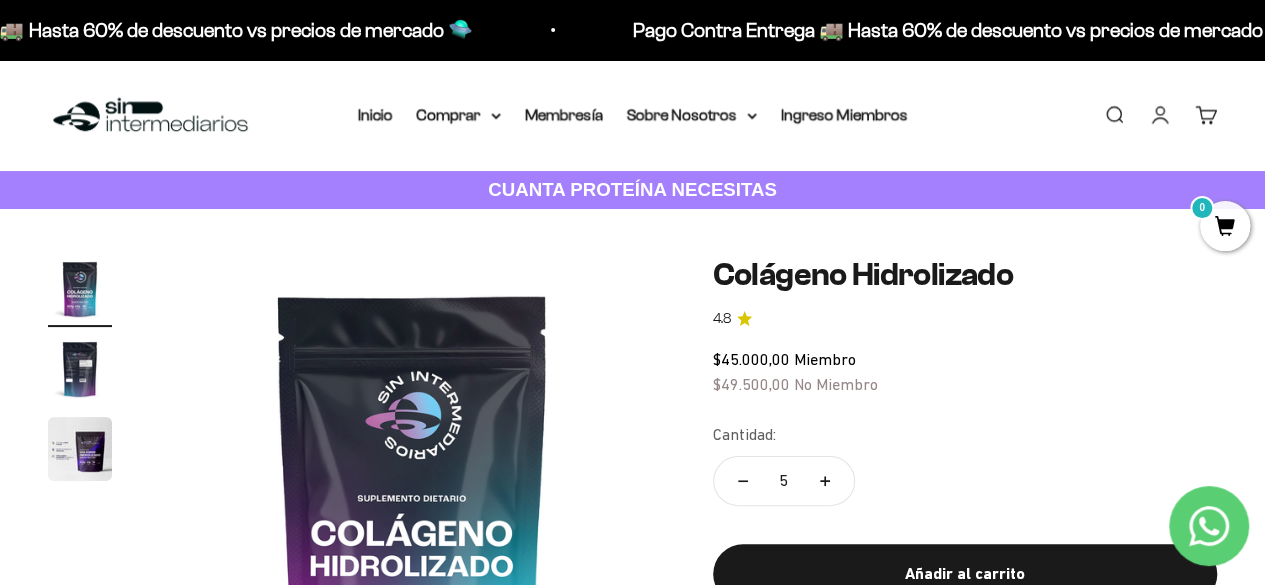 click 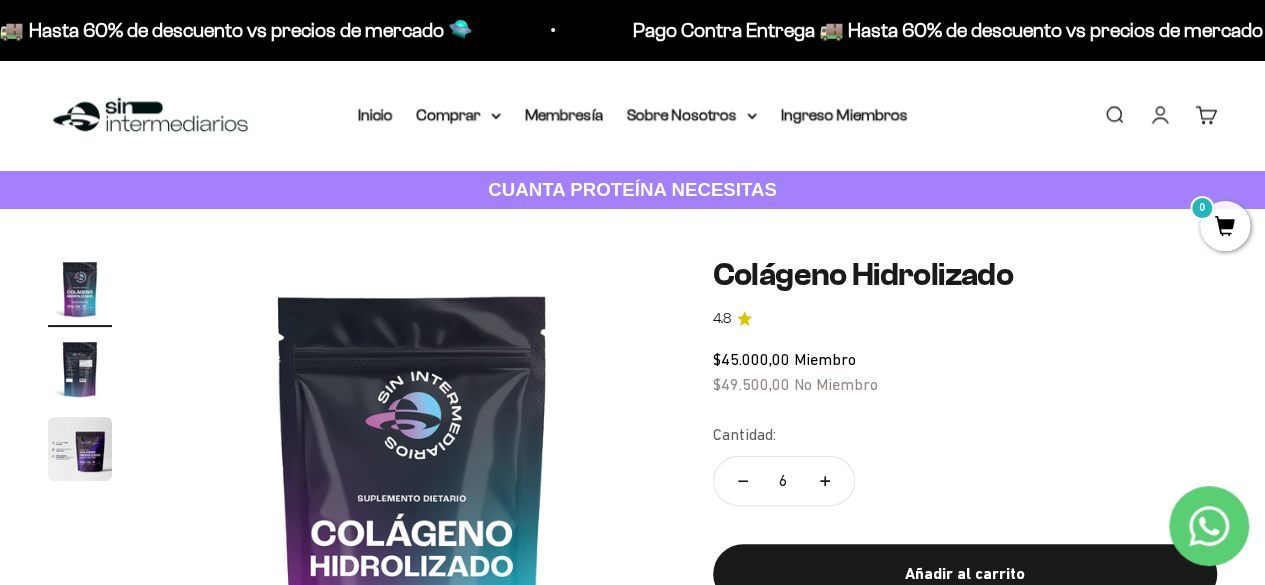 click 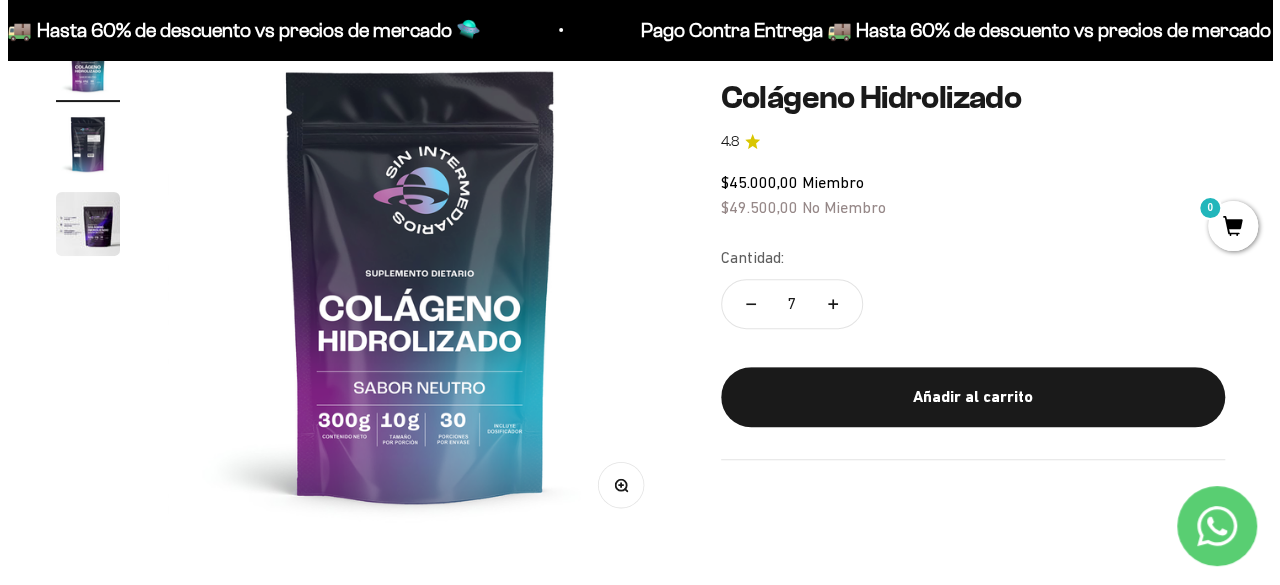 scroll, scrollTop: 108, scrollLeft: 0, axis: vertical 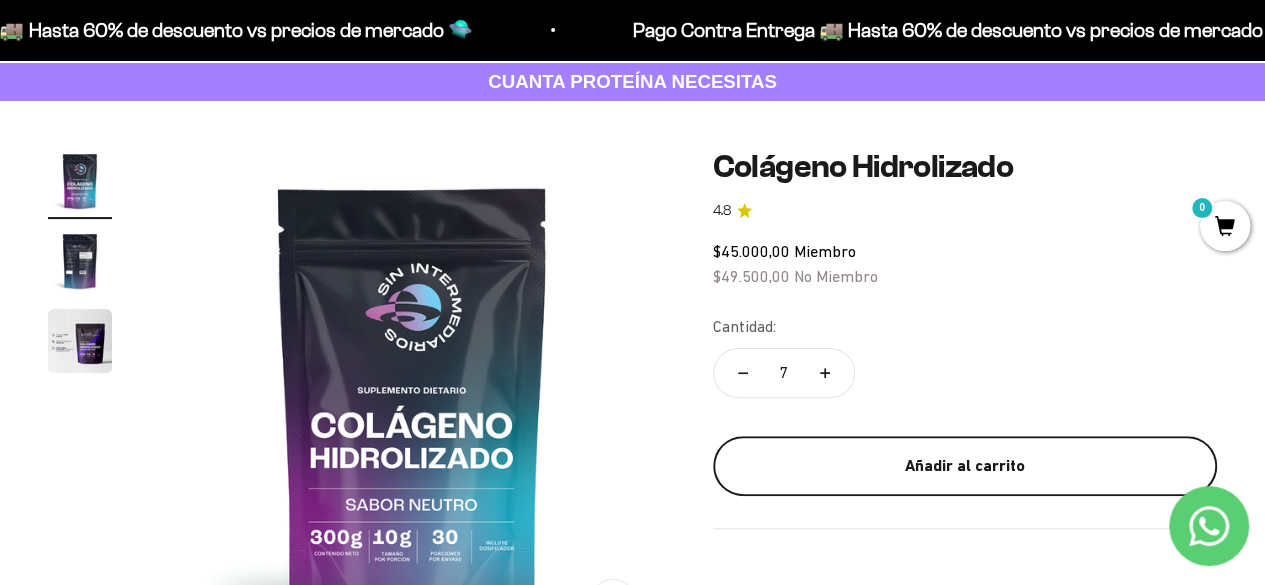 click on "Añadir al carrito" at bounding box center [965, 466] 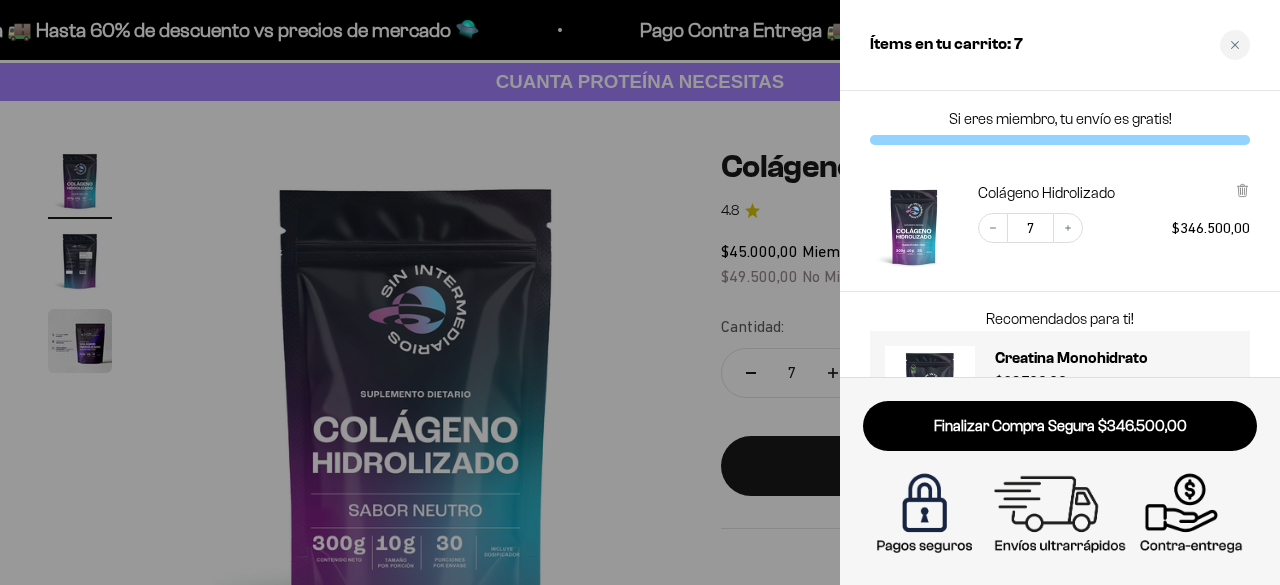 type 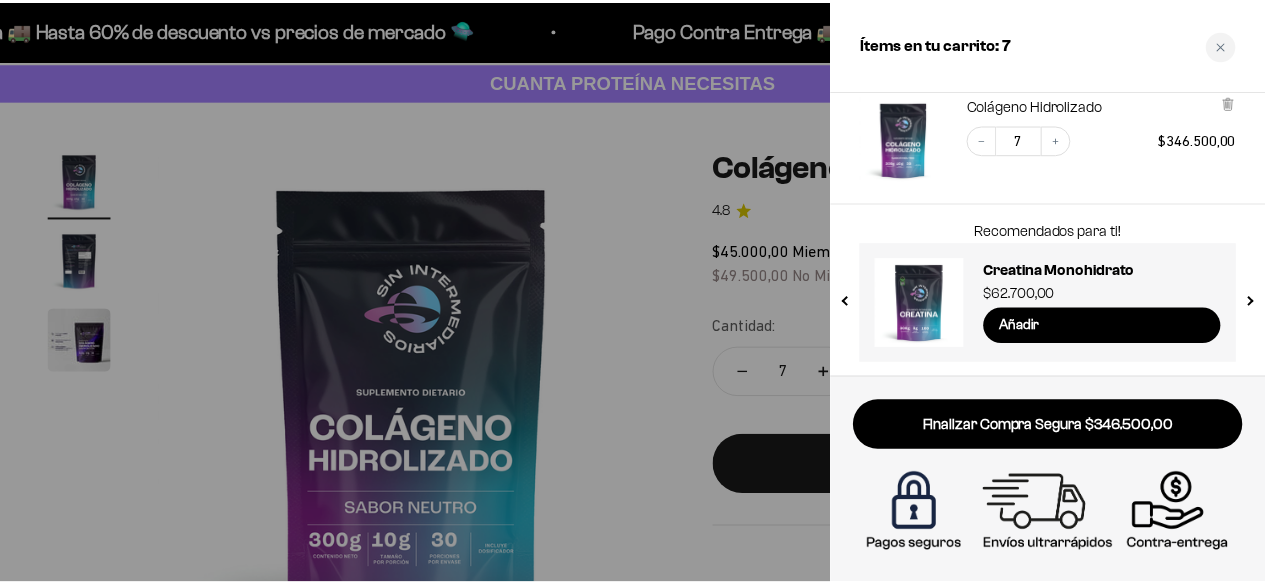 scroll, scrollTop: 88, scrollLeft: 0, axis: vertical 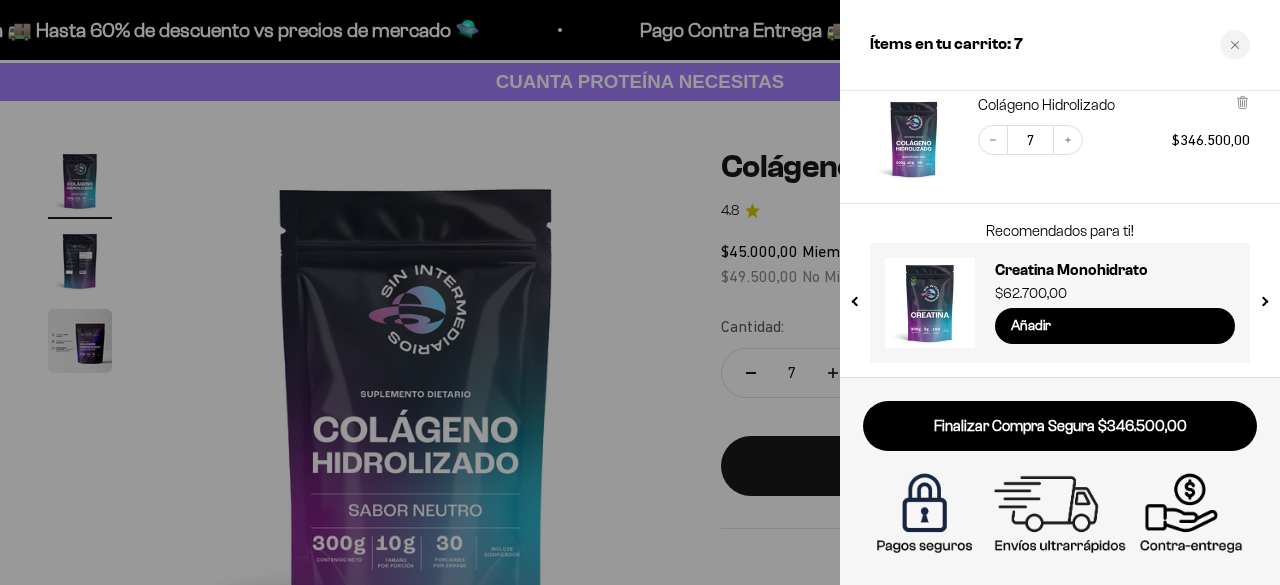 drag, startPoint x: 1166, startPoint y: 312, endPoint x: 374, endPoint y: 142, distance: 810.0395 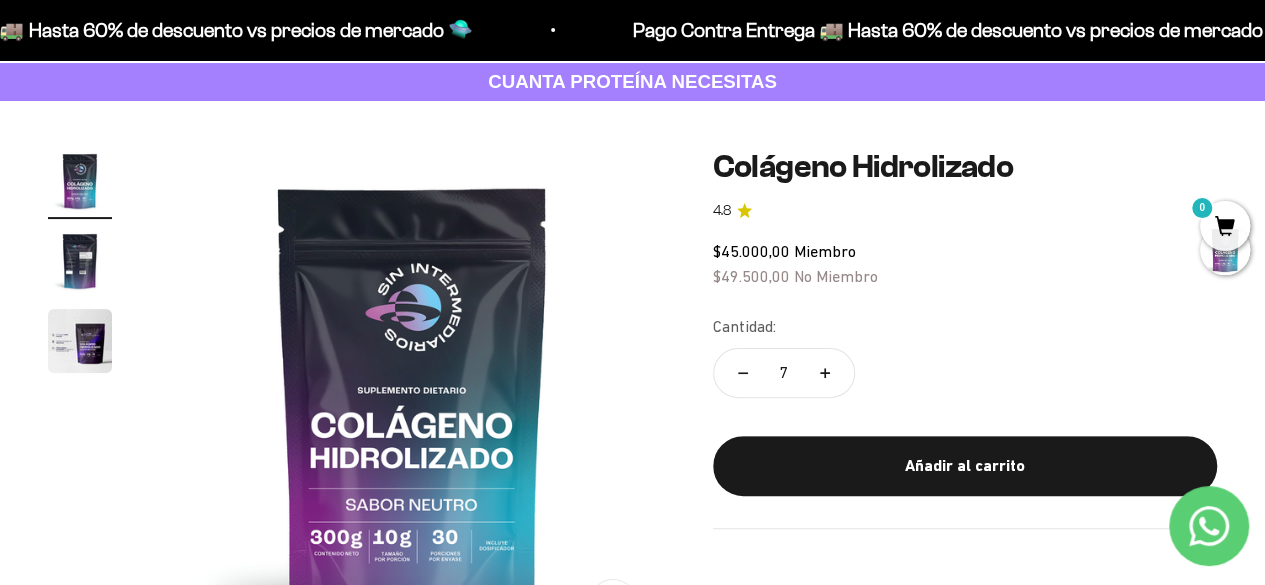 click at bounding box center (412, 401) 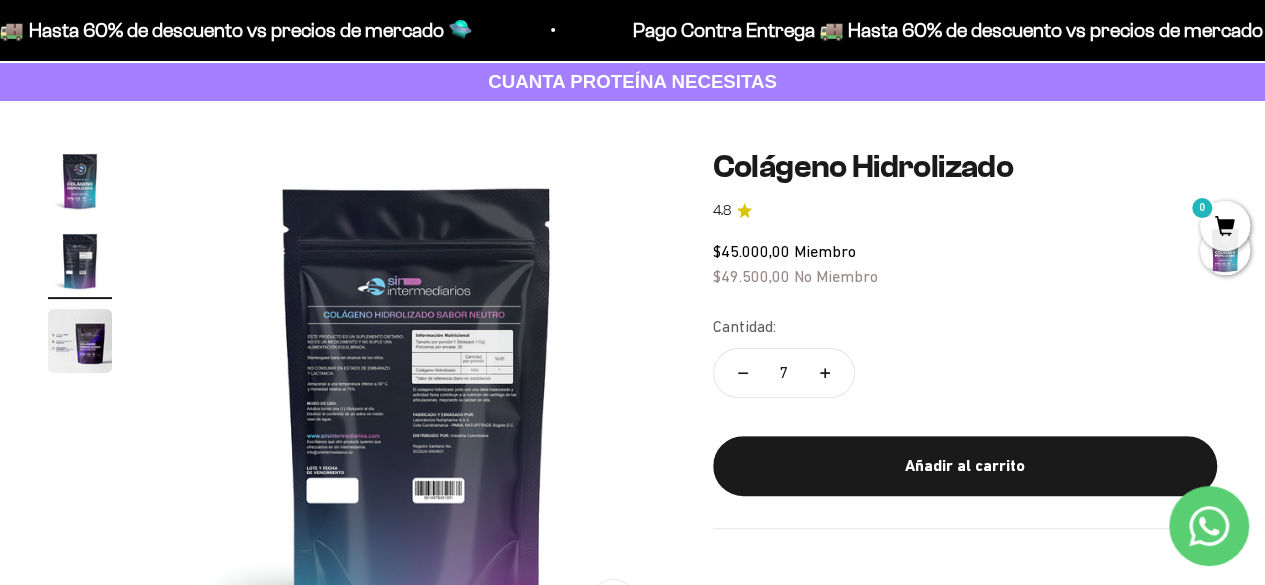 scroll, scrollTop: 0, scrollLeft: 516, axis: horizontal 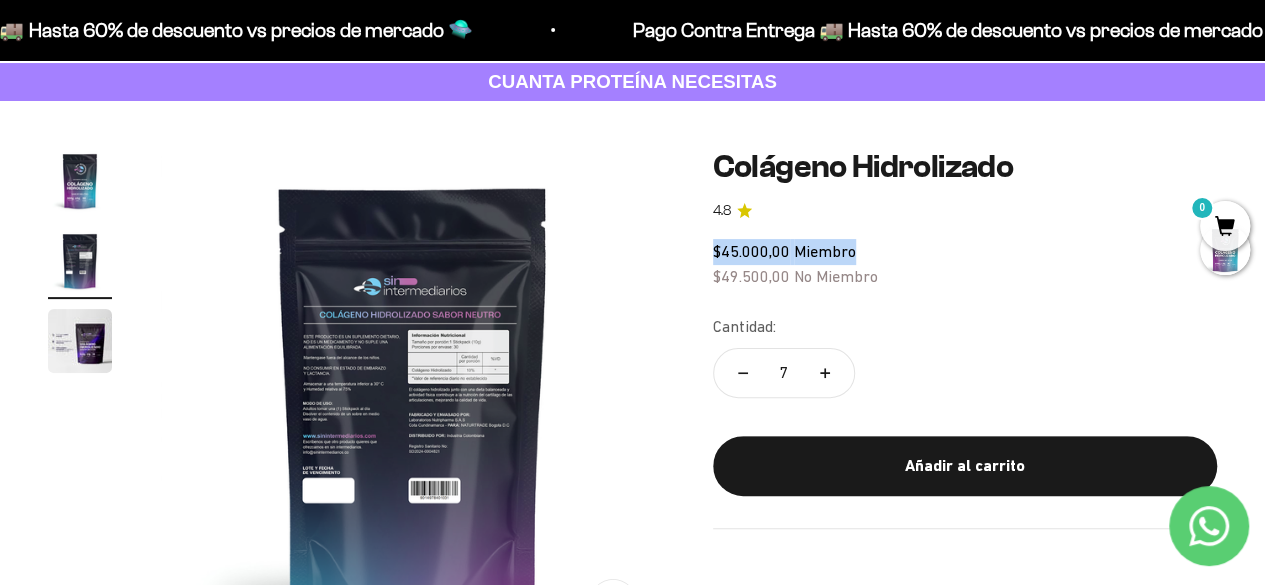 drag, startPoint x: 1130, startPoint y: 247, endPoint x: 1155, endPoint y: 210, distance: 44.65423 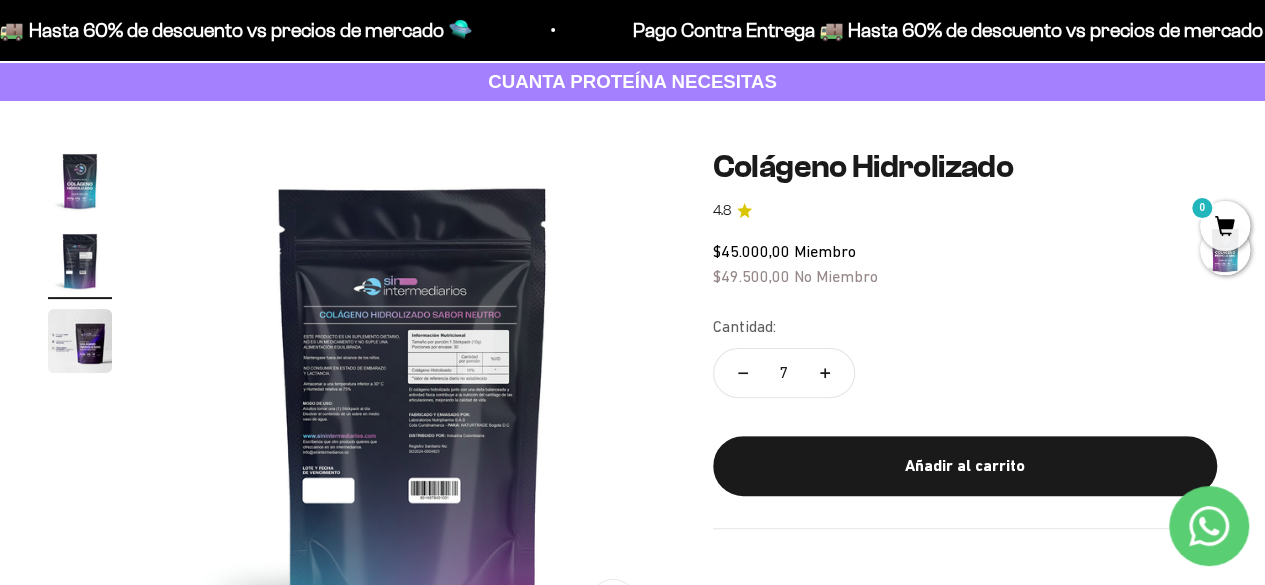 click on "0" at bounding box center (1225, 226) 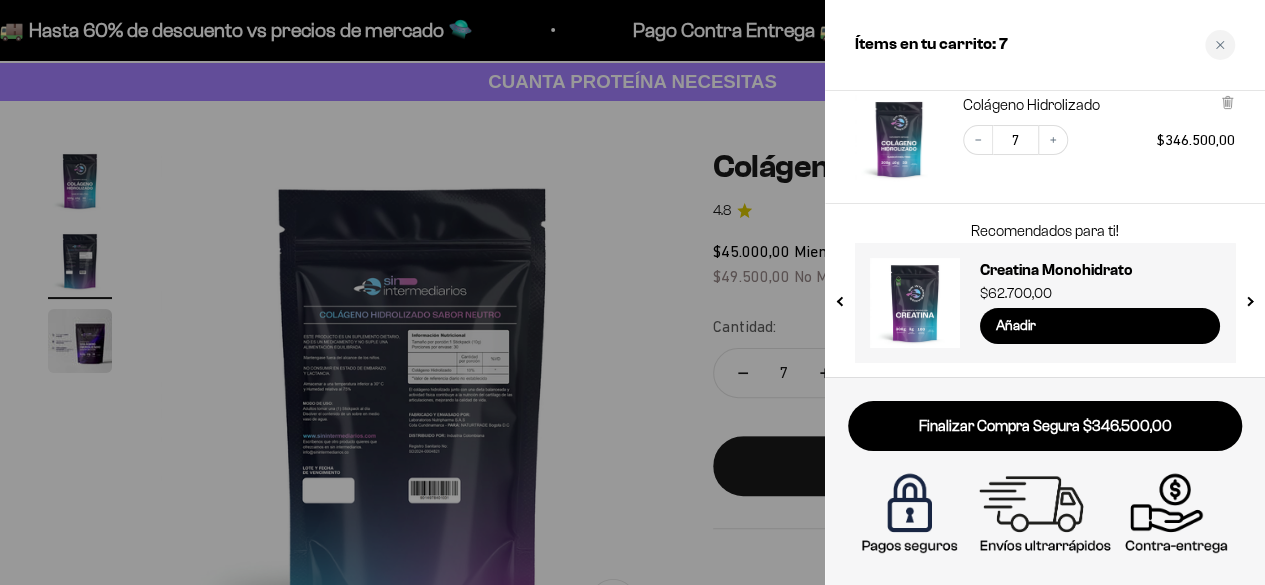 scroll, scrollTop: 0, scrollLeft: 524, axis: horizontal 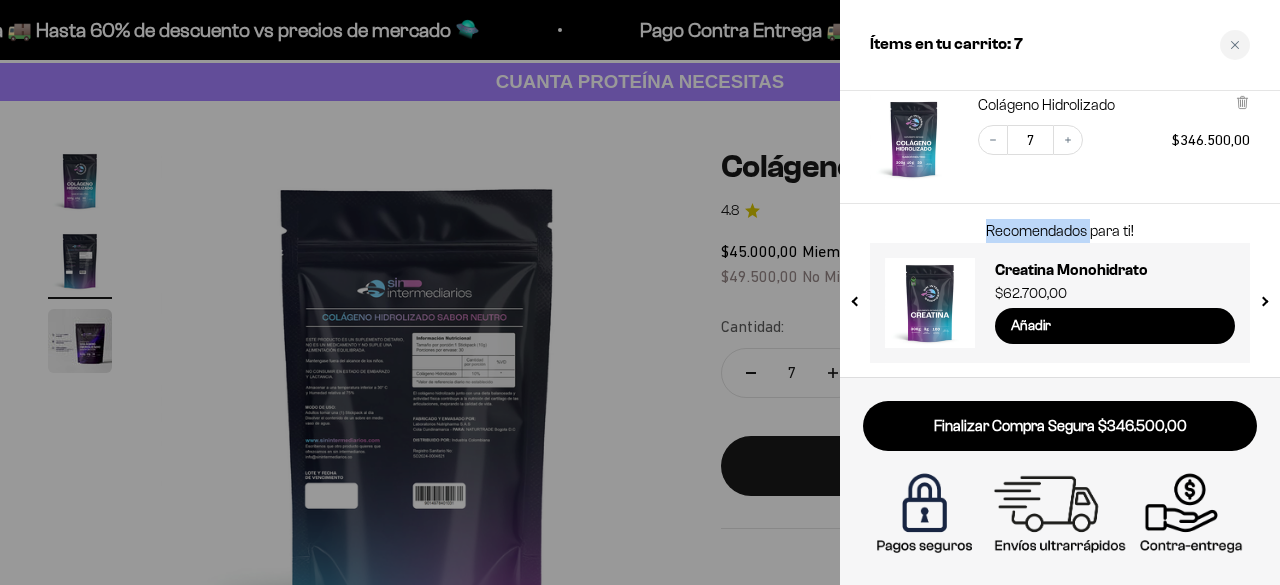click on "Recomendados para ti!" at bounding box center [1060, 231] 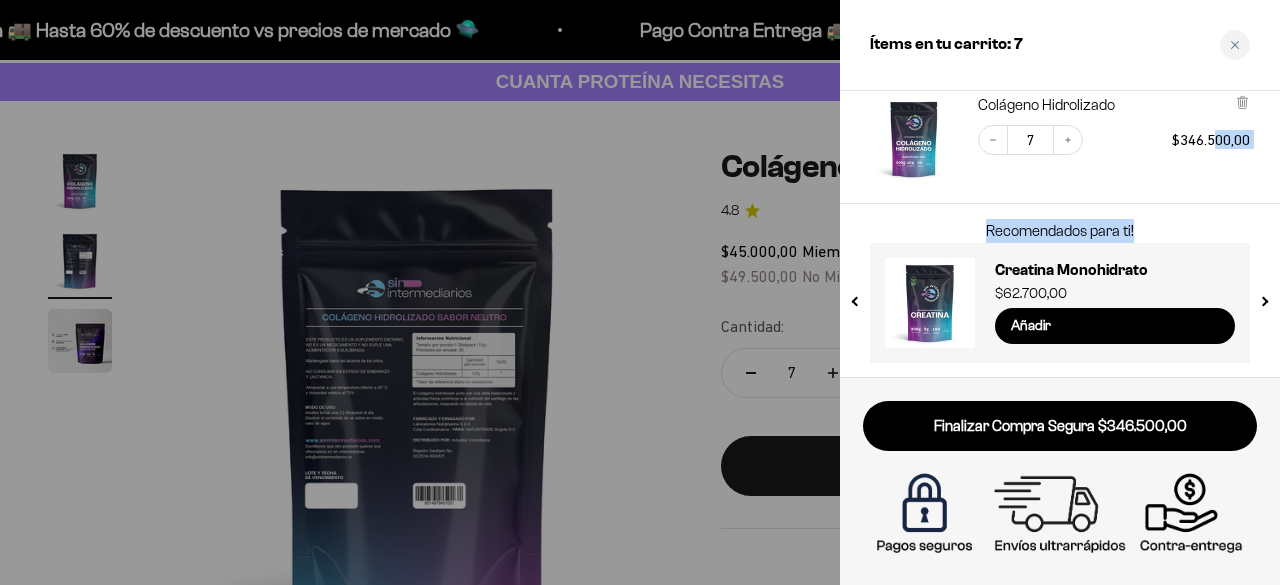 drag, startPoint x: 1222, startPoint y: 237, endPoint x: 1215, endPoint y: 153, distance: 84.29116 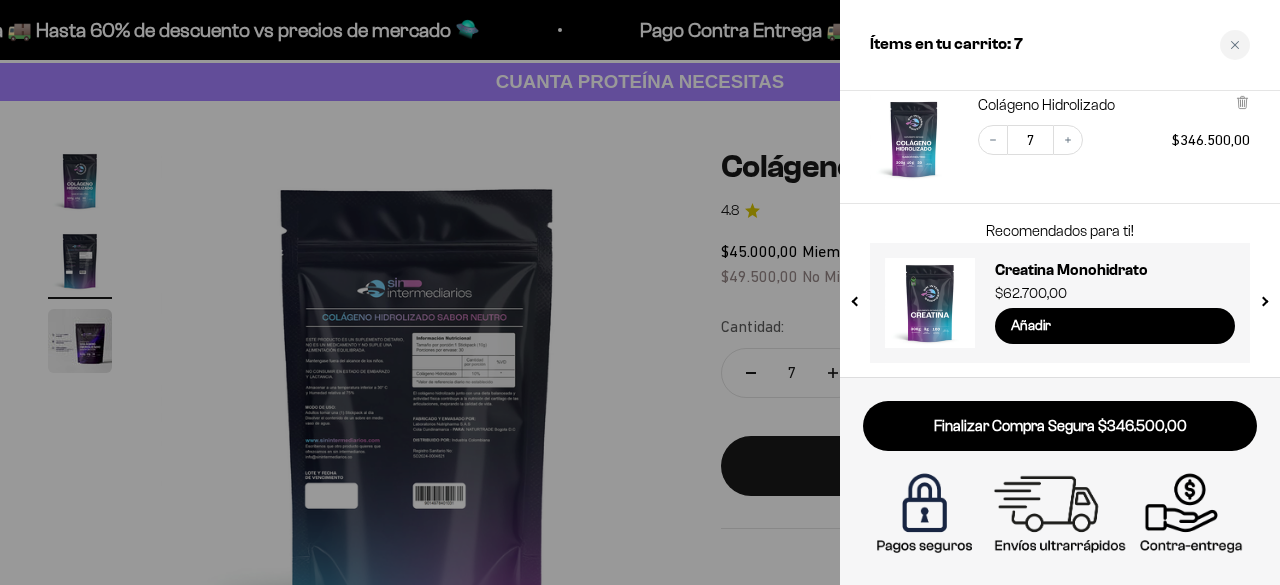 drag, startPoint x: 784, startPoint y: 374, endPoint x: 496, endPoint y: 127, distance: 379.41138 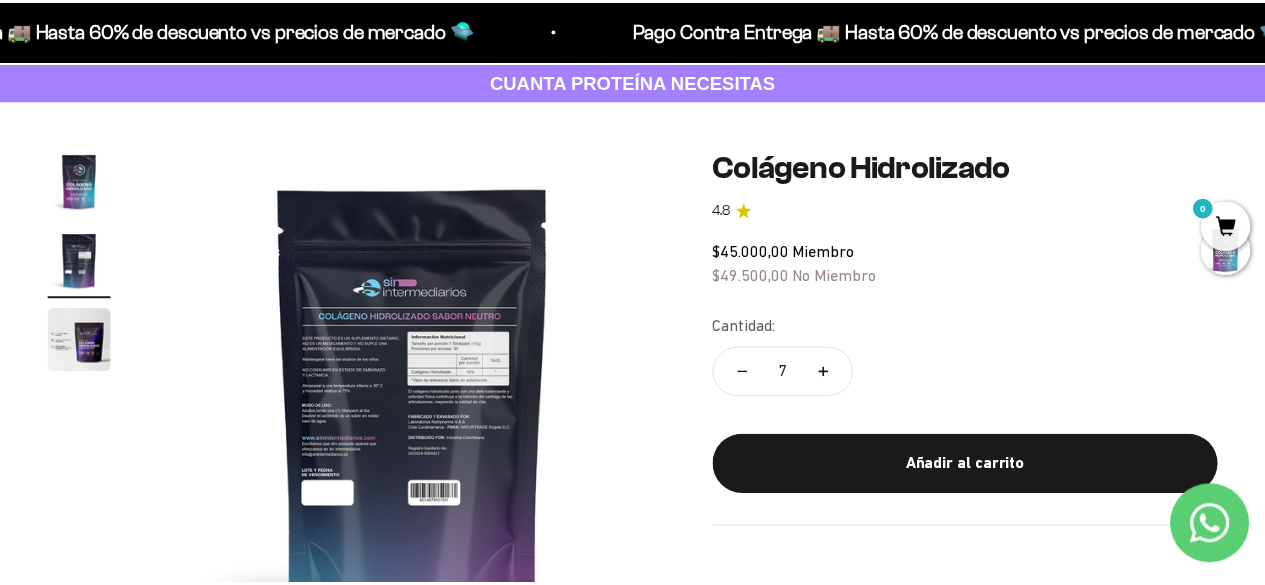 scroll, scrollTop: 0, scrollLeft: 516, axis: horizontal 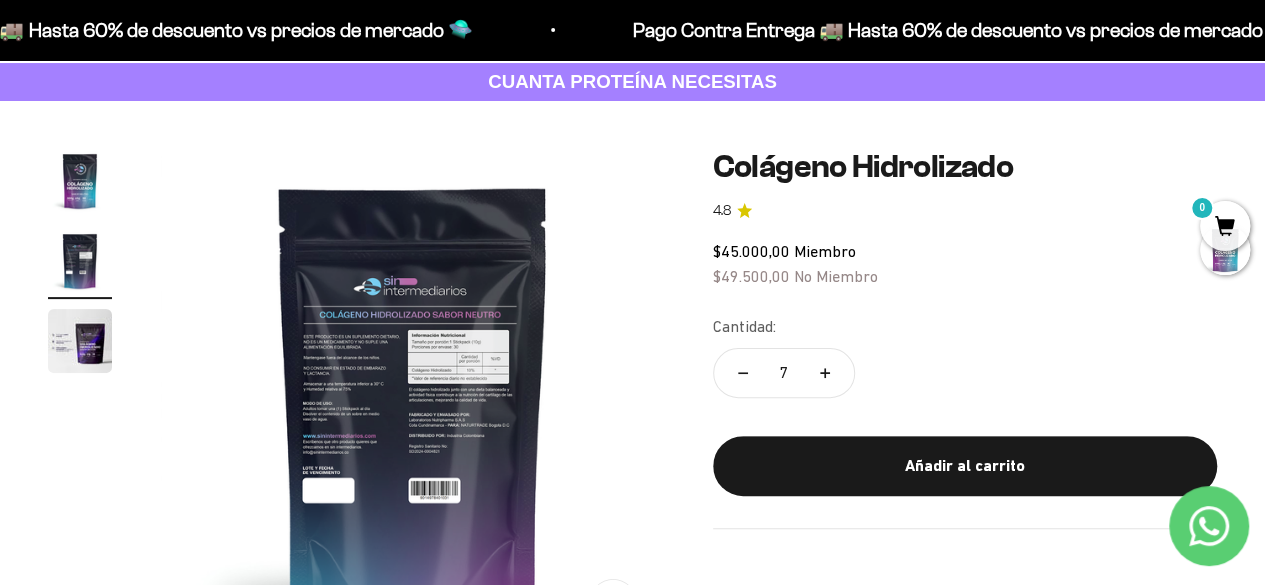 click on "Zoom
Ir al artículo 1
Ir al artículo 2
Ir al artículo 3
Colágeno Hidrolizado 4.8
$45.000,00   Miembro $49.500,00   No Miembro
Cantidad:
7
Añadir al carrito" at bounding box center [632, 401] 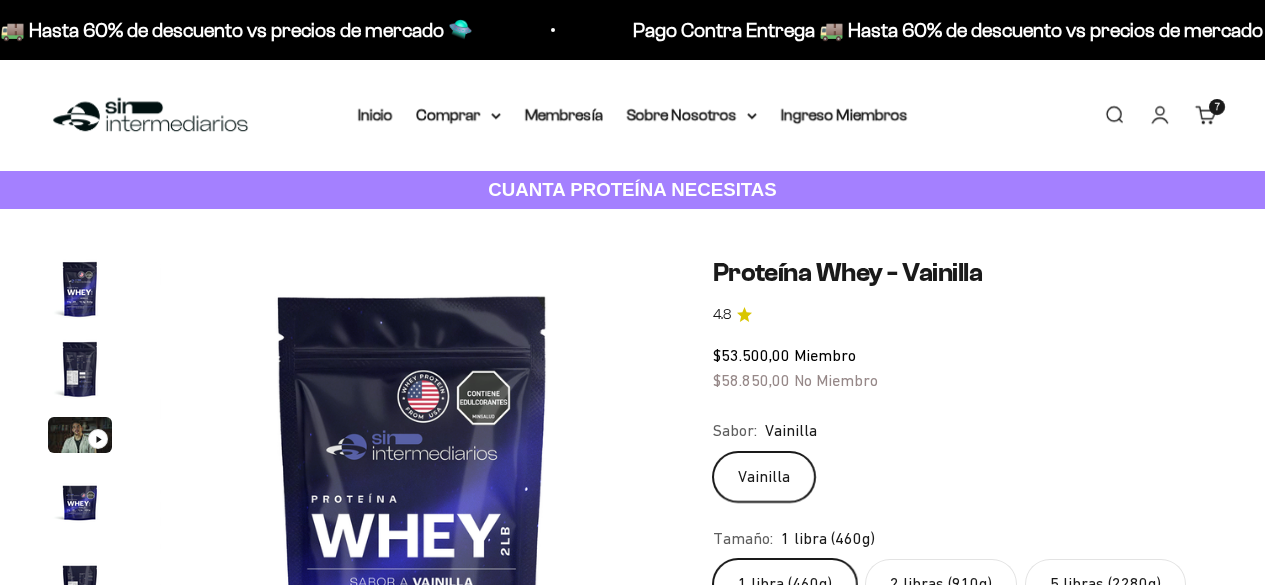 scroll, scrollTop: 0, scrollLeft: 0, axis: both 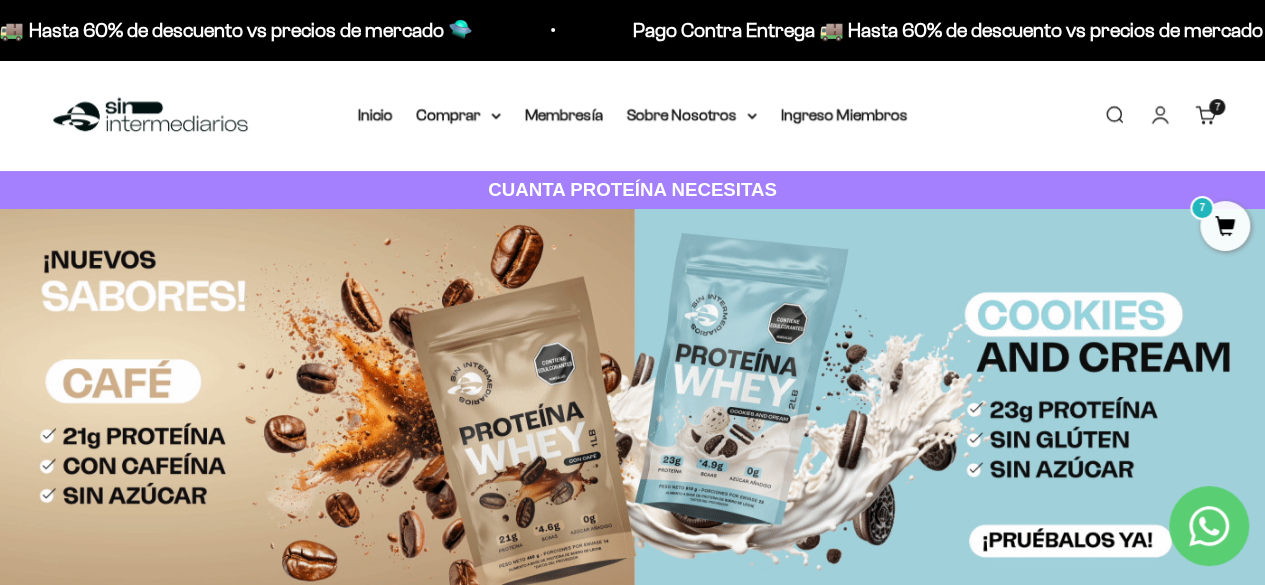 click on "Buscar" at bounding box center [1114, 115] 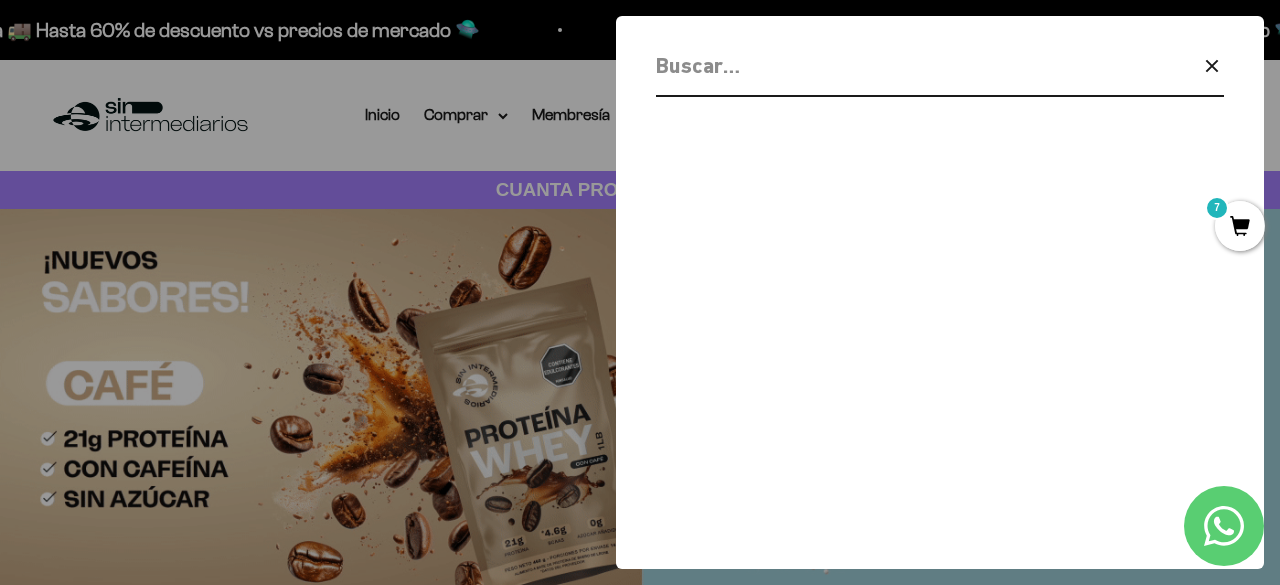 click 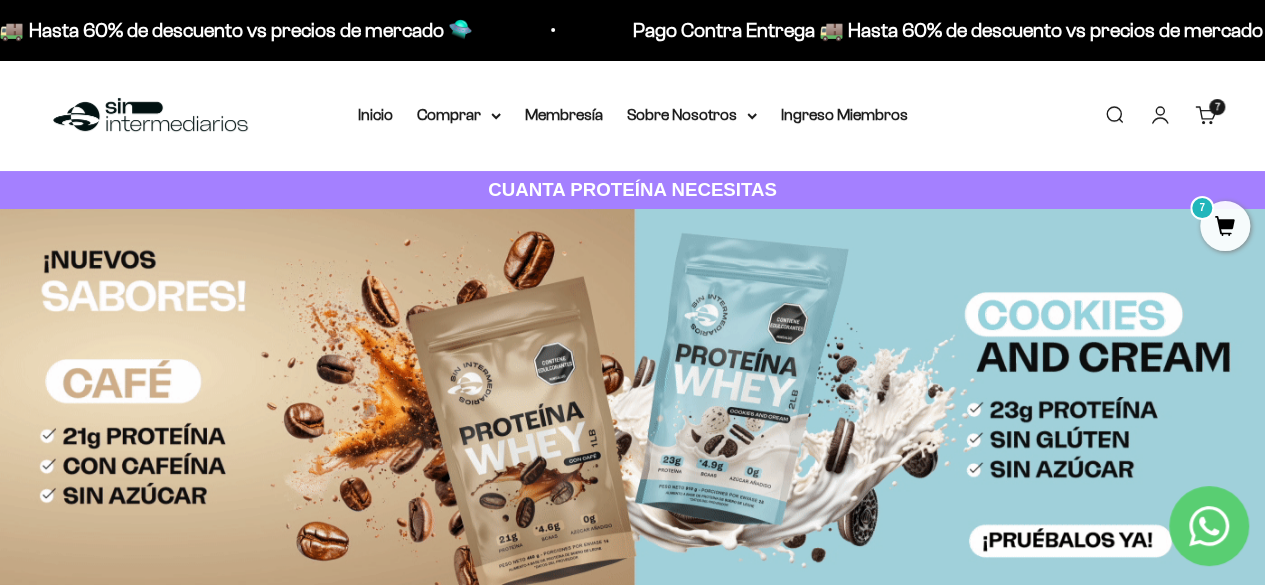 click on "7" at bounding box center [1225, 226] 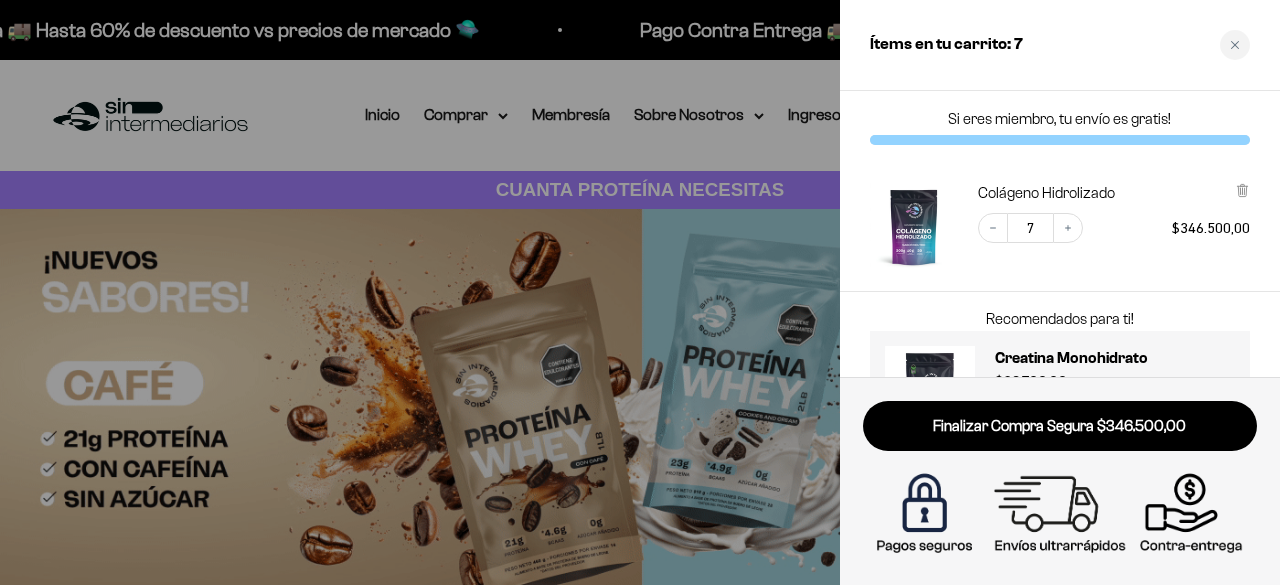 click at bounding box center [640, 292] 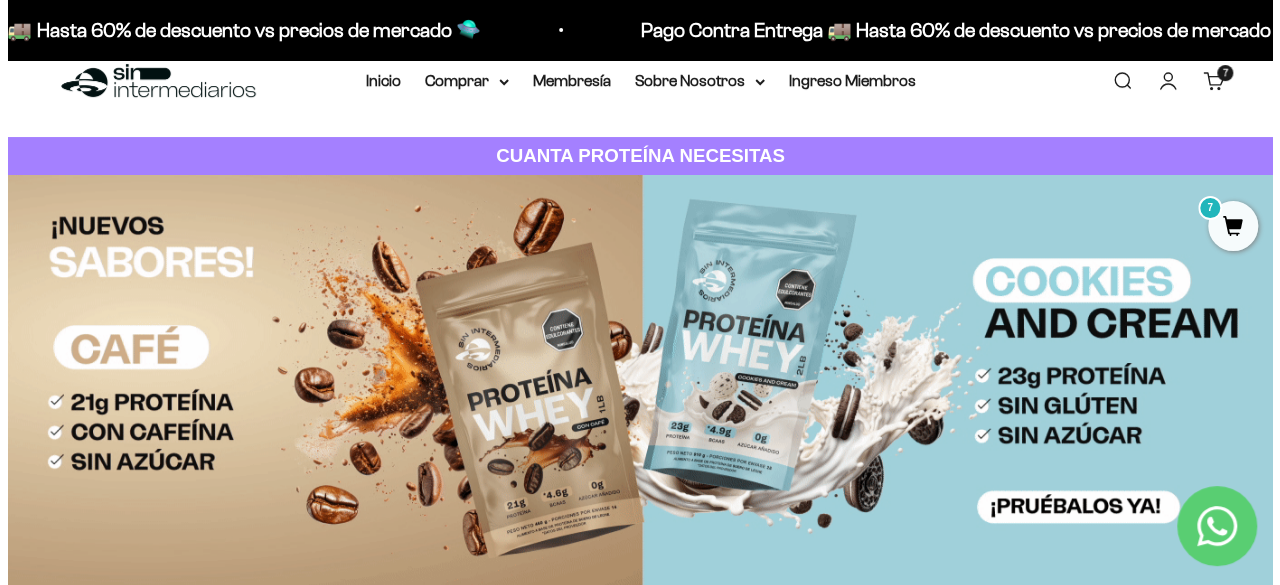 scroll, scrollTop: 0, scrollLeft: 0, axis: both 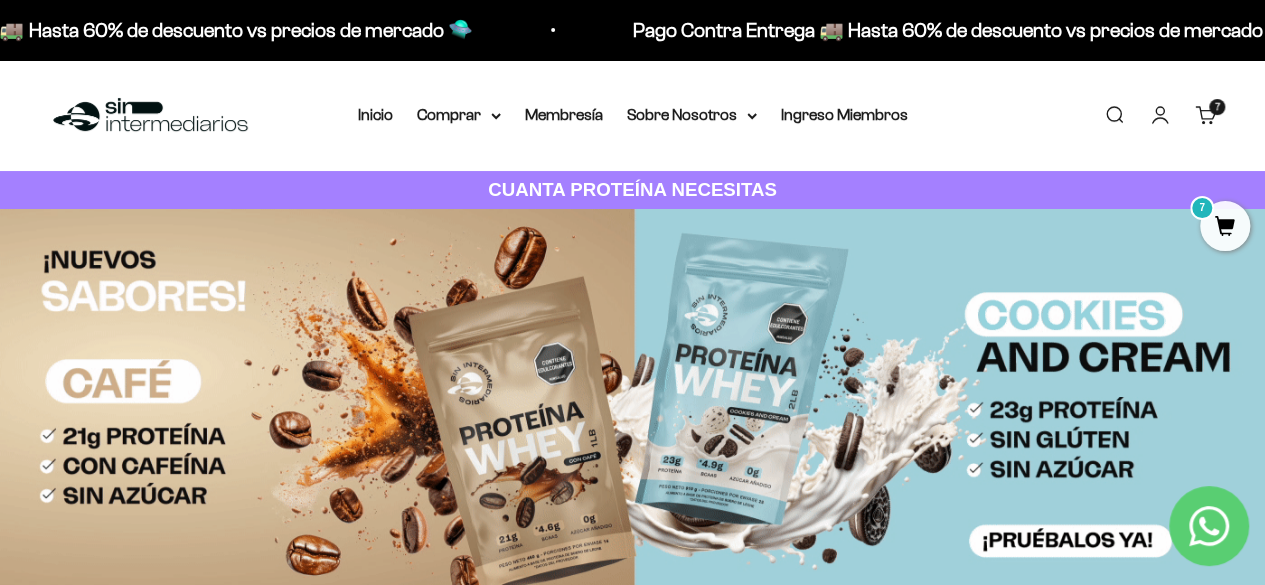 click on "Buscar" at bounding box center [1114, 115] 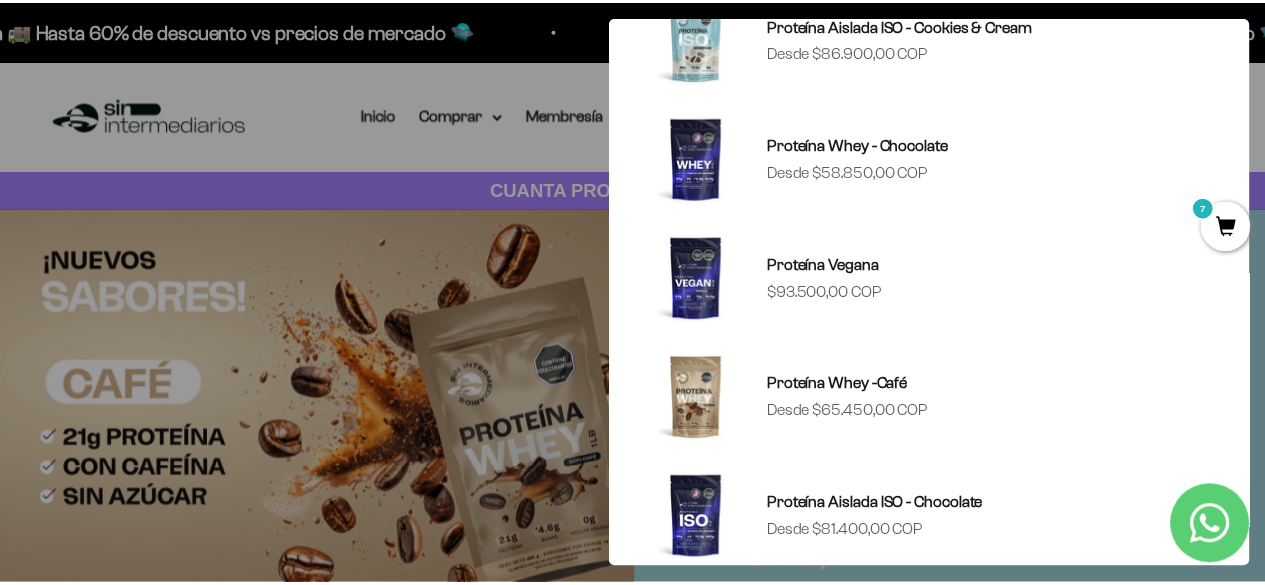 scroll, scrollTop: 825, scrollLeft: 0, axis: vertical 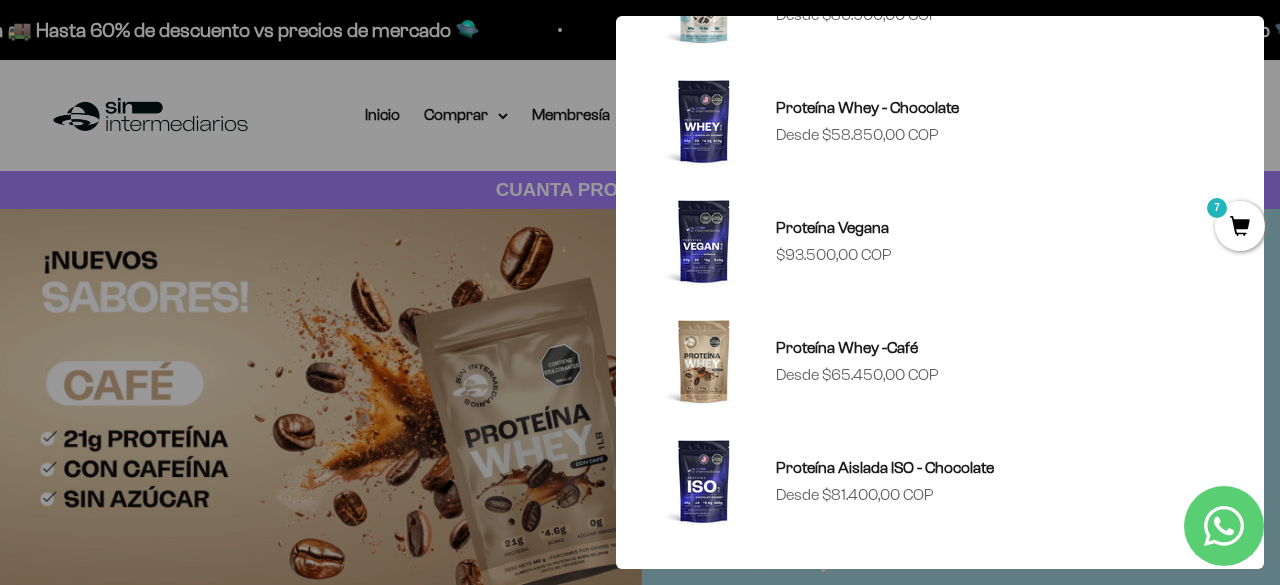 type on "prote" 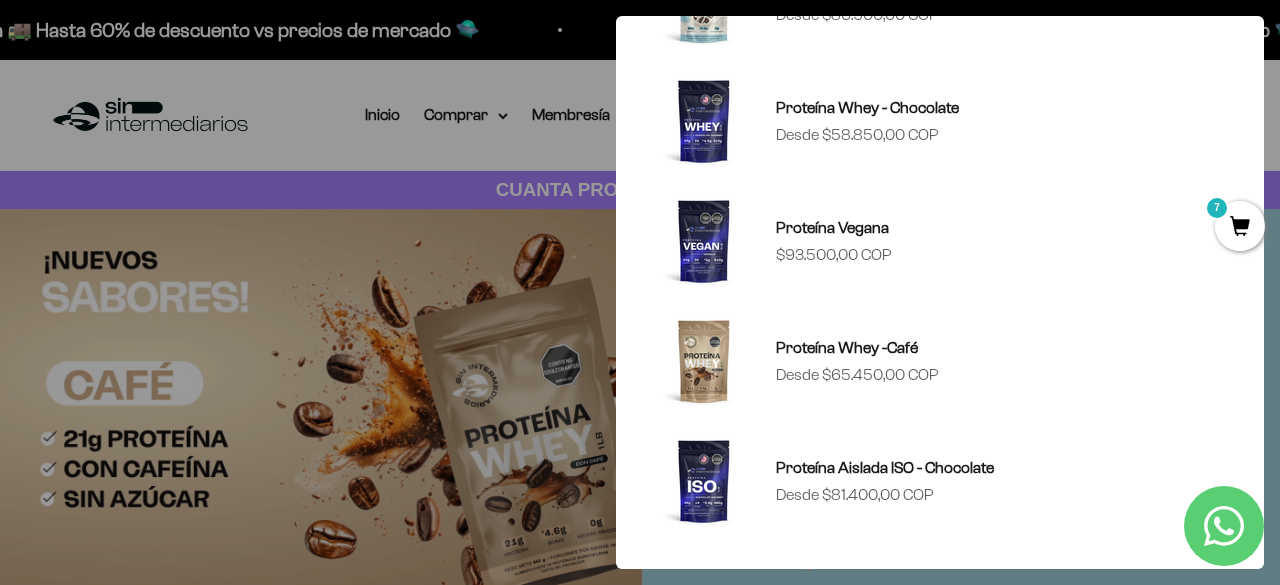 drag, startPoint x: 1271, startPoint y: 429, endPoint x: 1268, endPoint y: 453, distance: 24.186773 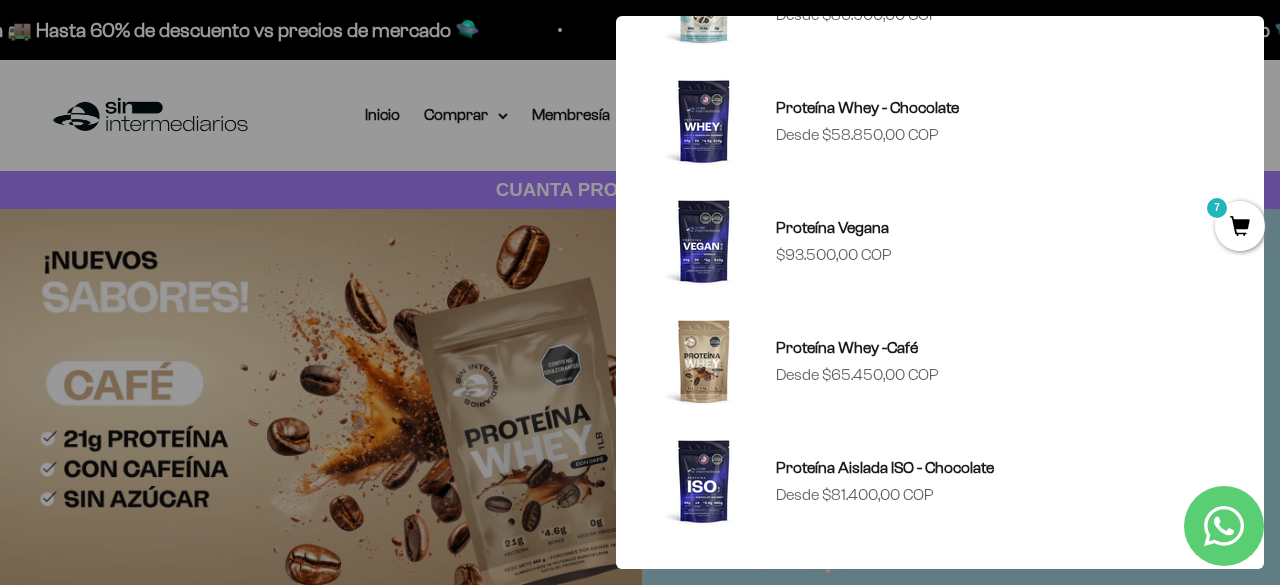 click at bounding box center [640, 292] 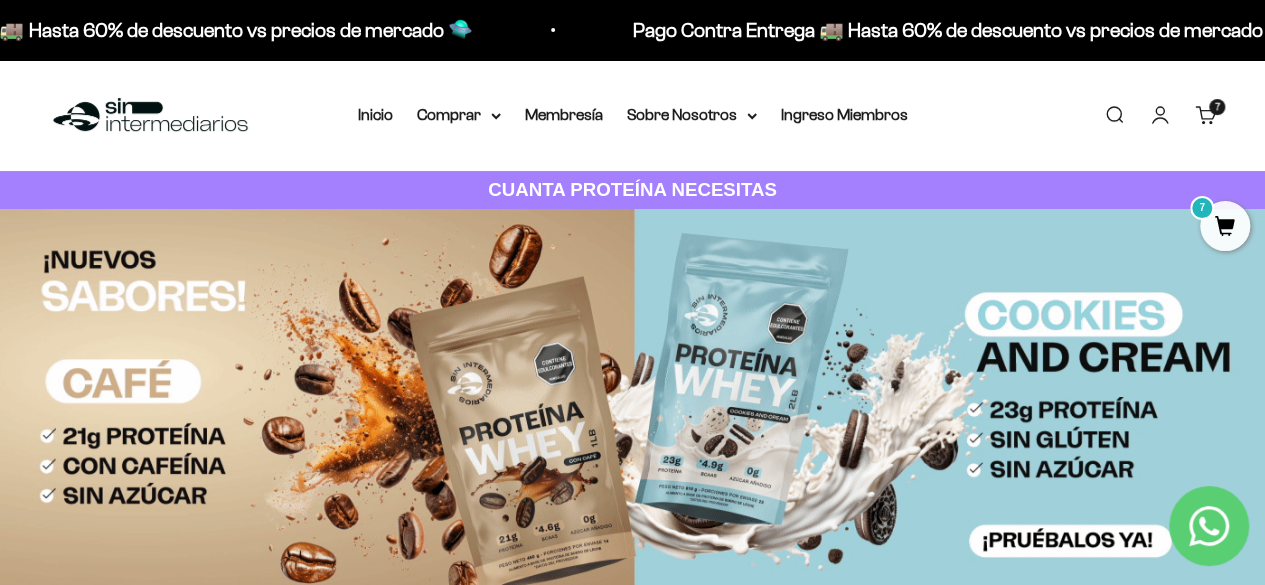 click on "7" at bounding box center (1225, 226) 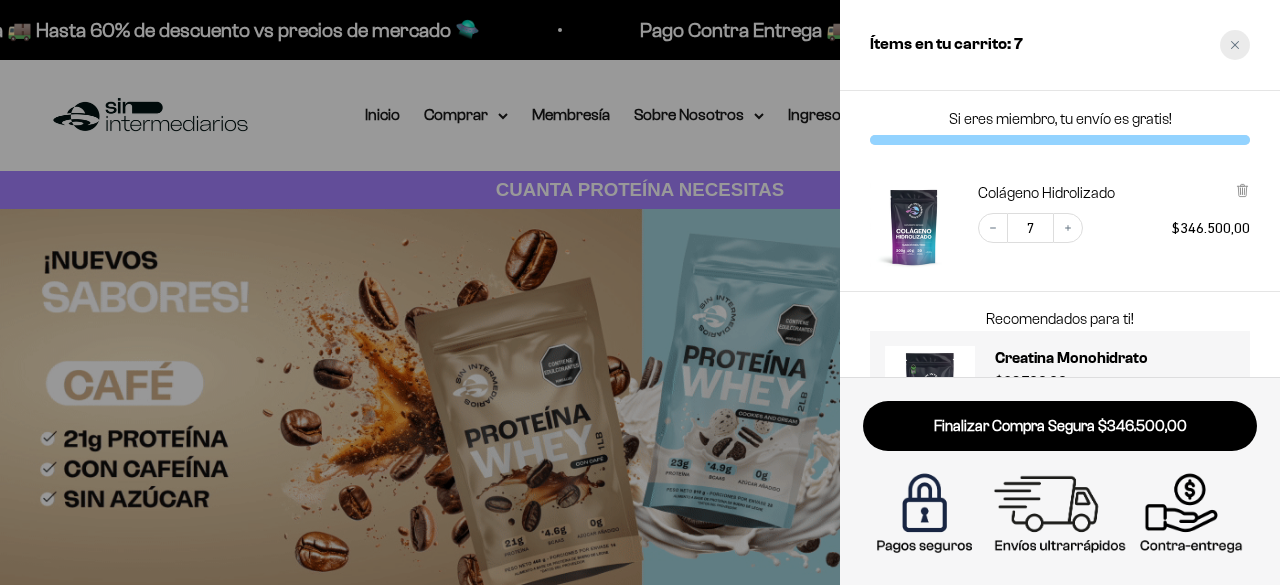 click at bounding box center [1235, 45] 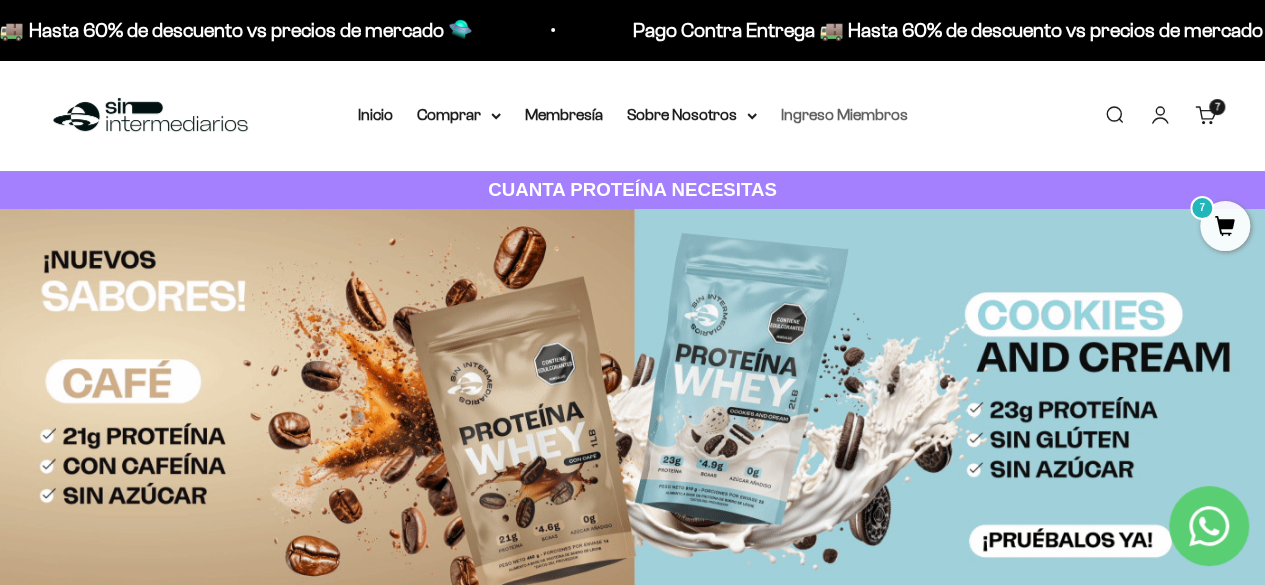 click on "Ingreso Miembros" at bounding box center [844, 114] 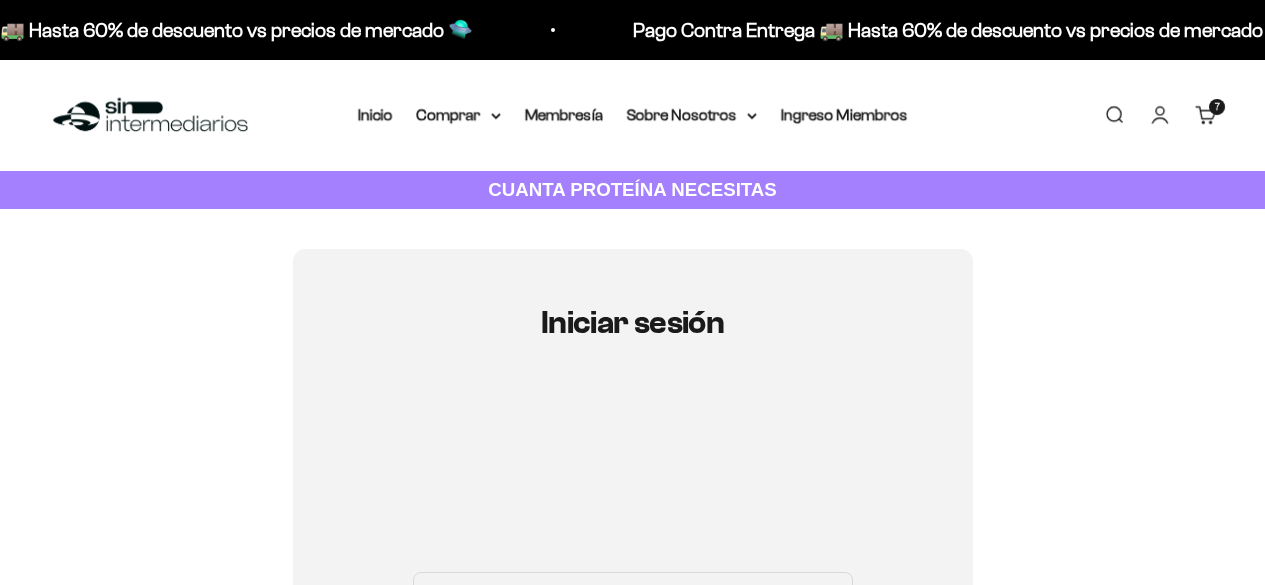scroll, scrollTop: 0, scrollLeft: 0, axis: both 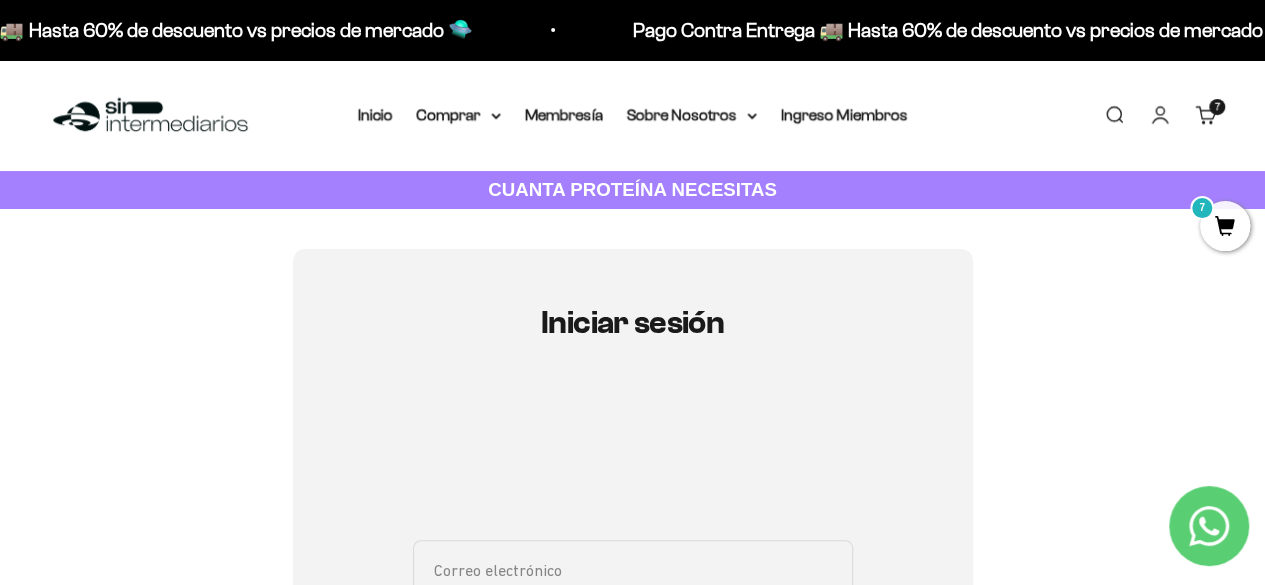 type on "adm.example@example.com" 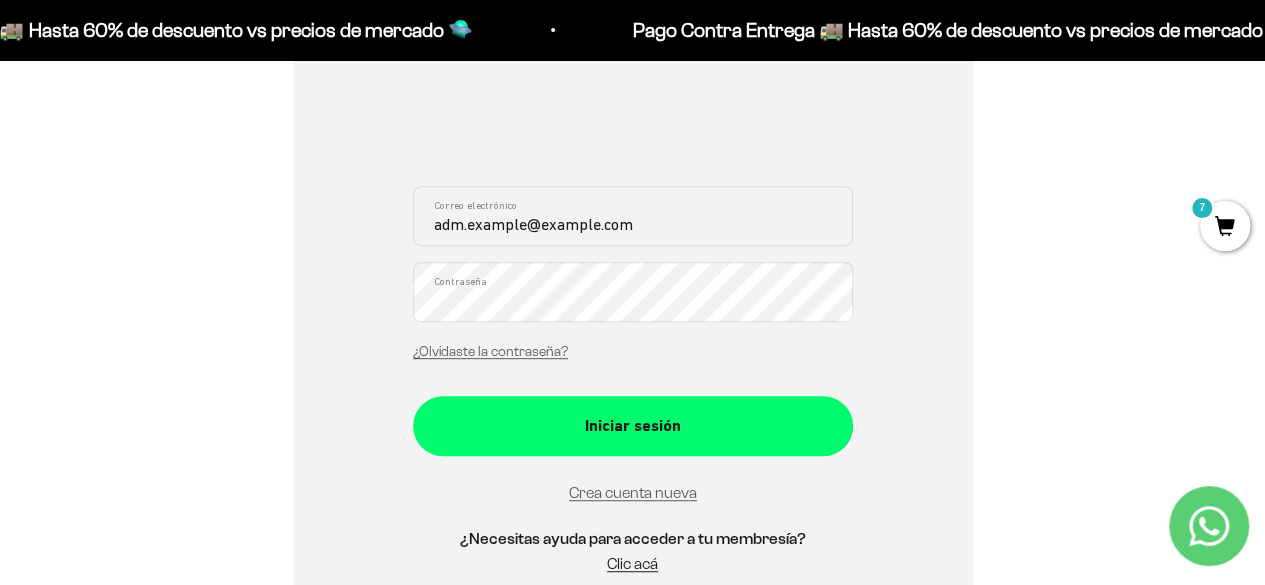 scroll, scrollTop: 365, scrollLeft: 0, axis: vertical 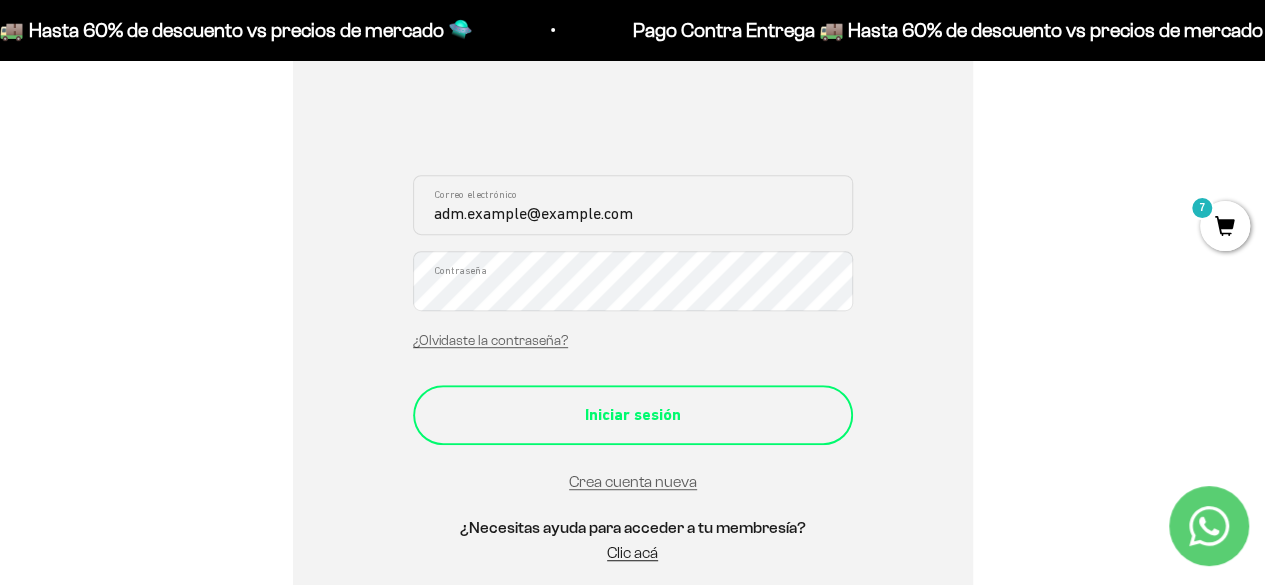 click on "Iniciar sesión" at bounding box center [633, 415] 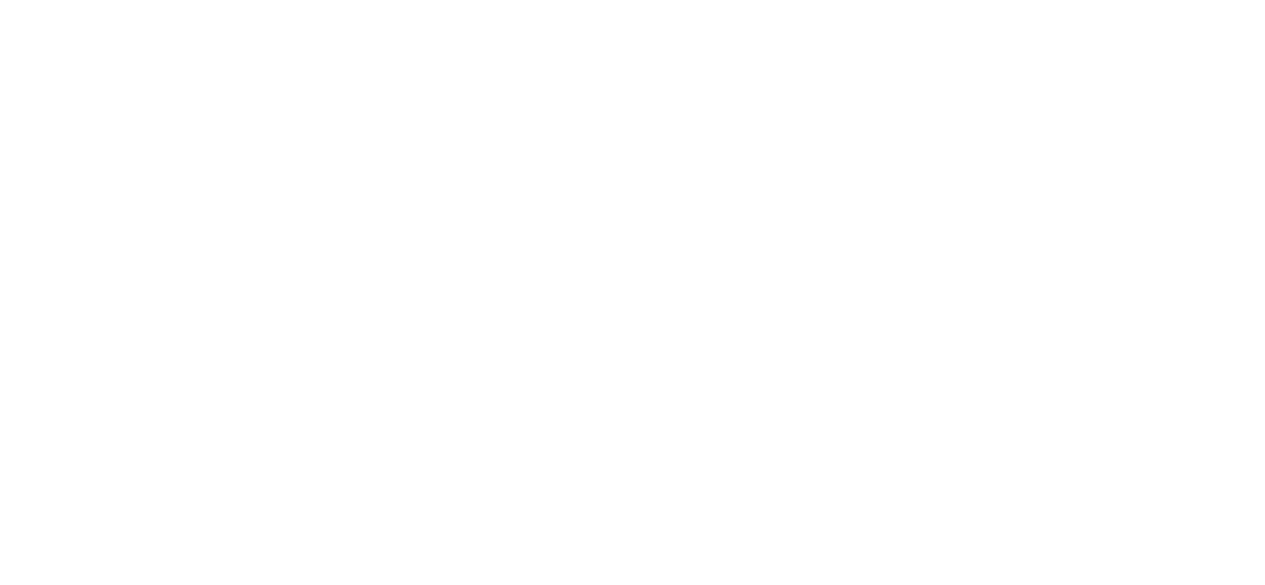 scroll, scrollTop: 0, scrollLeft: 0, axis: both 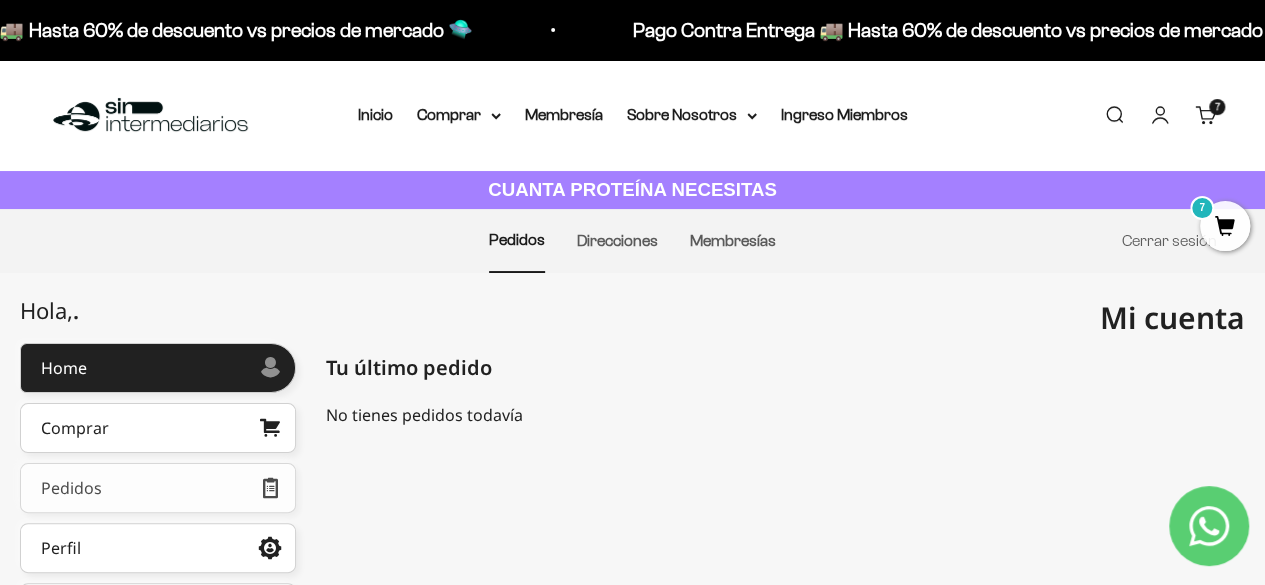 click on "Pedidos" at bounding box center (158, 488) 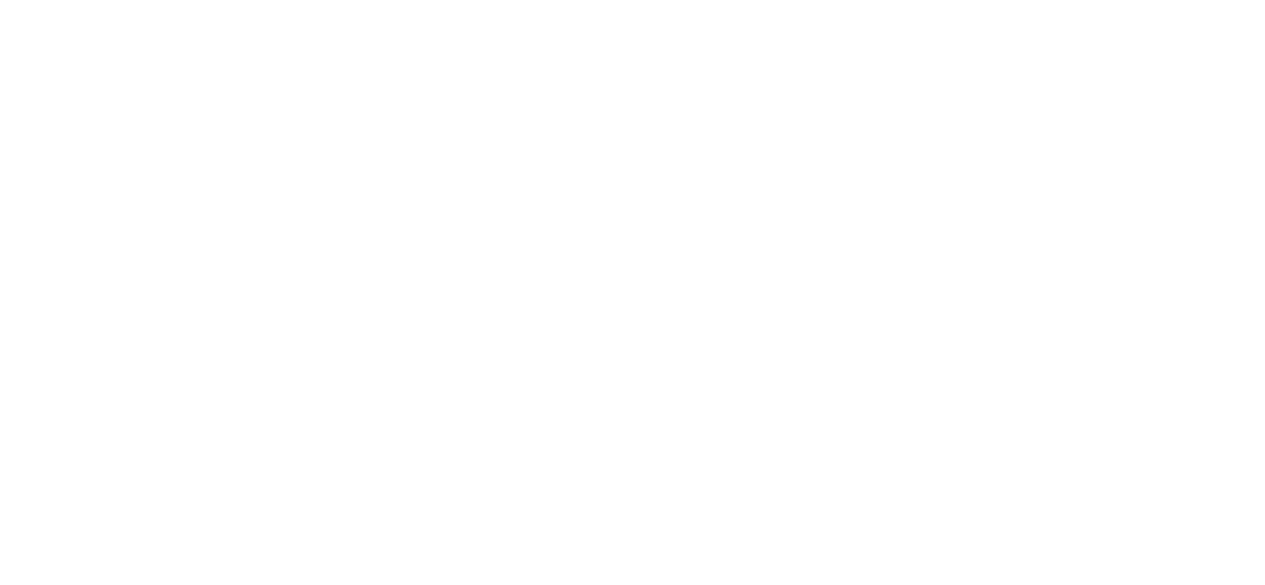 scroll, scrollTop: 0, scrollLeft: 0, axis: both 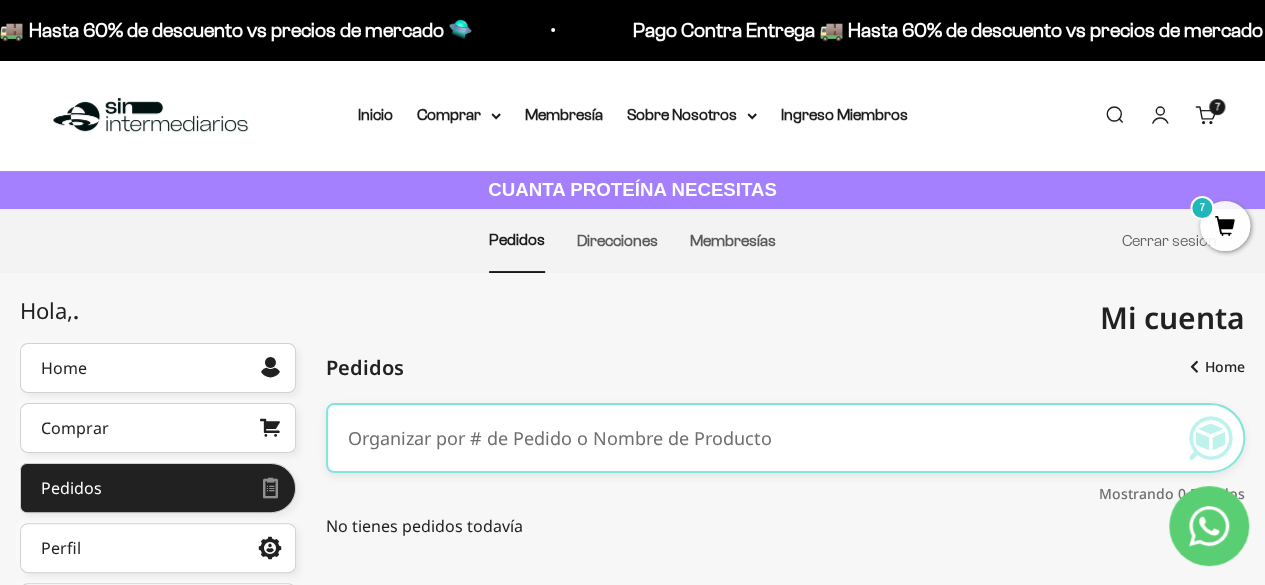click at bounding box center (755, 438) 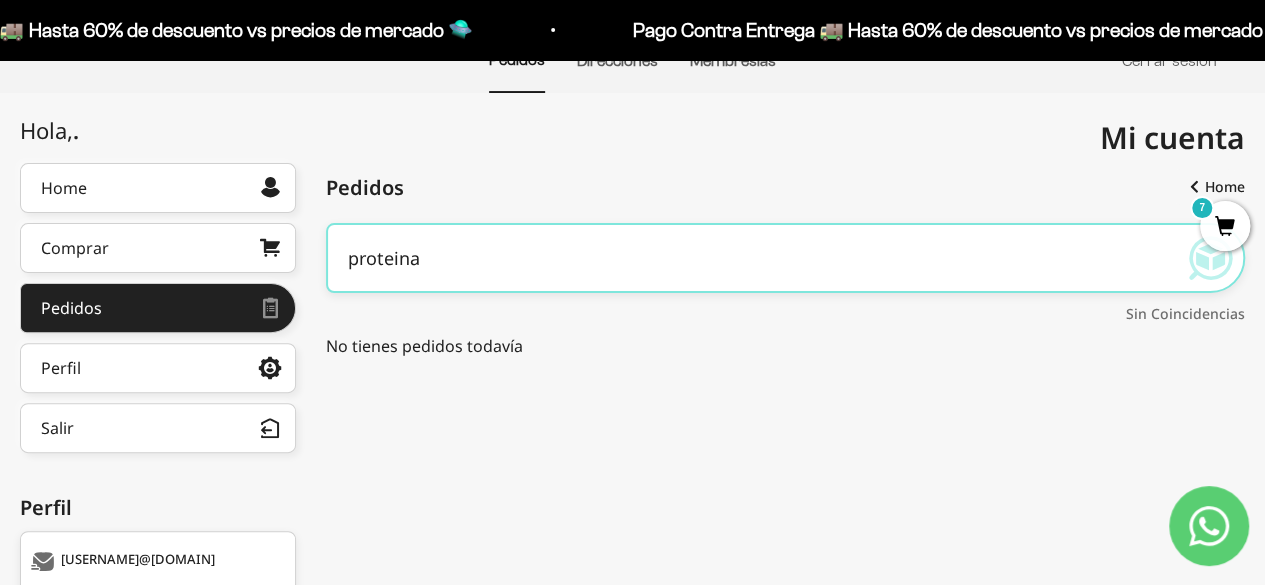 scroll, scrollTop: 191, scrollLeft: 0, axis: vertical 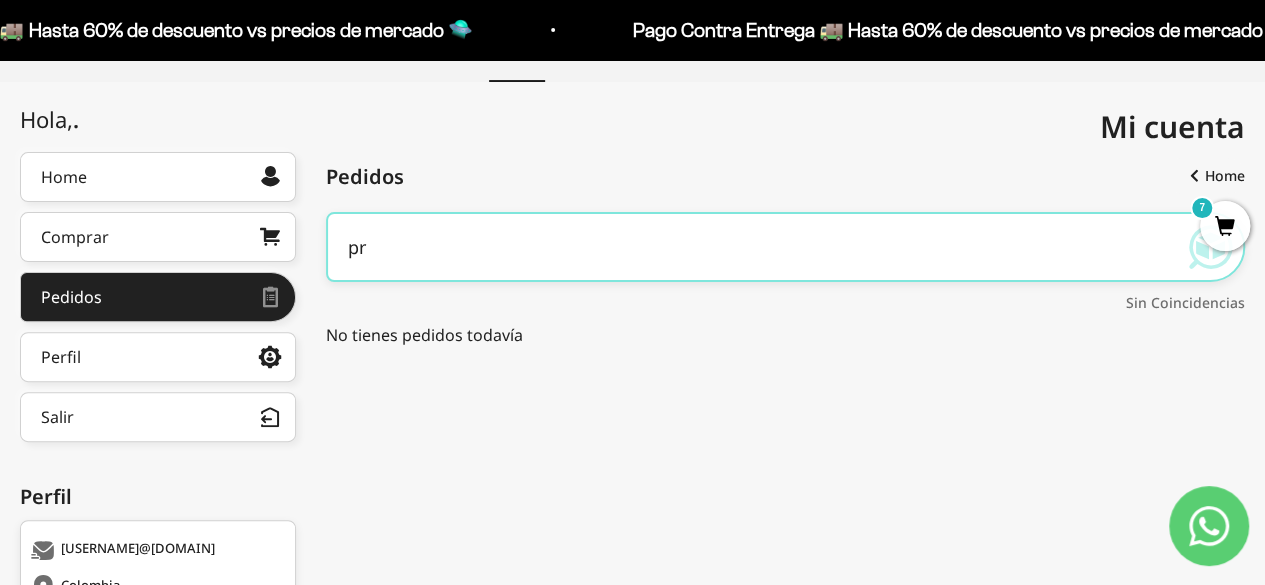 type on "p" 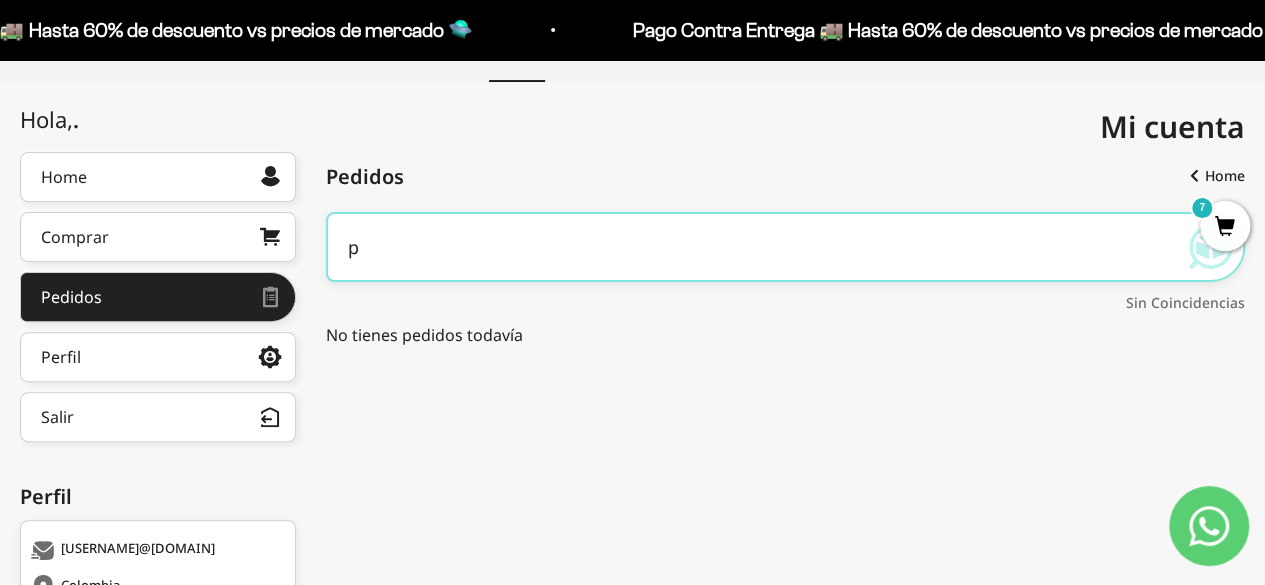 type 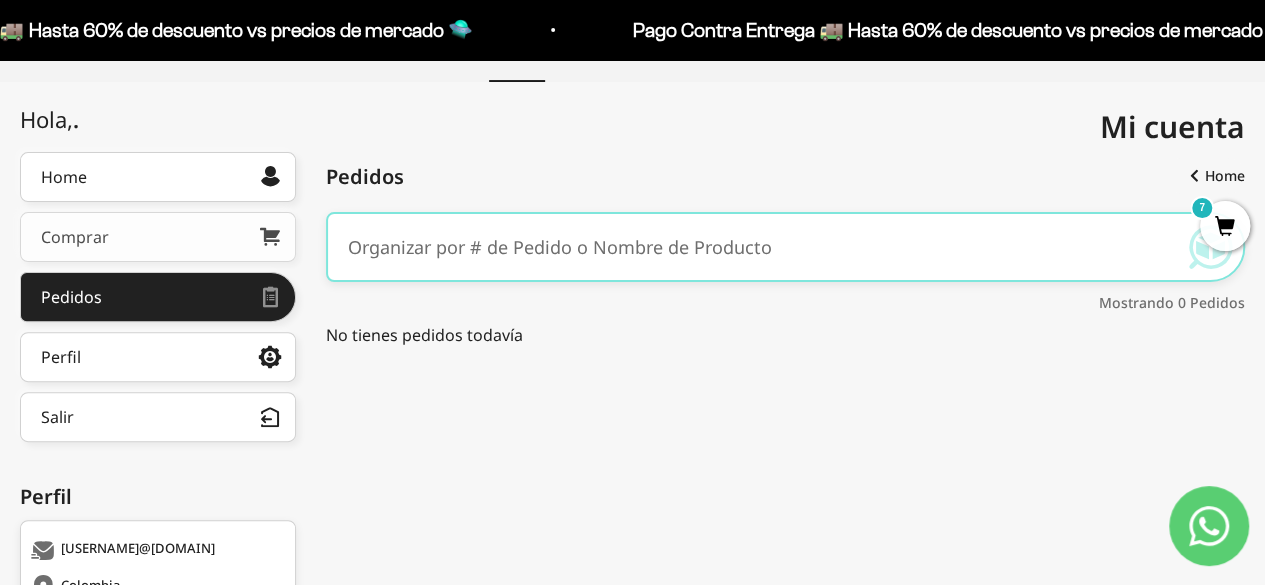 click on "Comprar" at bounding box center [158, 237] 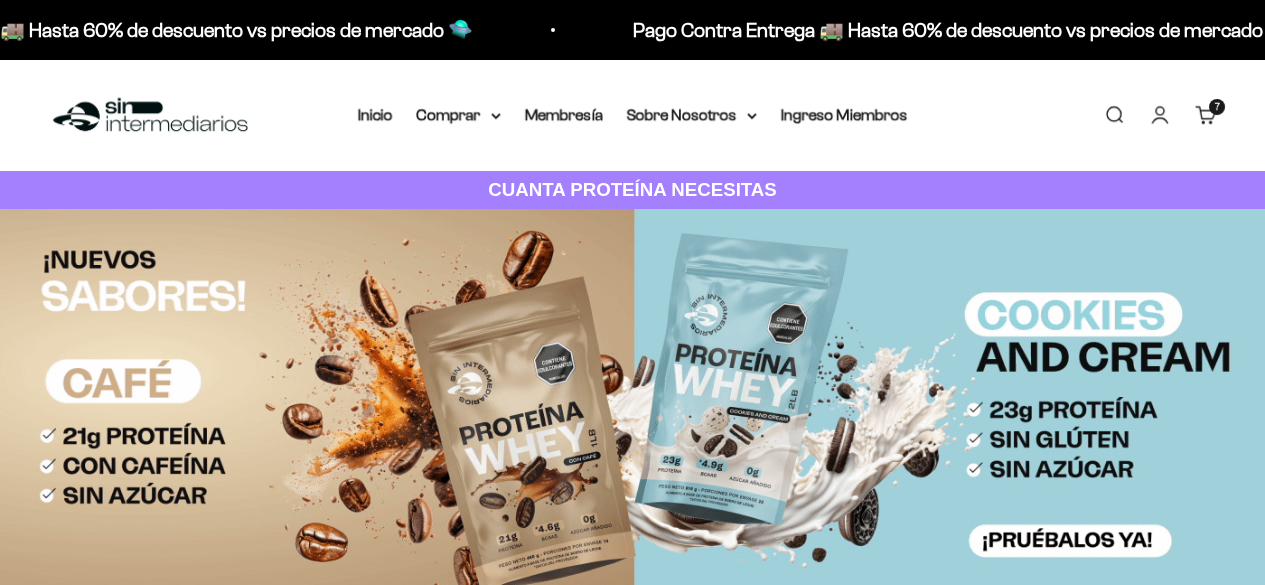 scroll, scrollTop: 0, scrollLeft: 0, axis: both 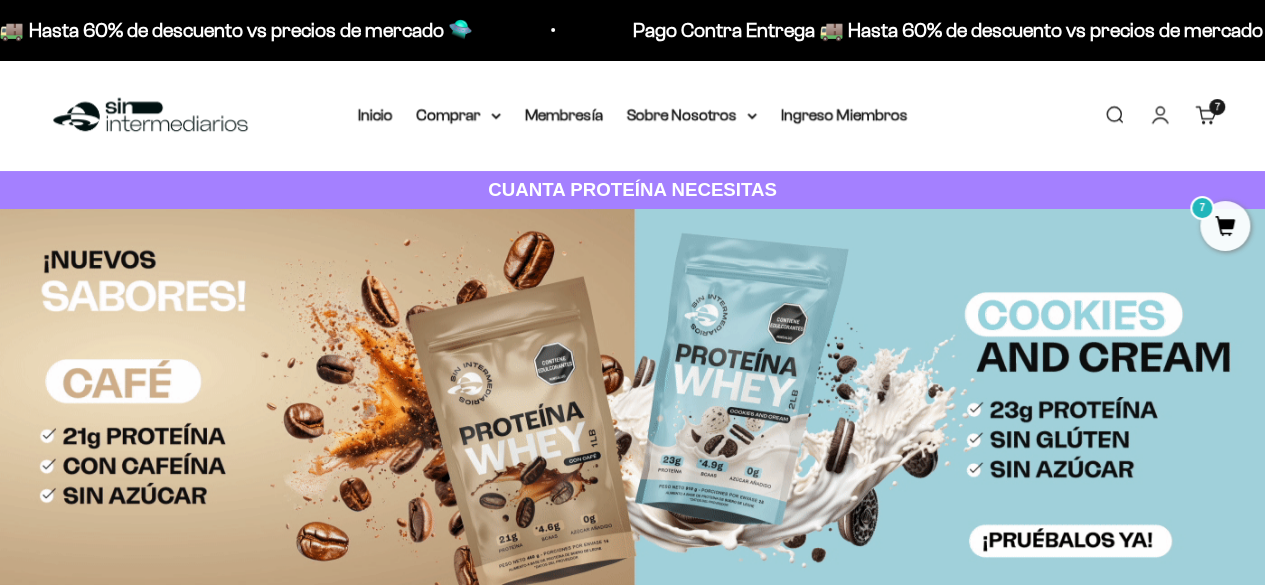 click on "Buscar" at bounding box center (1114, 115) 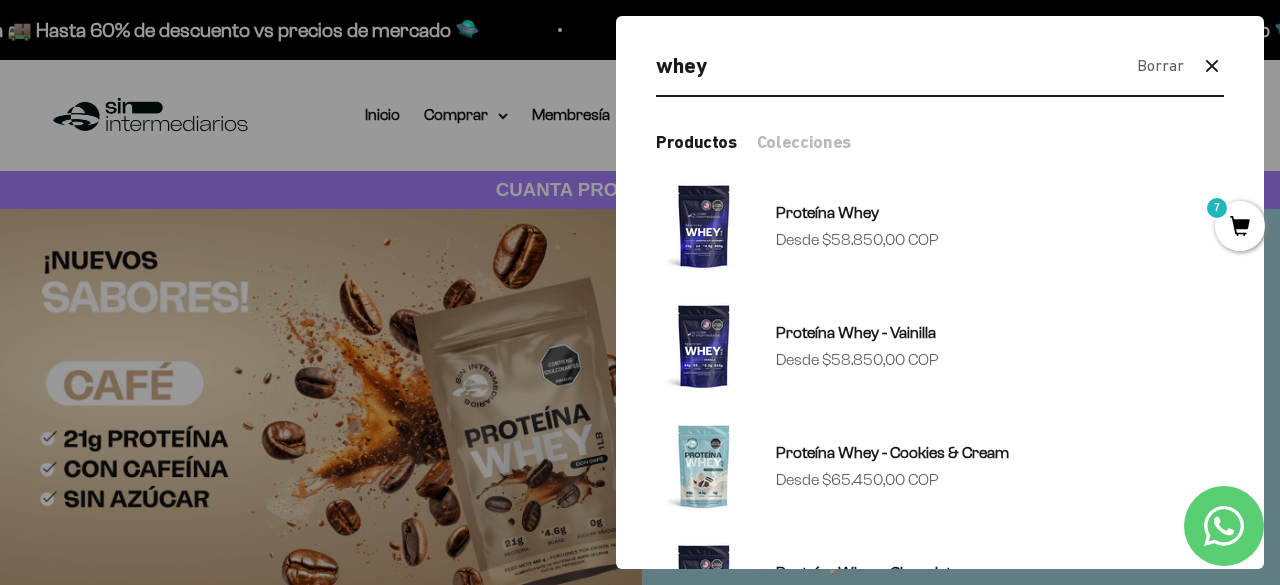 type on "whey" 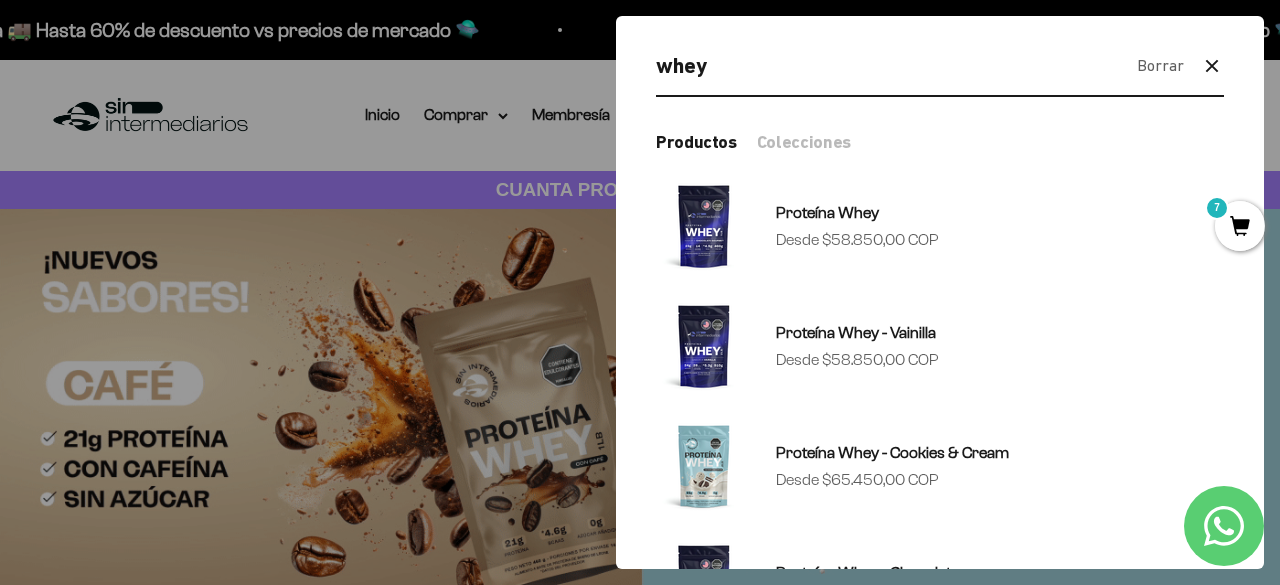click 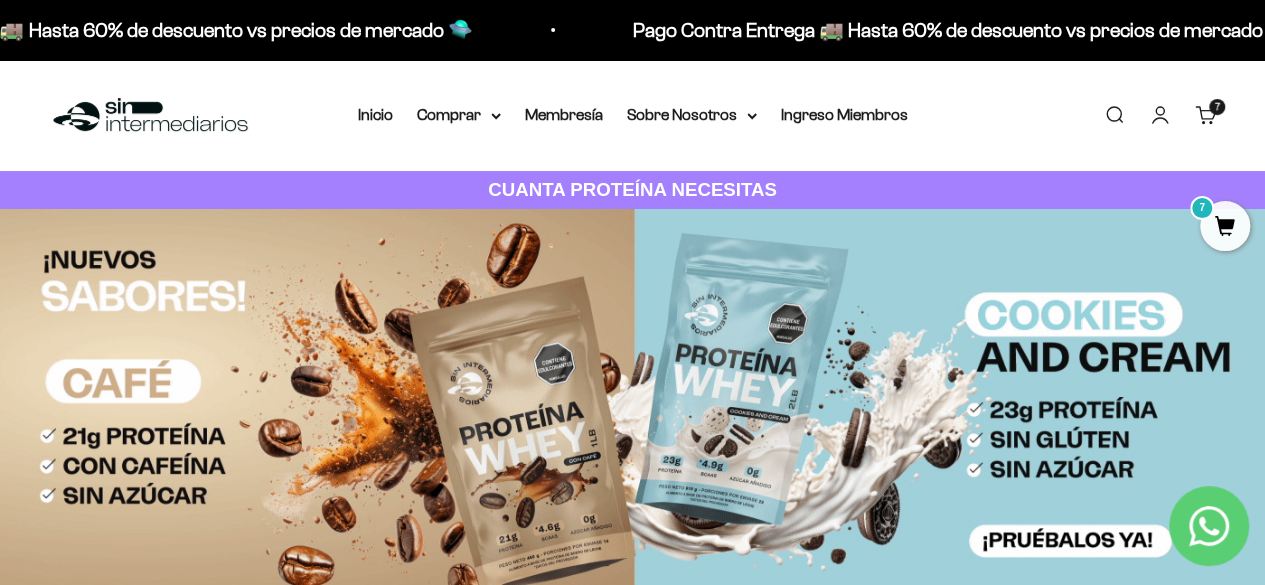 click on "7" at bounding box center (1225, 226) 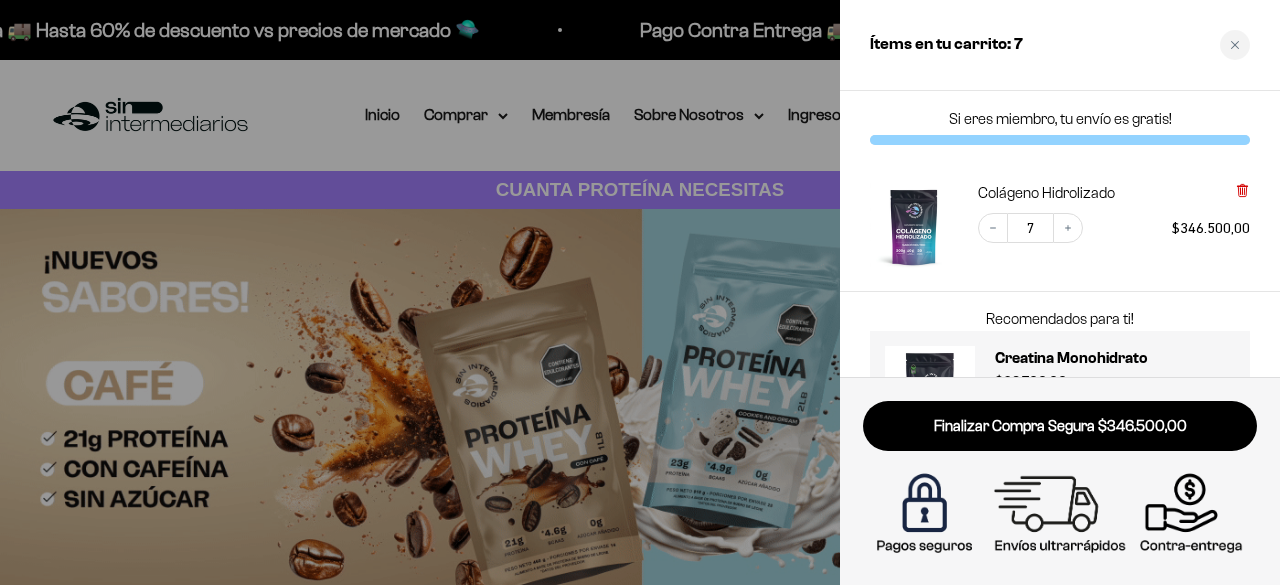 click 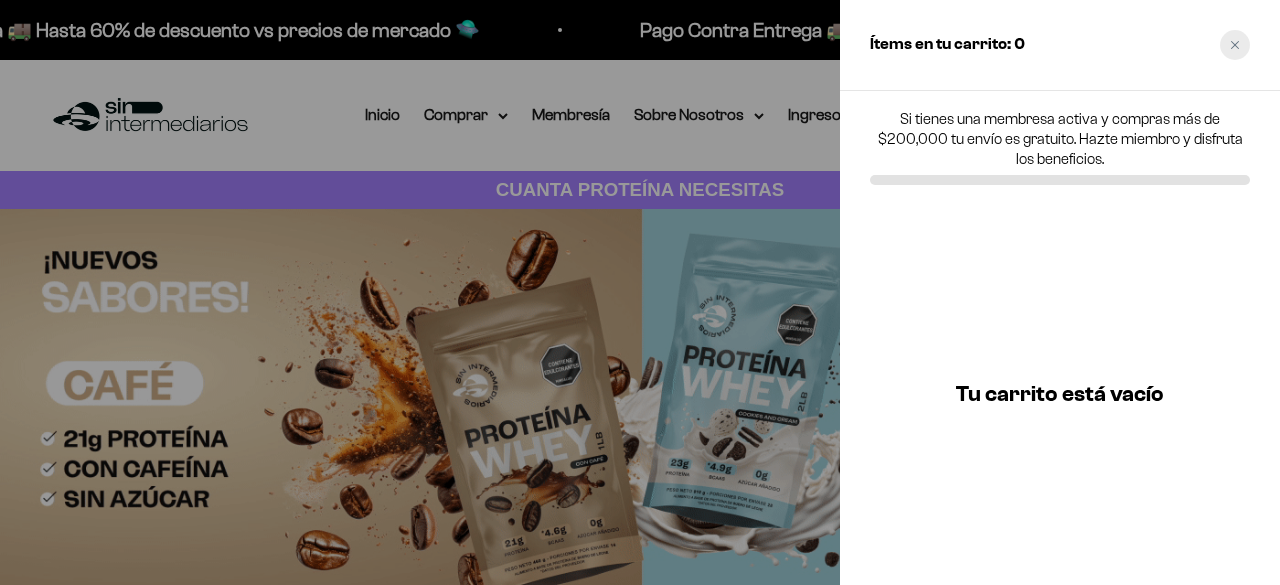 click at bounding box center [1235, 45] 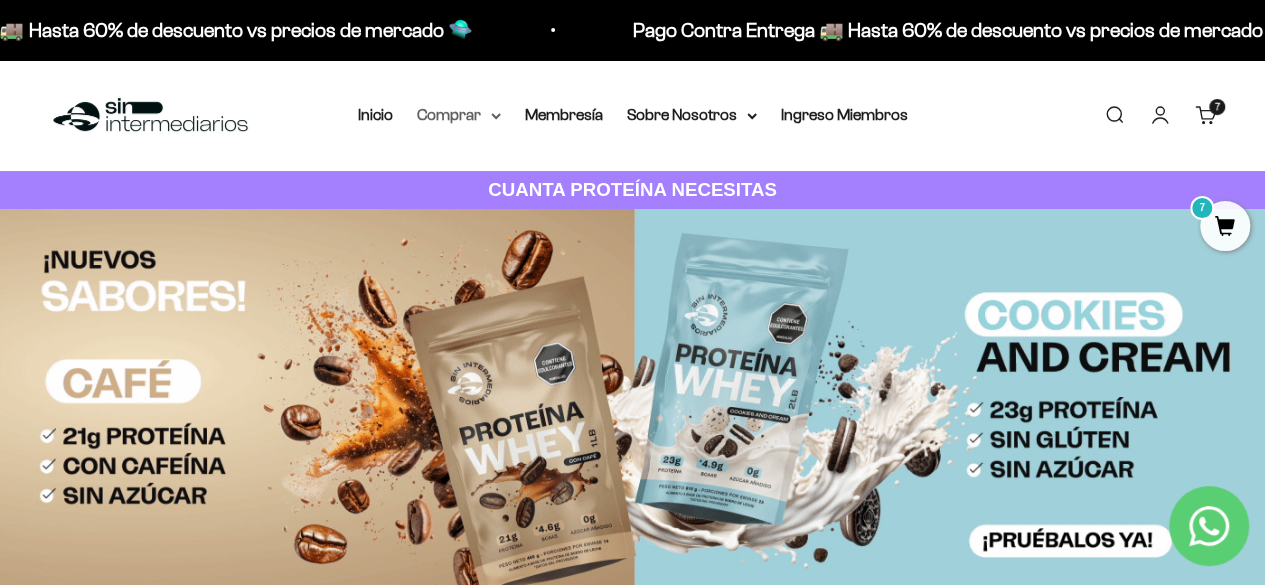 click on "Comprar" at bounding box center (459, 115) 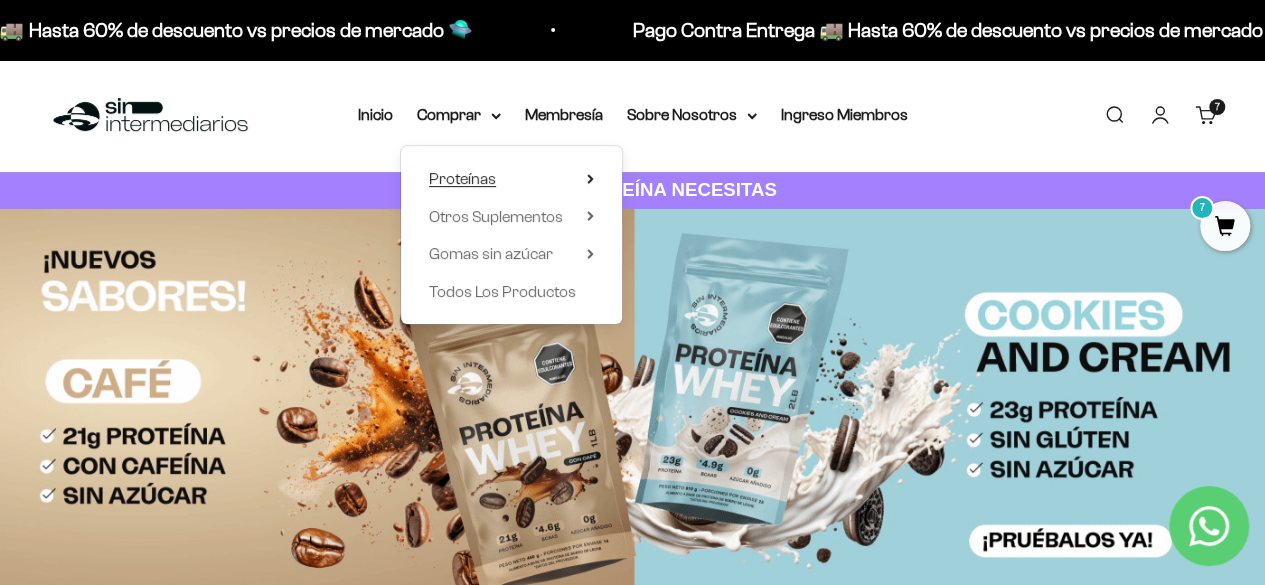 click on "Proteínas" at bounding box center [462, 178] 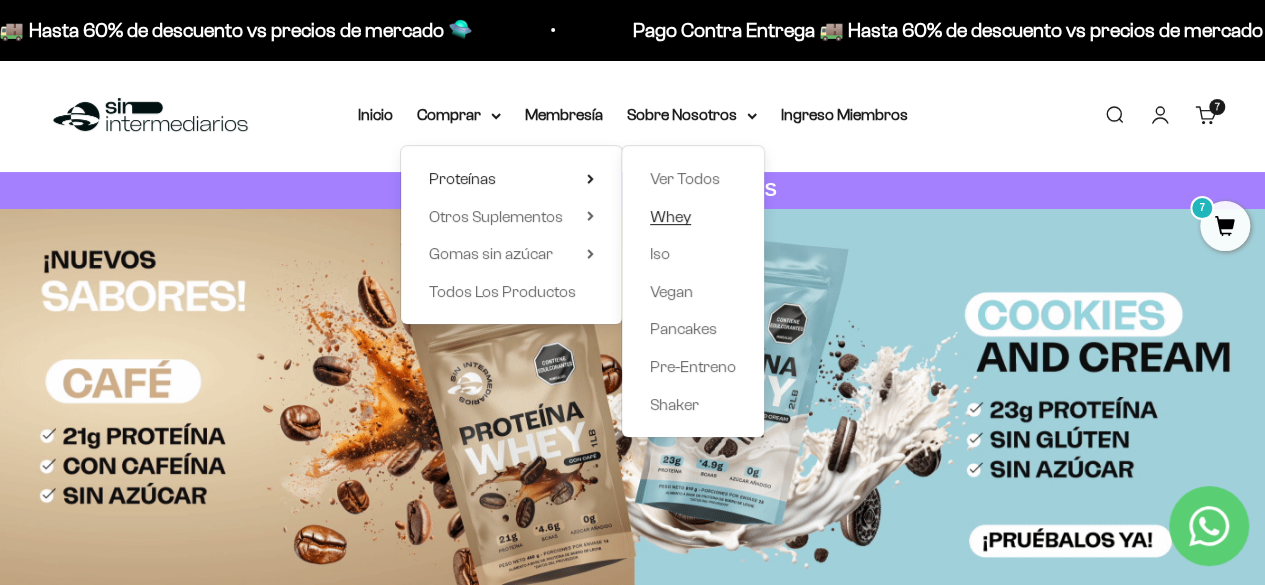 click on "Whey" at bounding box center [670, 216] 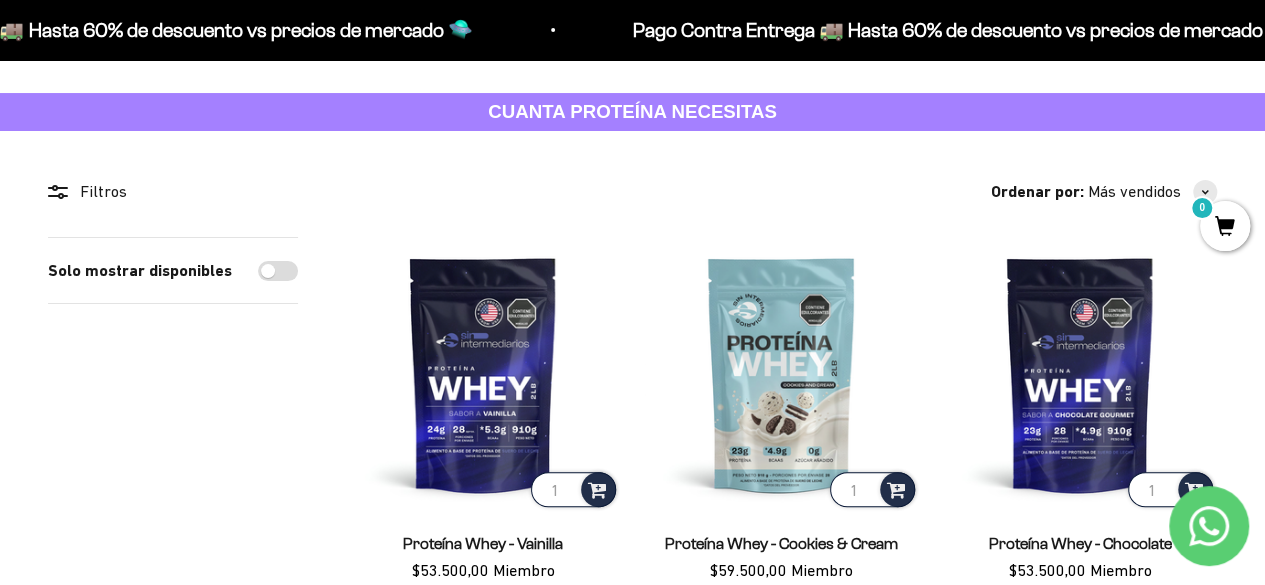 scroll, scrollTop: 80, scrollLeft: 0, axis: vertical 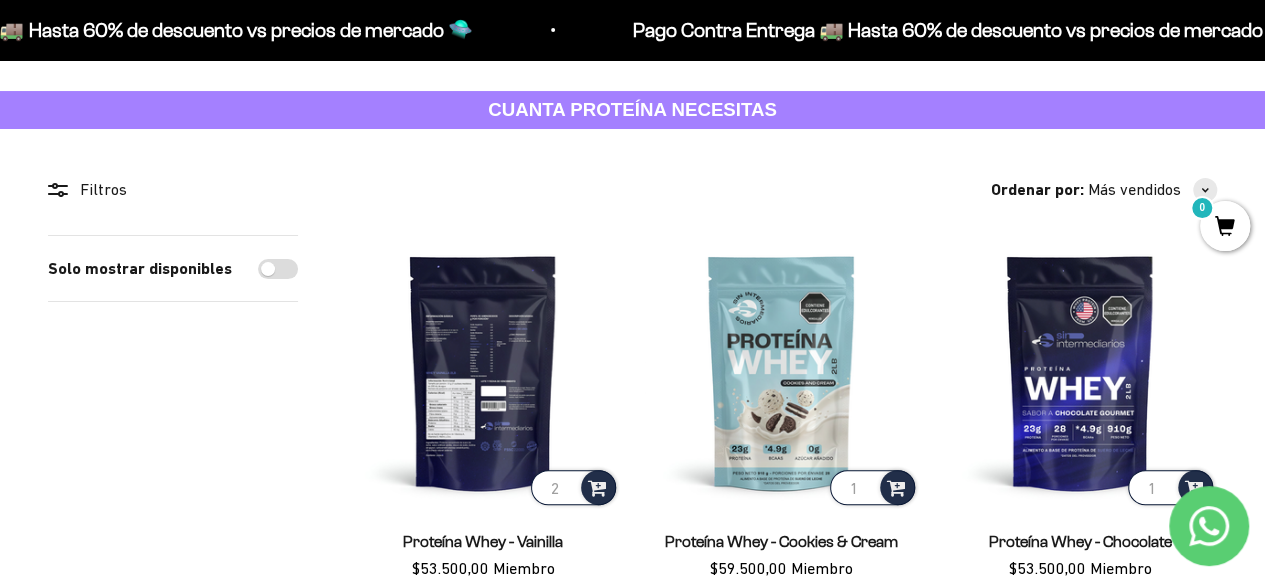 click on "2" at bounding box center (573, 487) 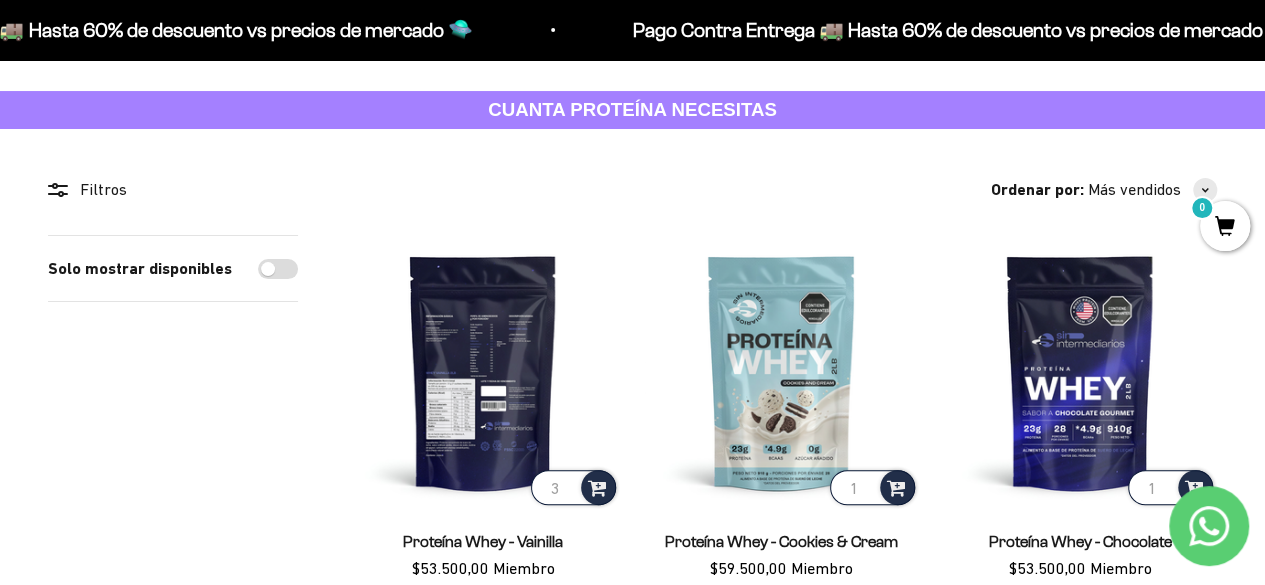 click on "3" at bounding box center [573, 487] 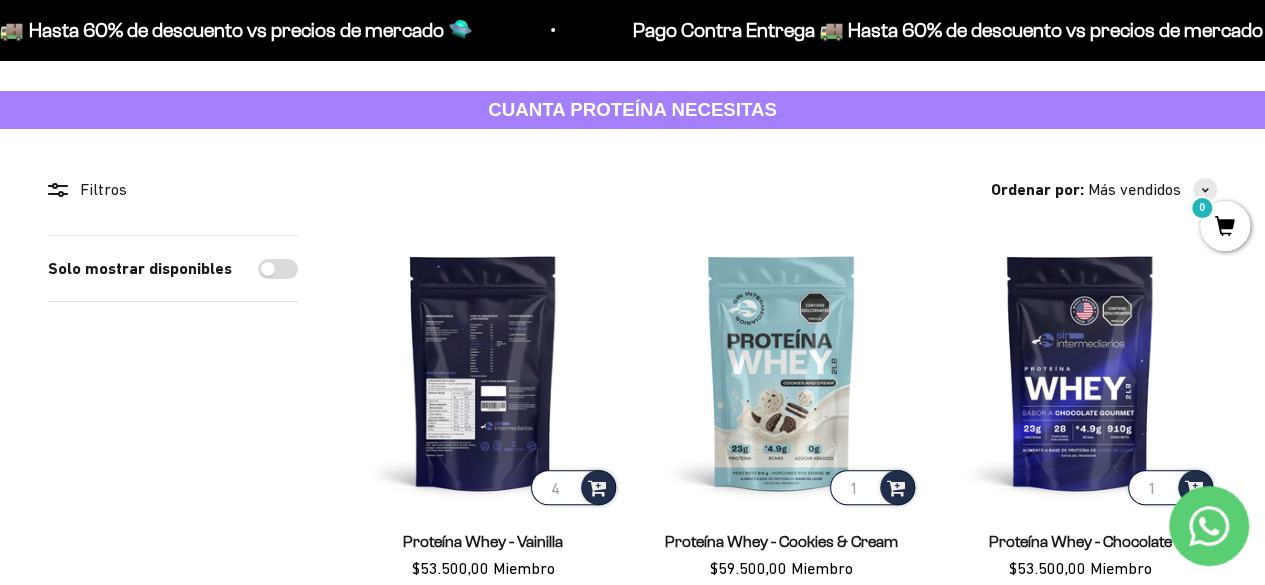 click on "4" at bounding box center [573, 487] 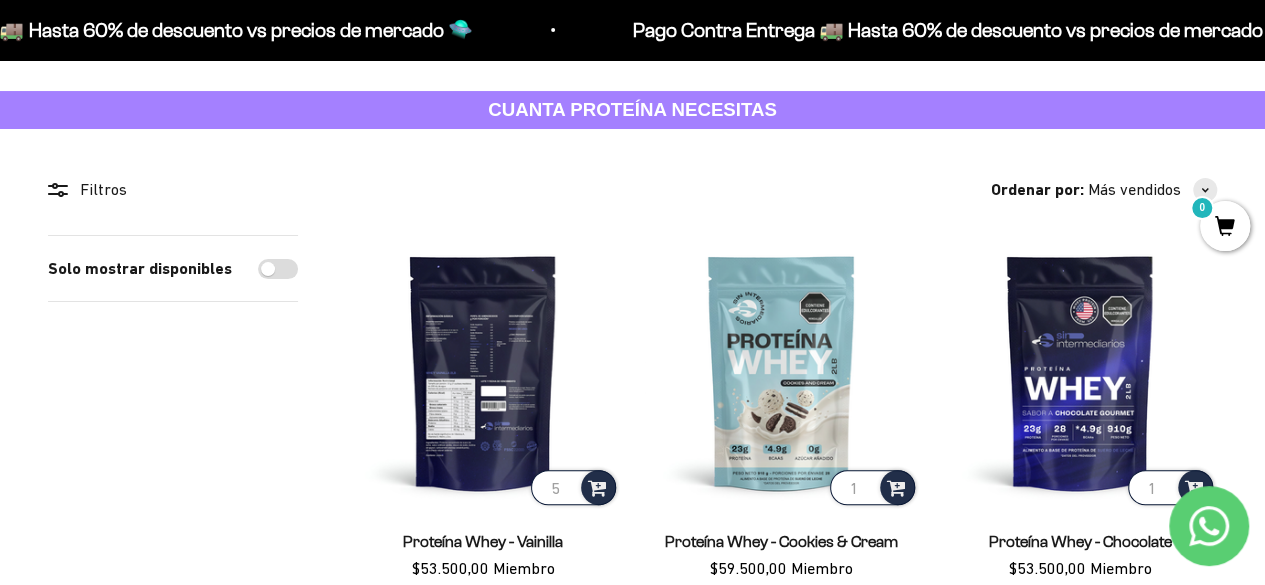 click on "5" at bounding box center (573, 487) 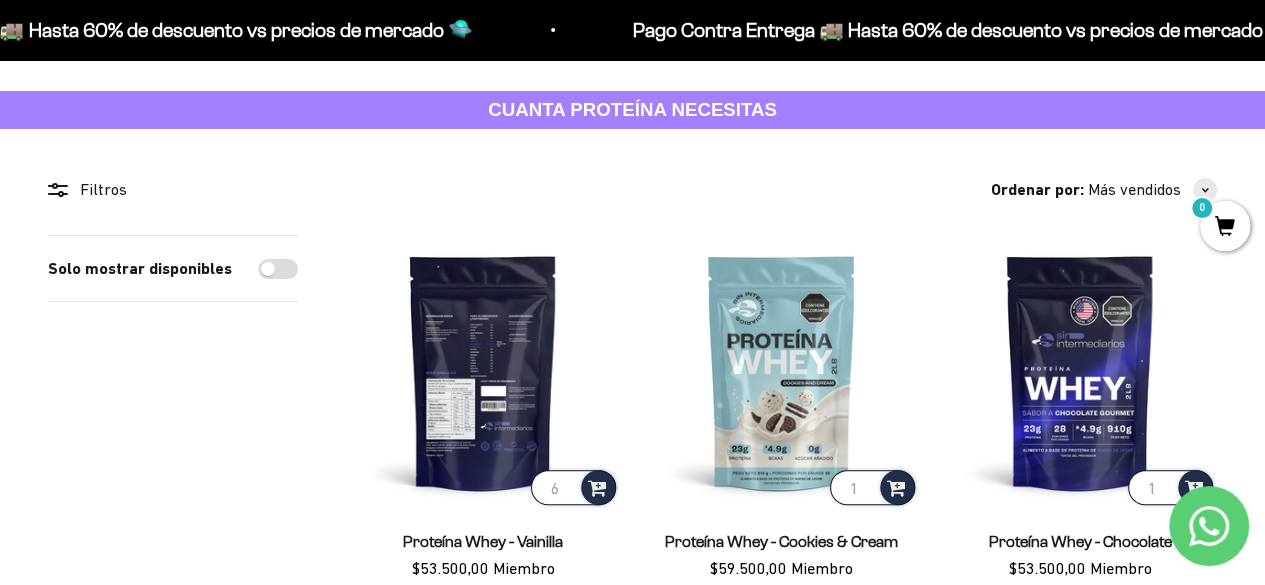 click on "6" at bounding box center [573, 487] 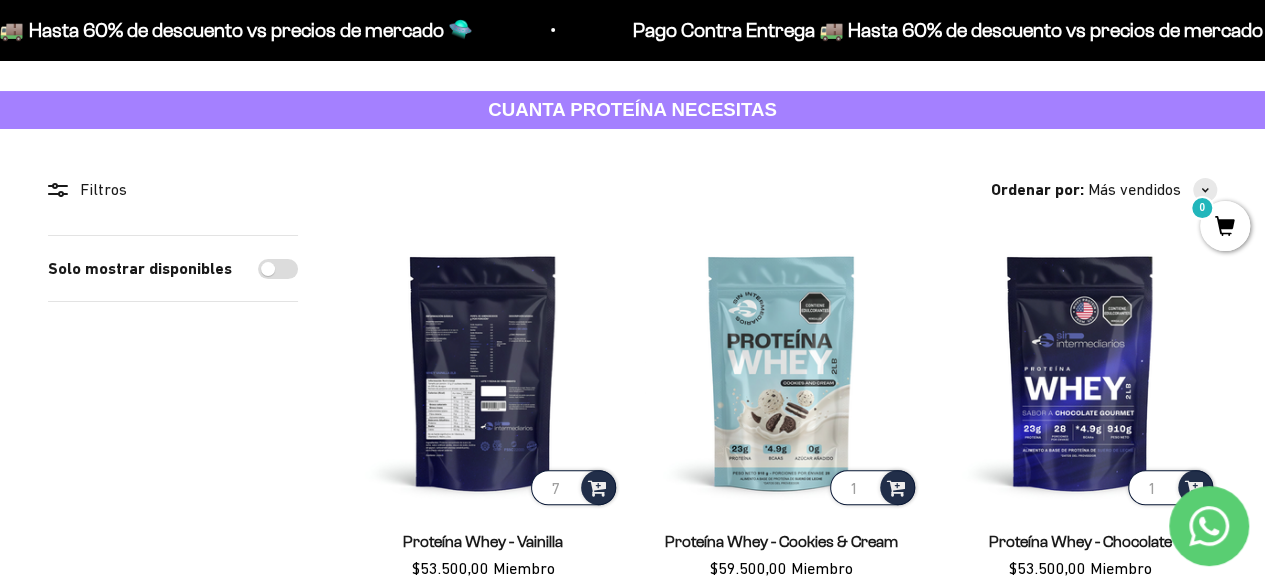 click on "7" at bounding box center (573, 487) 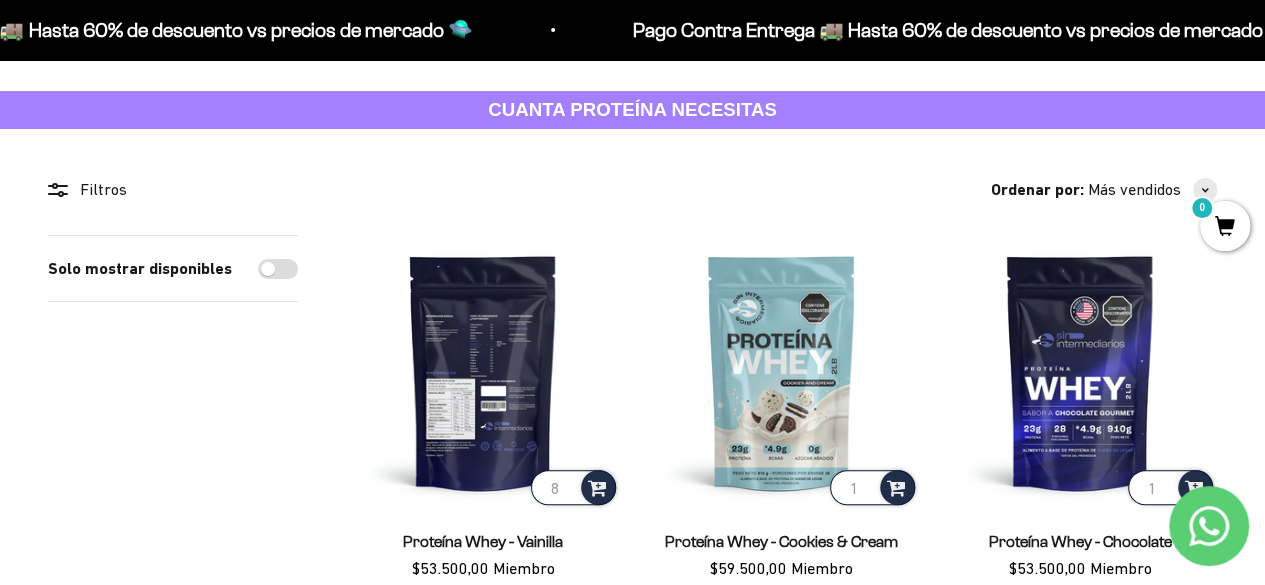 click on "8" at bounding box center [573, 487] 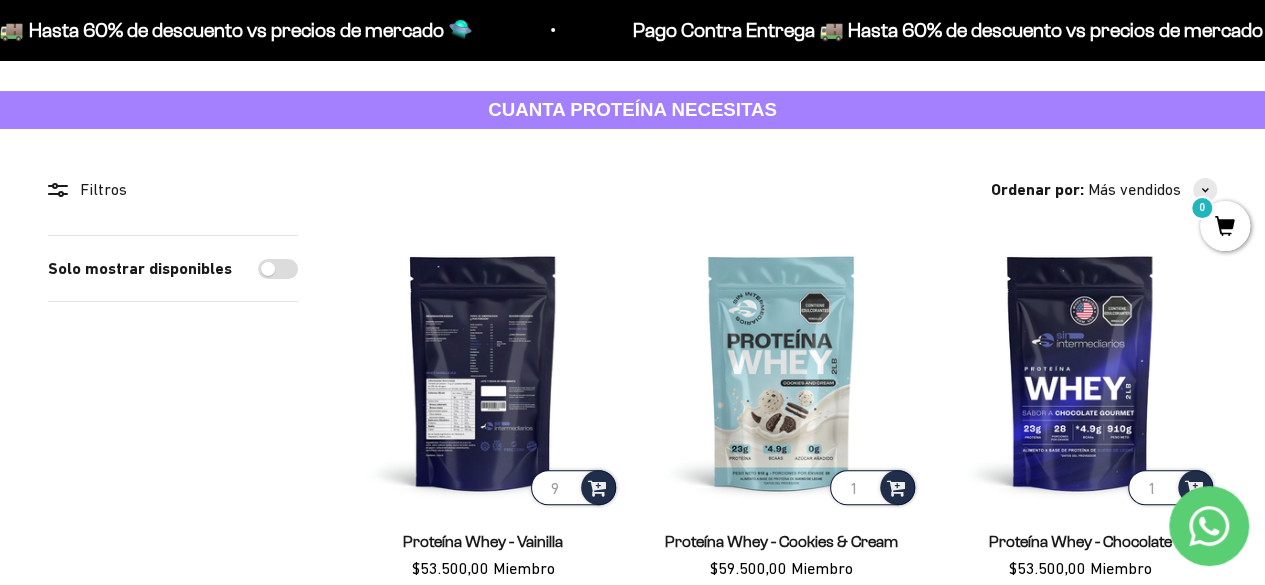 click on "9" at bounding box center [573, 487] 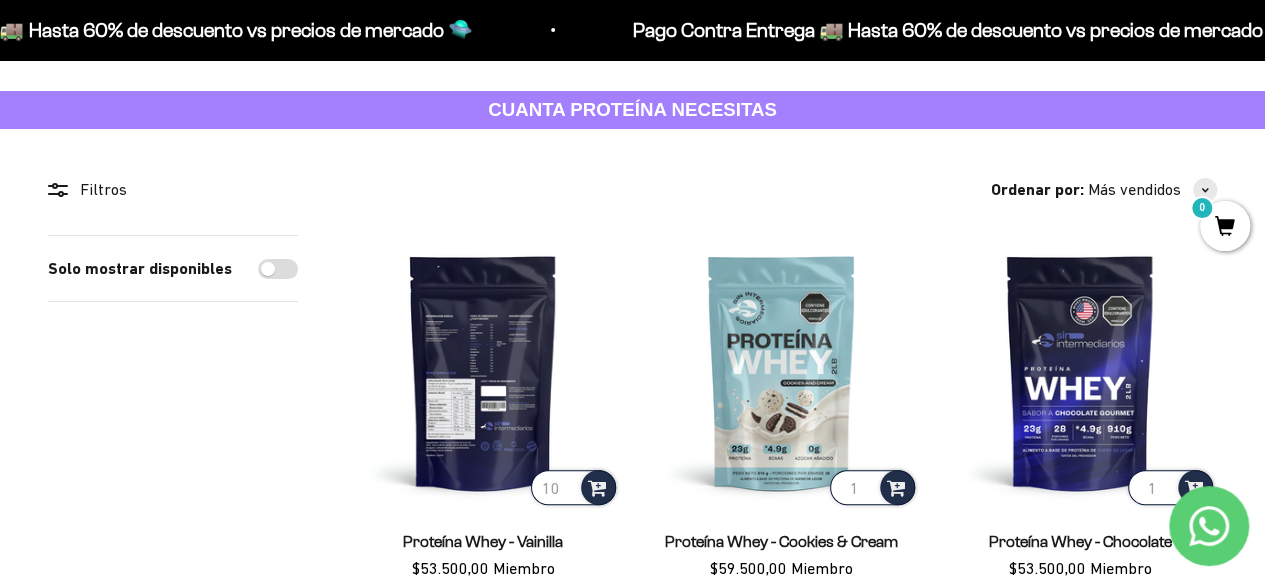 click on "10" at bounding box center (573, 487) 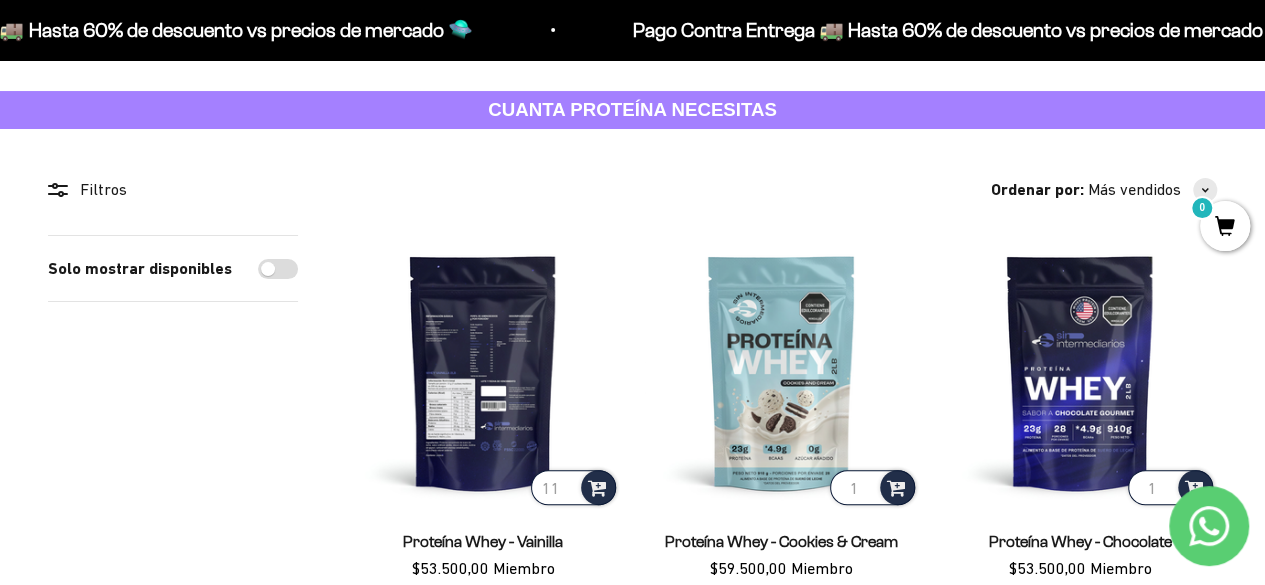 click on "11" at bounding box center [573, 487] 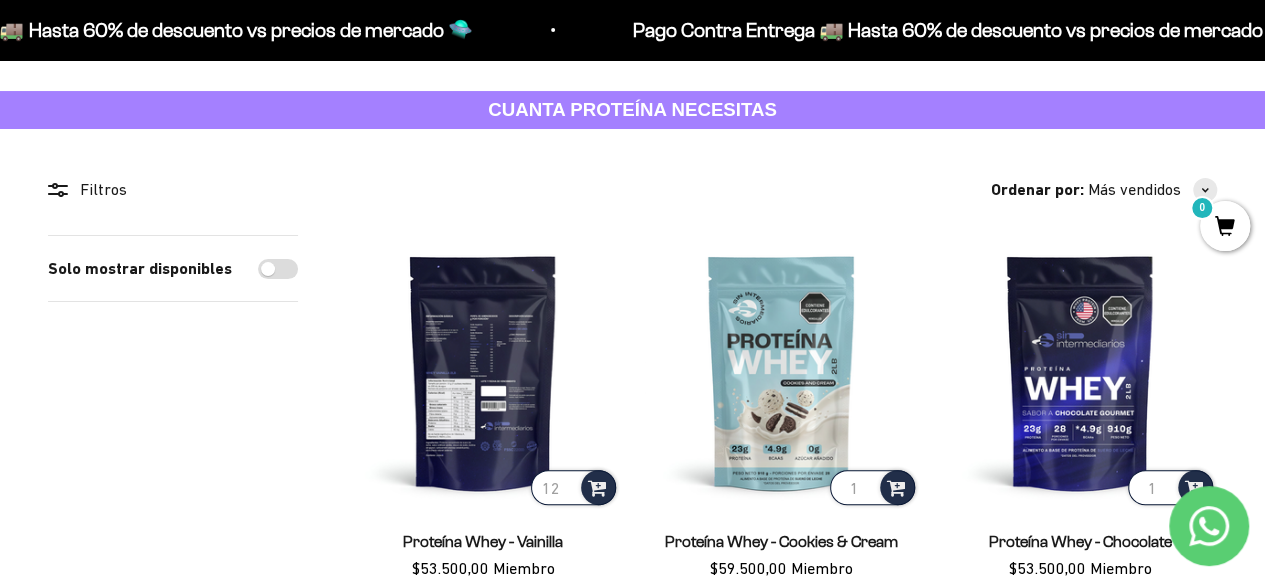 click on "12" at bounding box center [573, 487] 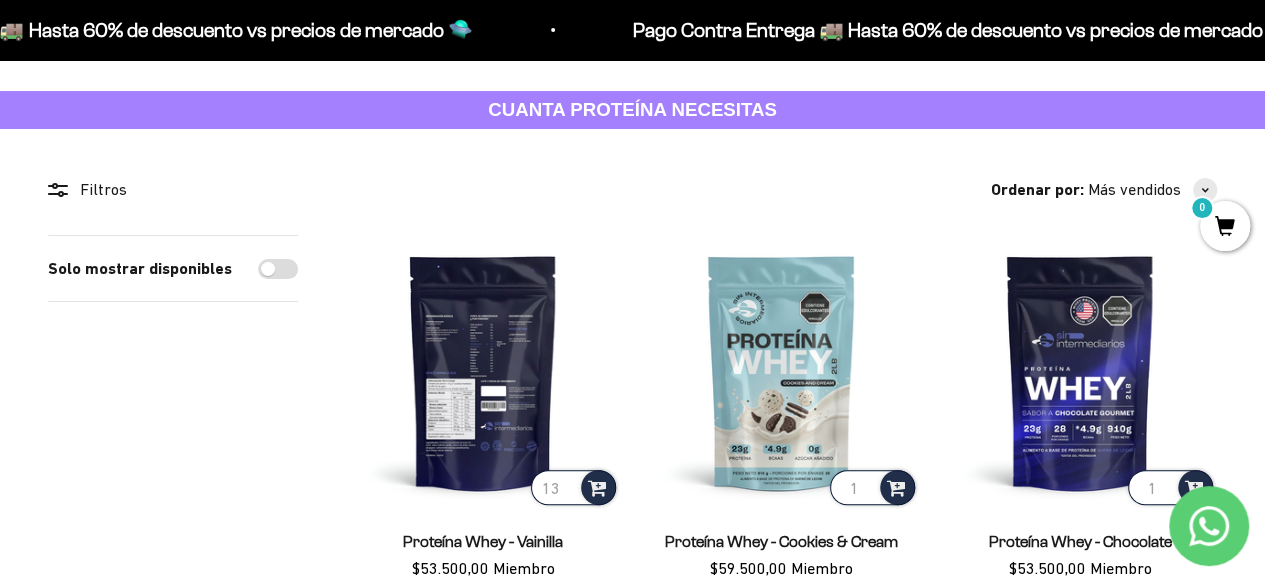 click on "13" at bounding box center [573, 487] 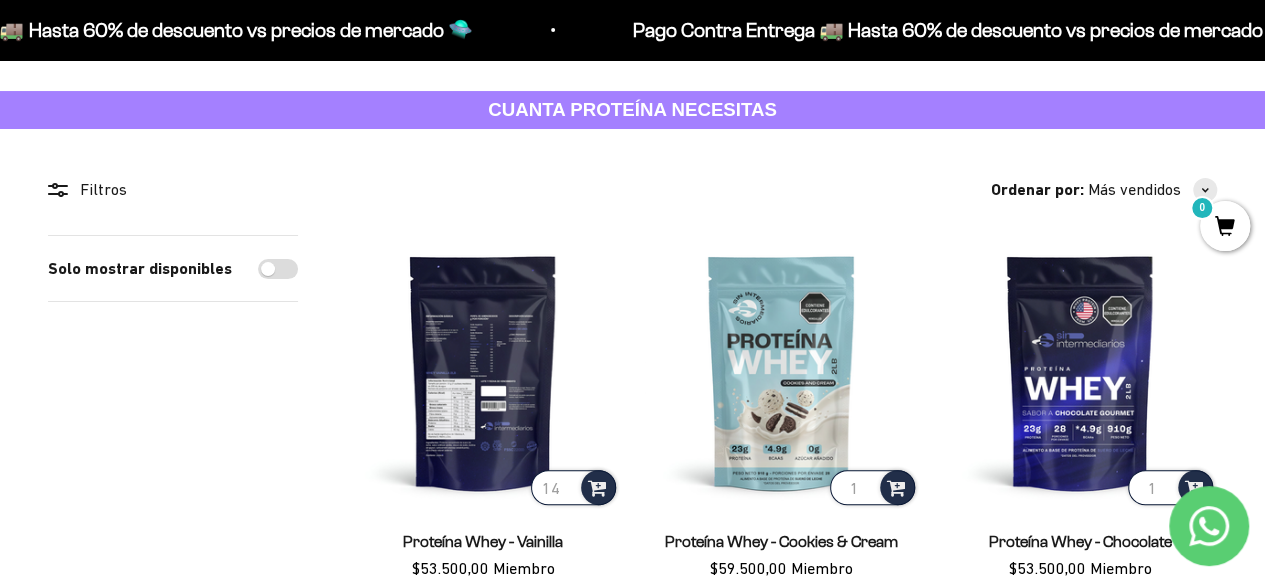 click on "14" at bounding box center [573, 487] 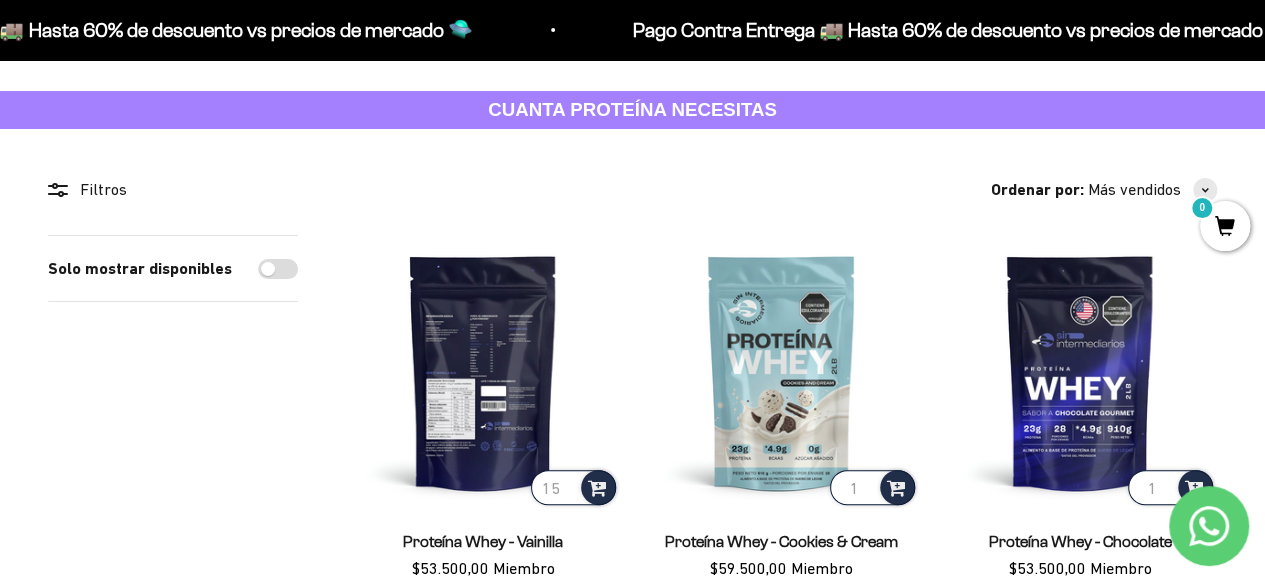click on "15" at bounding box center [573, 487] 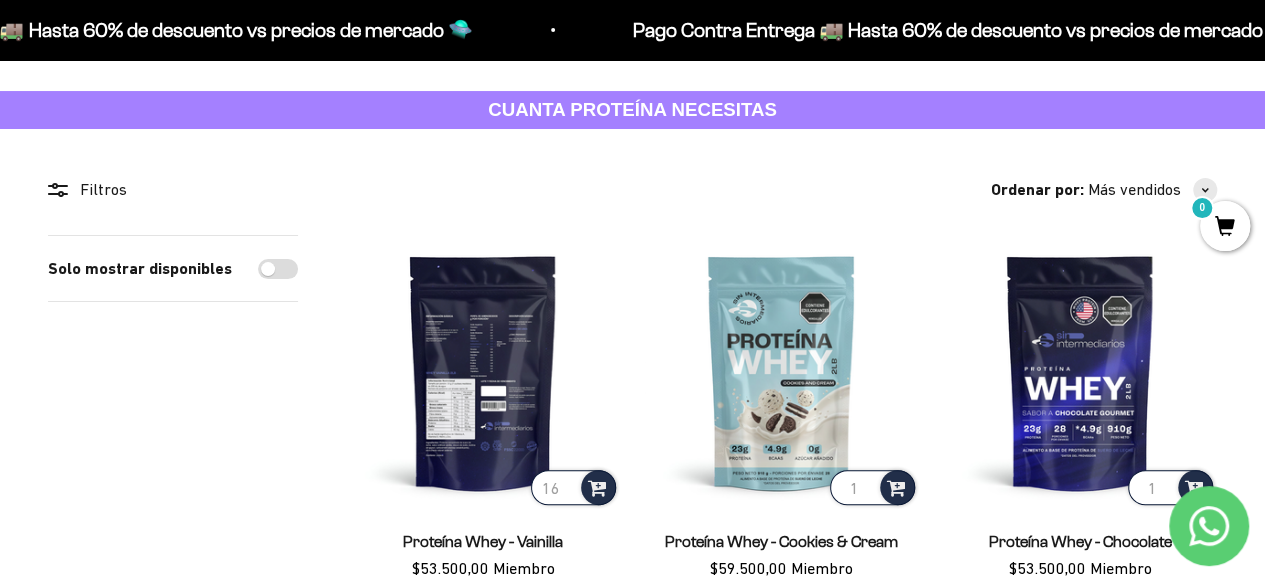 click on "16" at bounding box center (573, 487) 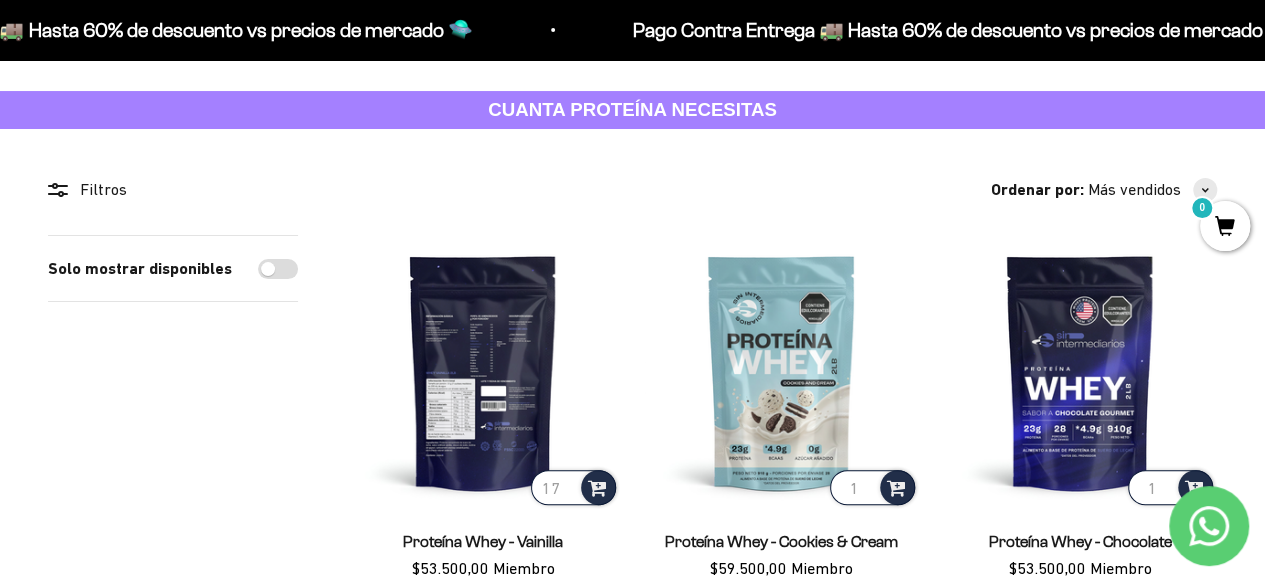 click on "17" at bounding box center [573, 487] 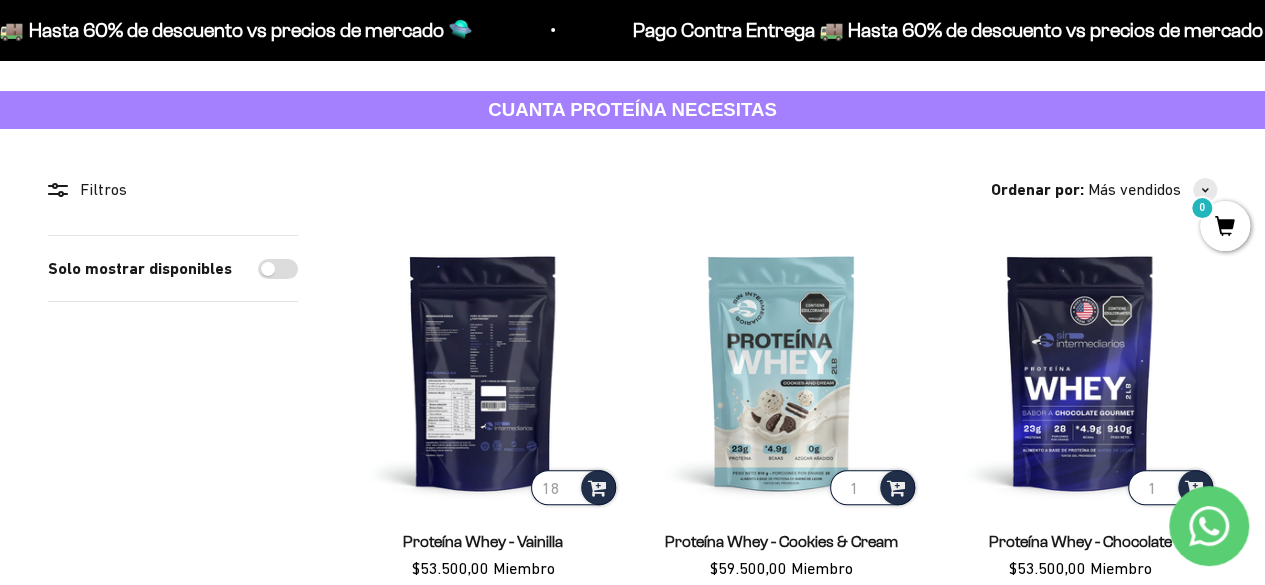 click on "18" at bounding box center [573, 487] 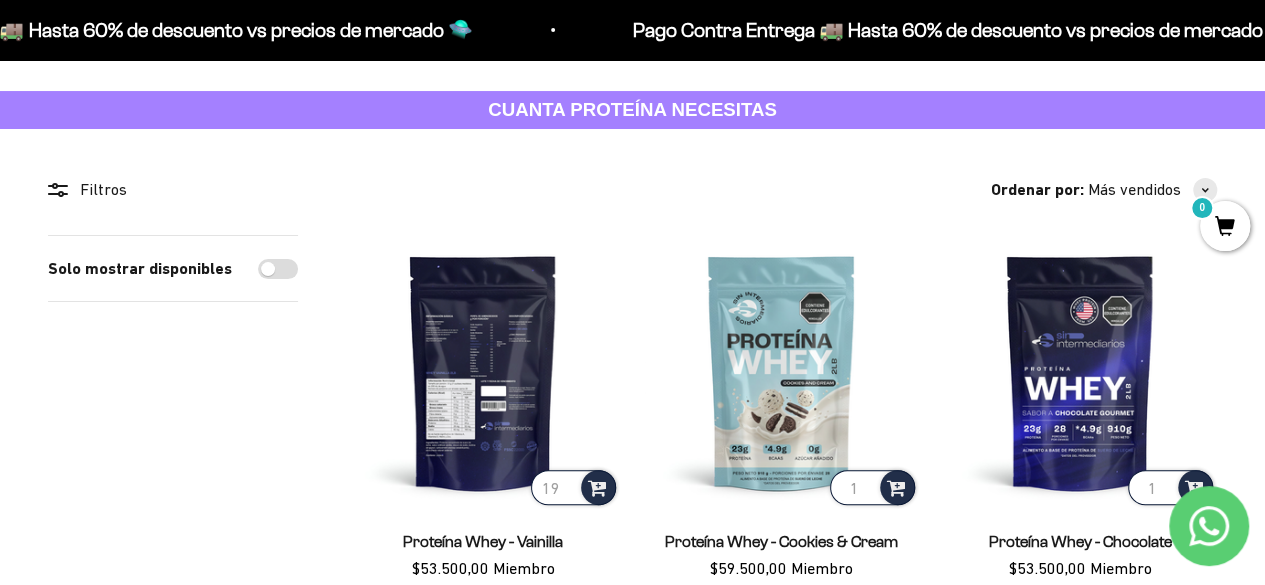 click on "19" at bounding box center [573, 487] 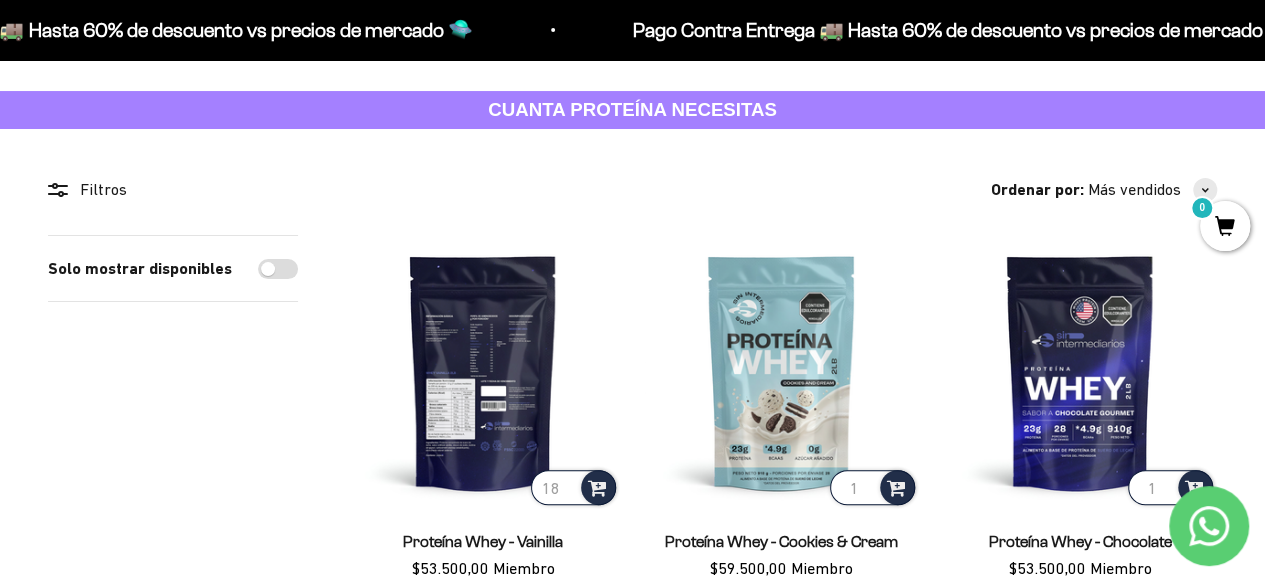 click on "18" at bounding box center (573, 487) 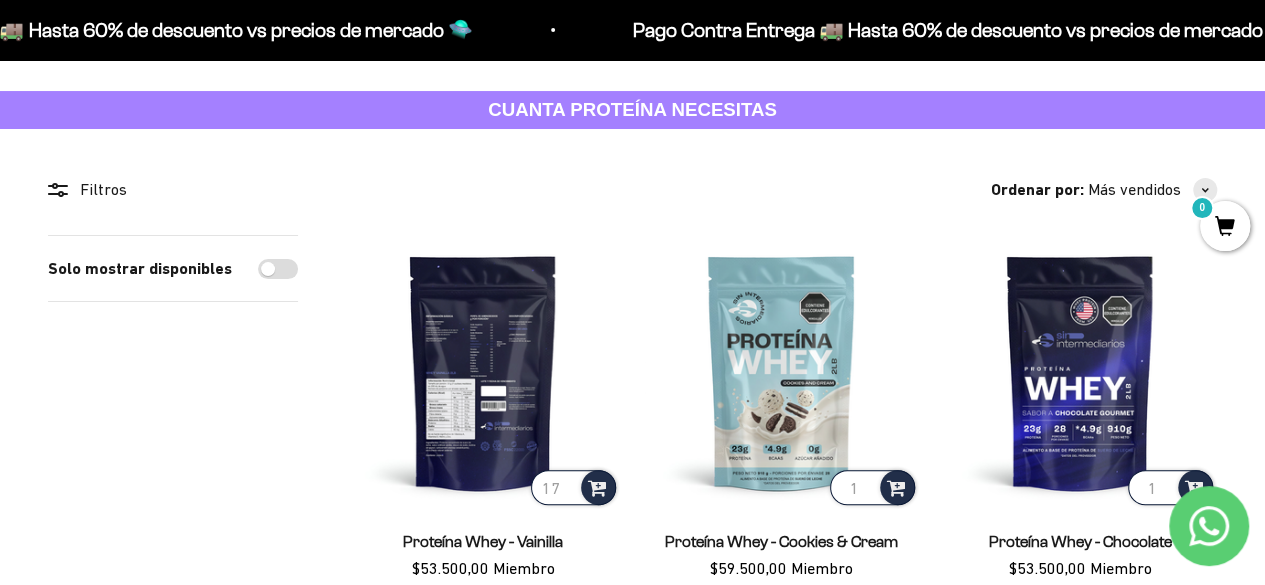 click on "17" at bounding box center [573, 487] 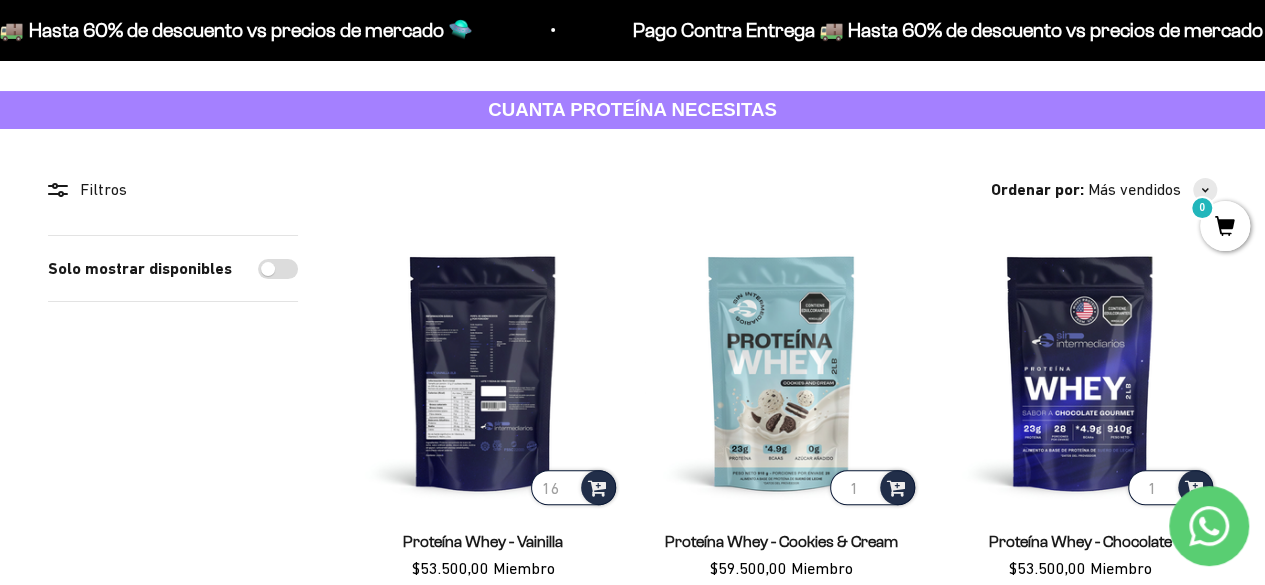 click on "16" at bounding box center [573, 487] 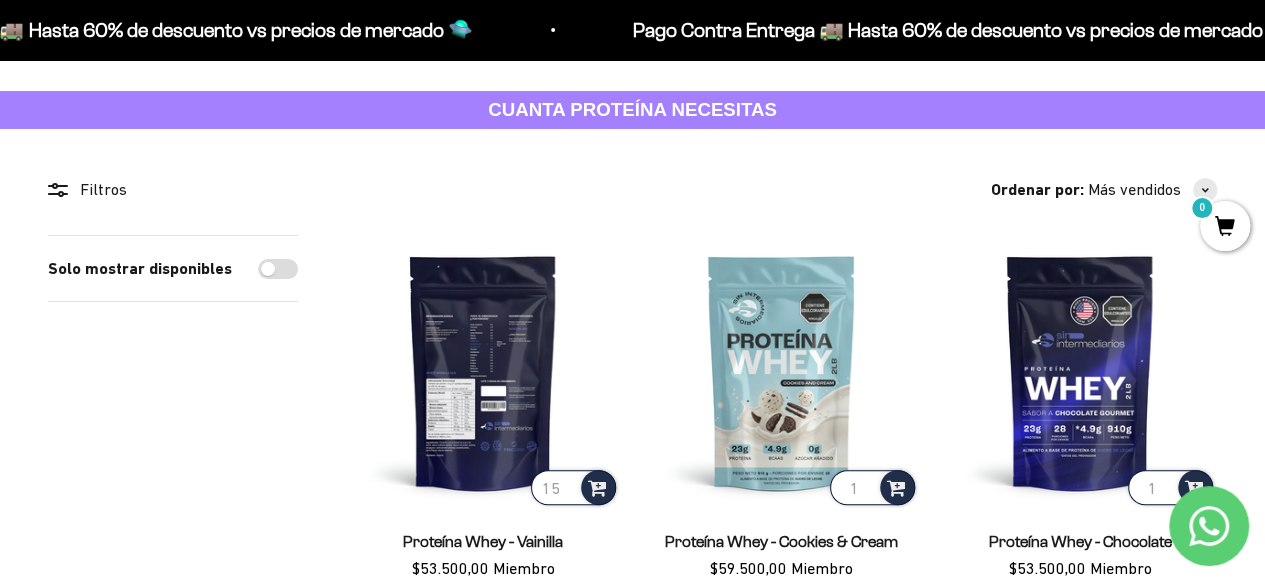 type on "15" 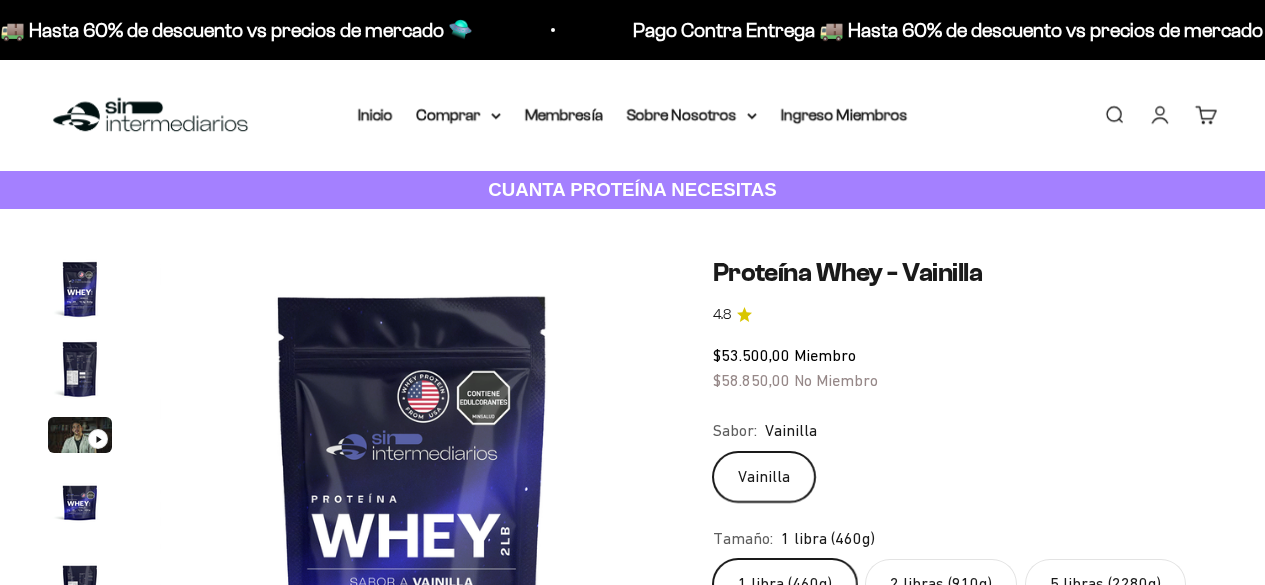 scroll, scrollTop: 0, scrollLeft: 0, axis: both 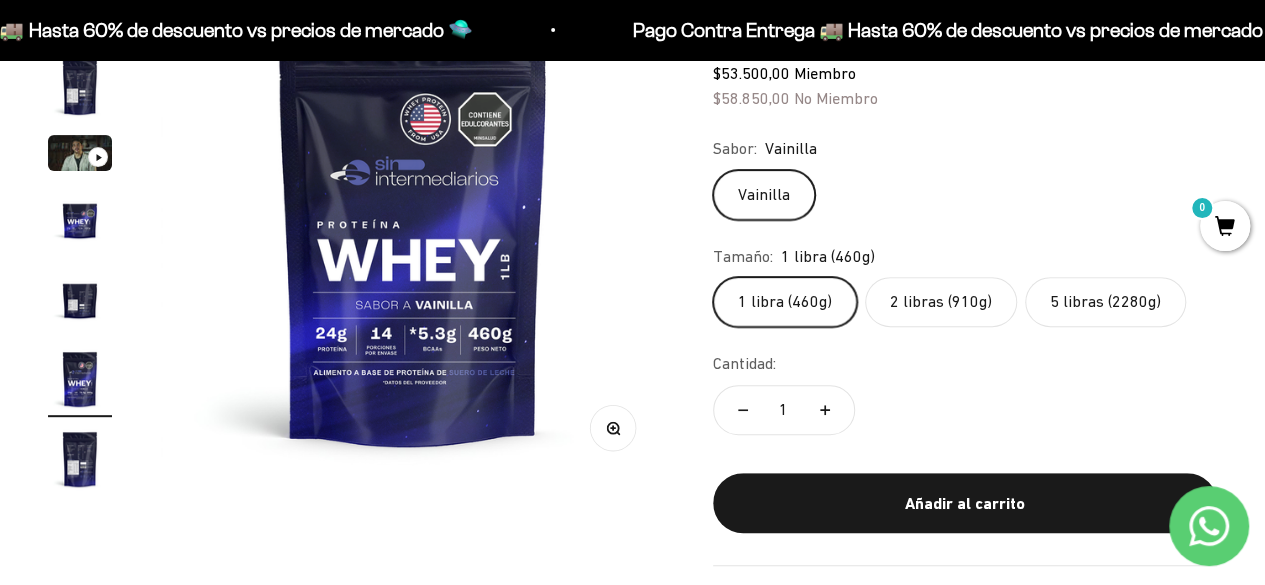 click on "2 libras (910g)" 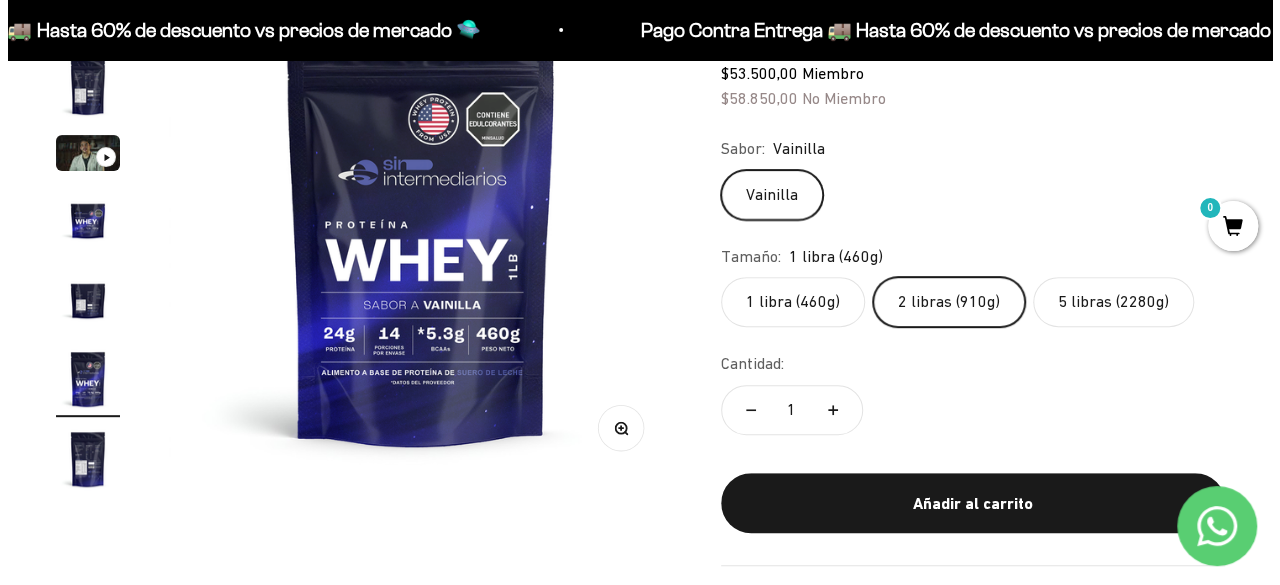scroll, scrollTop: 0, scrollLeft: 0, axis: both 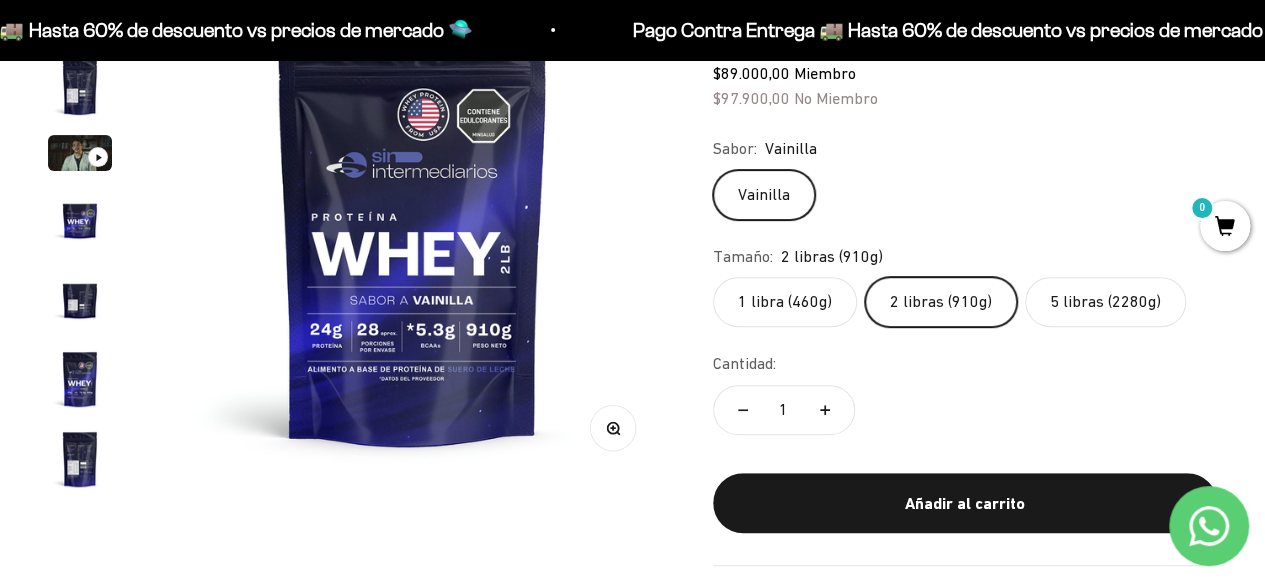click 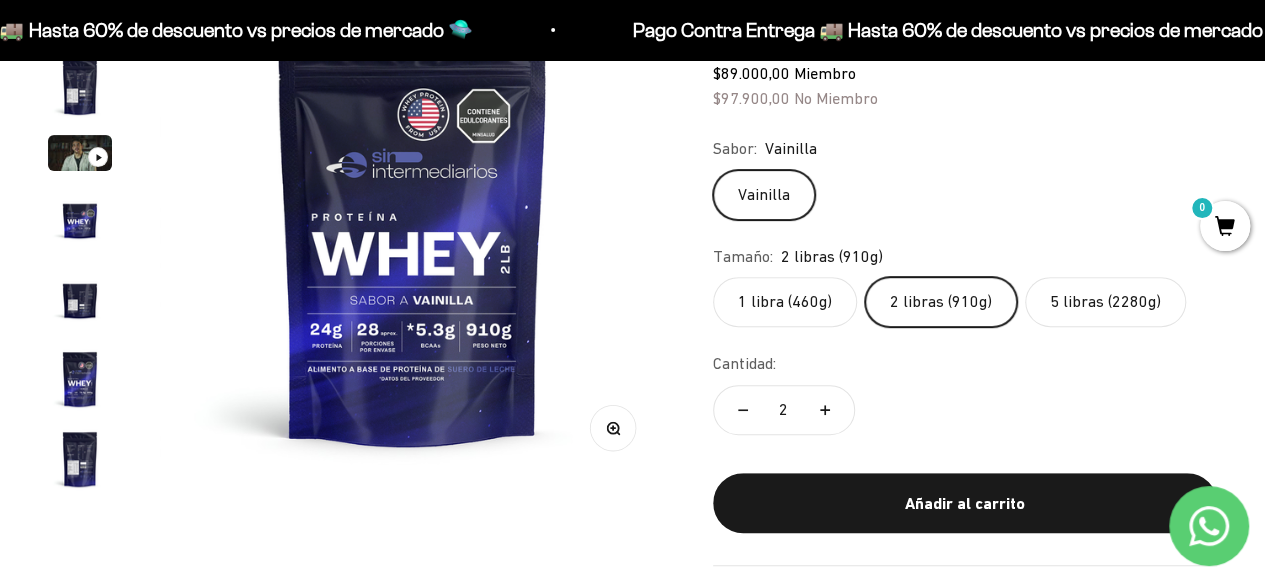 click 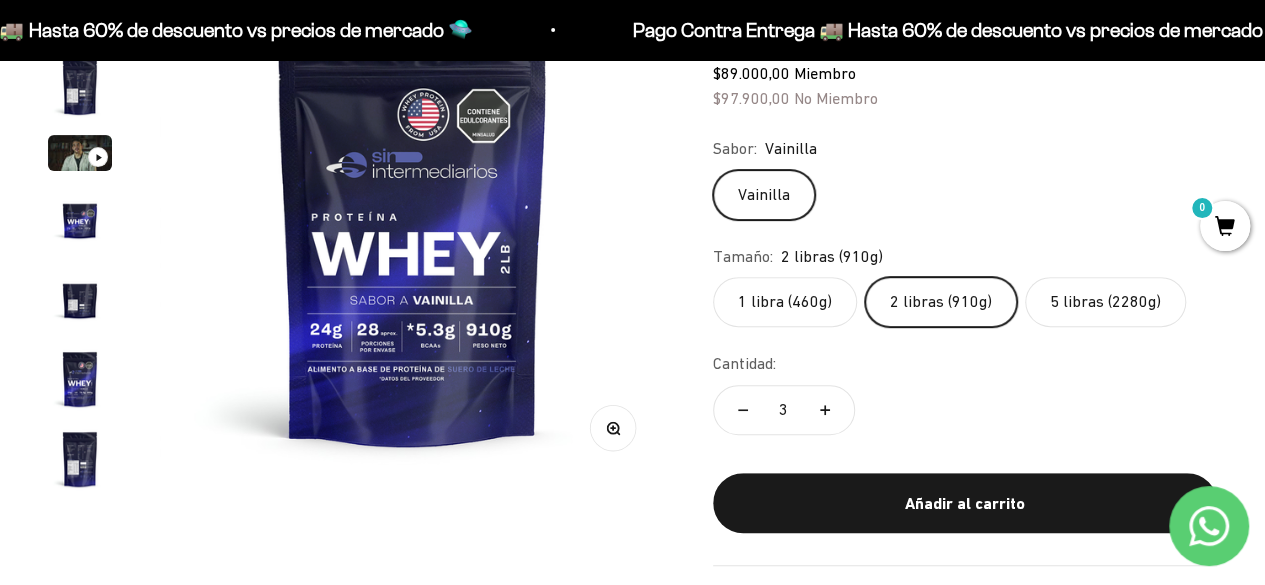 click 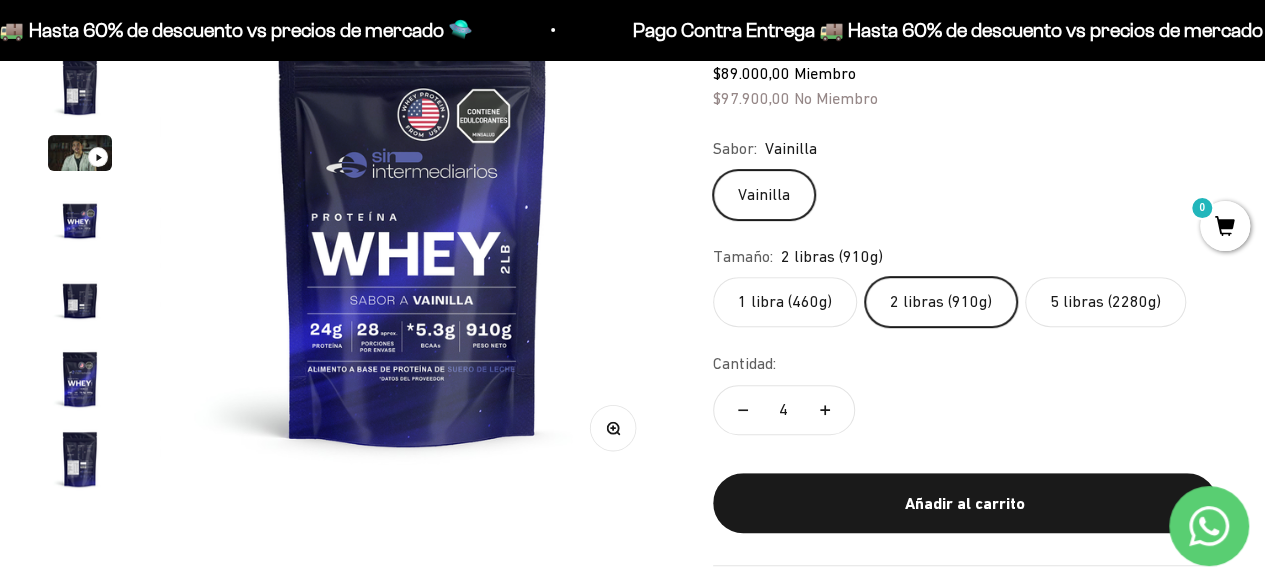 click 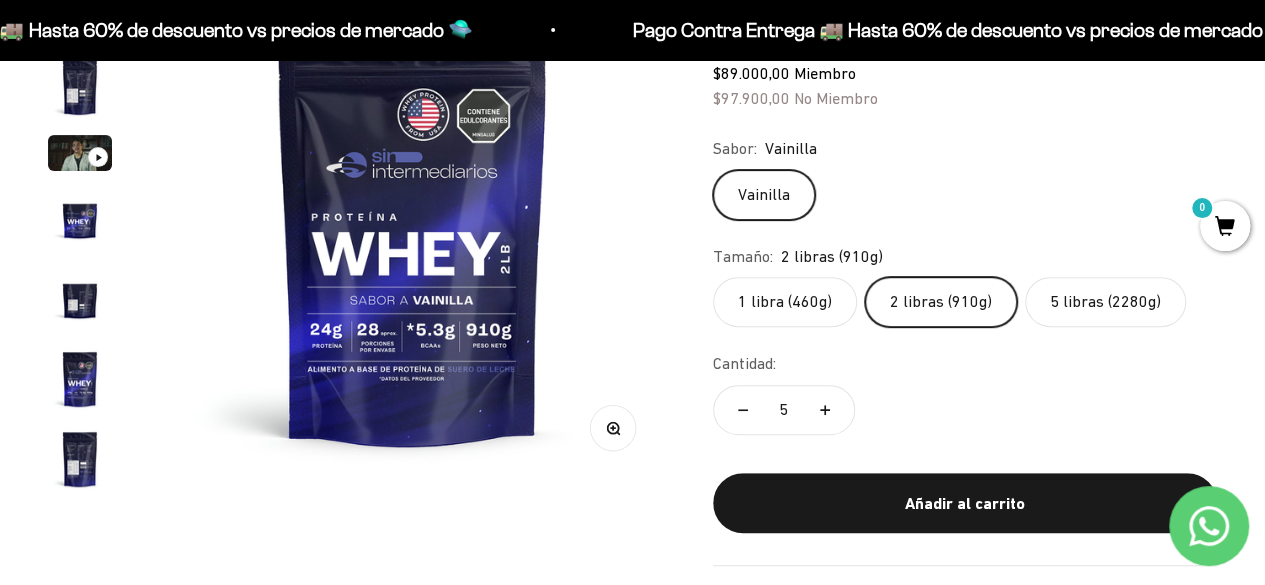 click 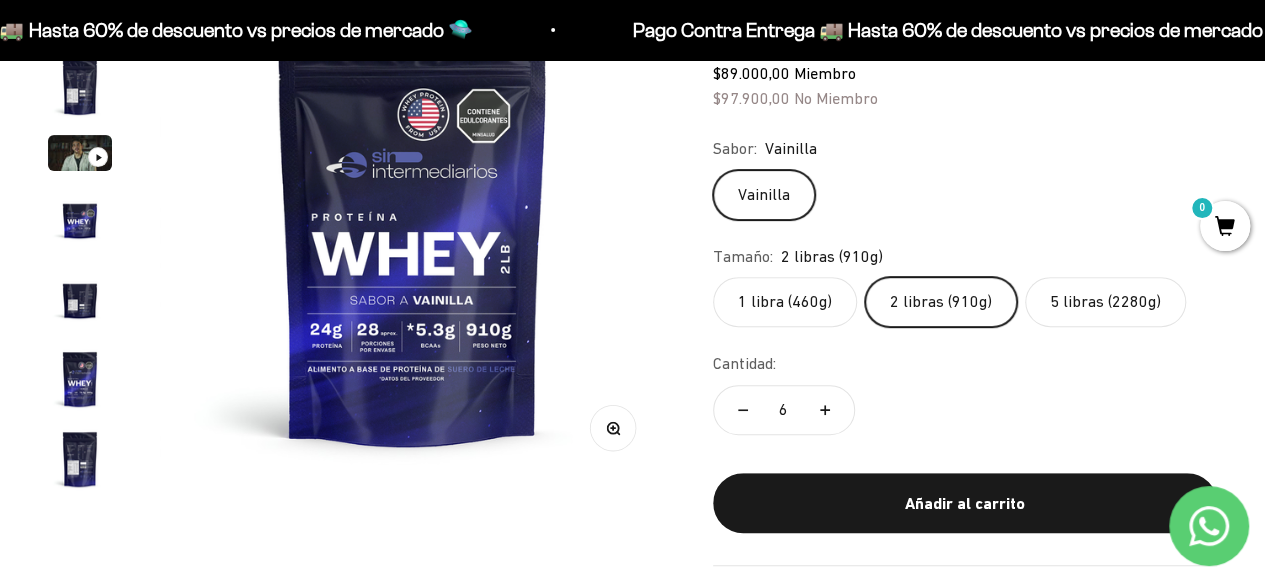 click 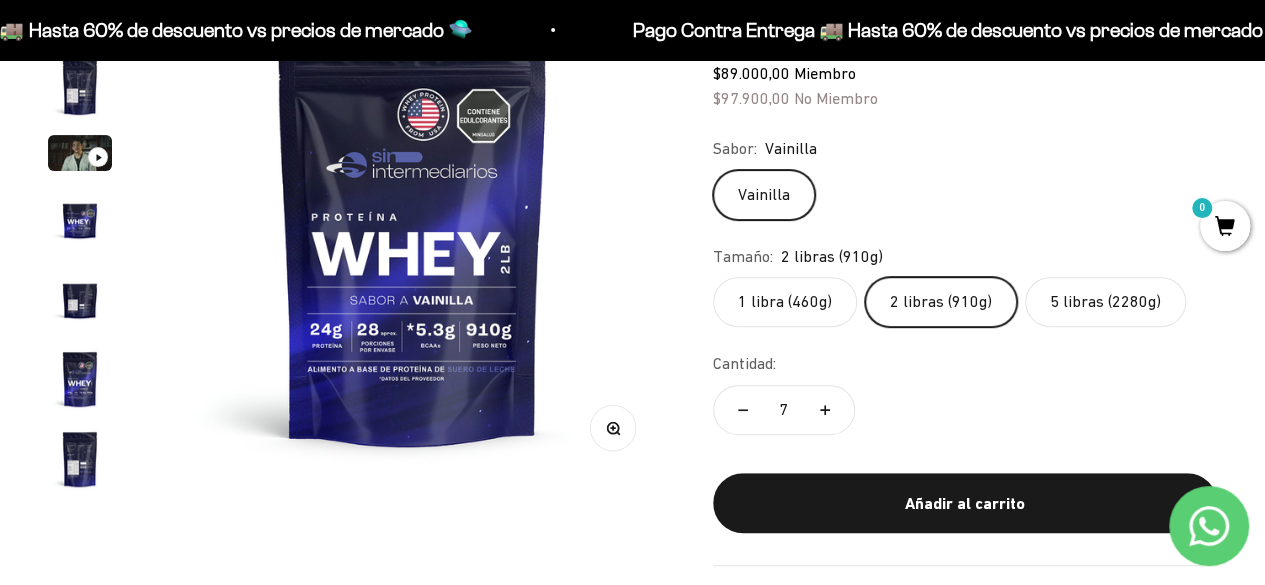 click 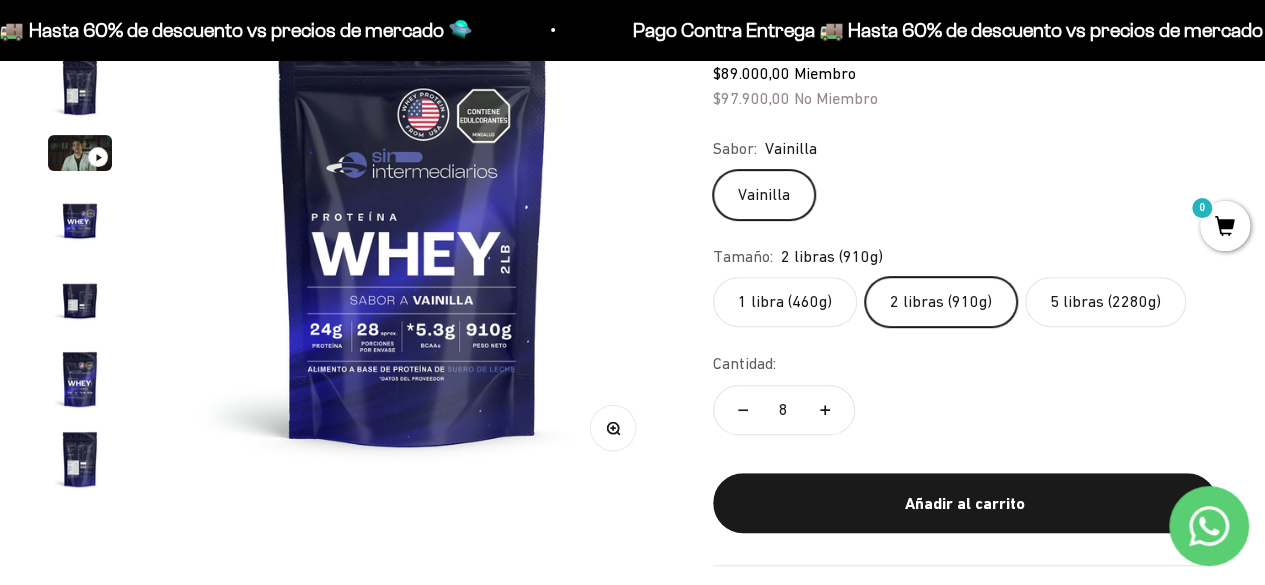 click 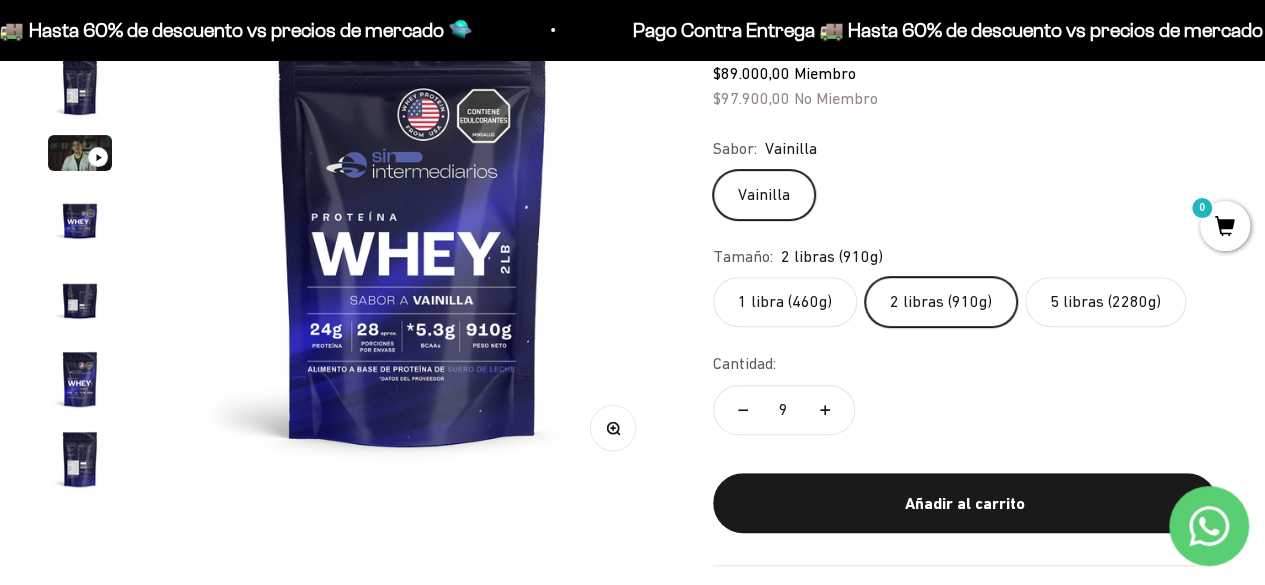 click 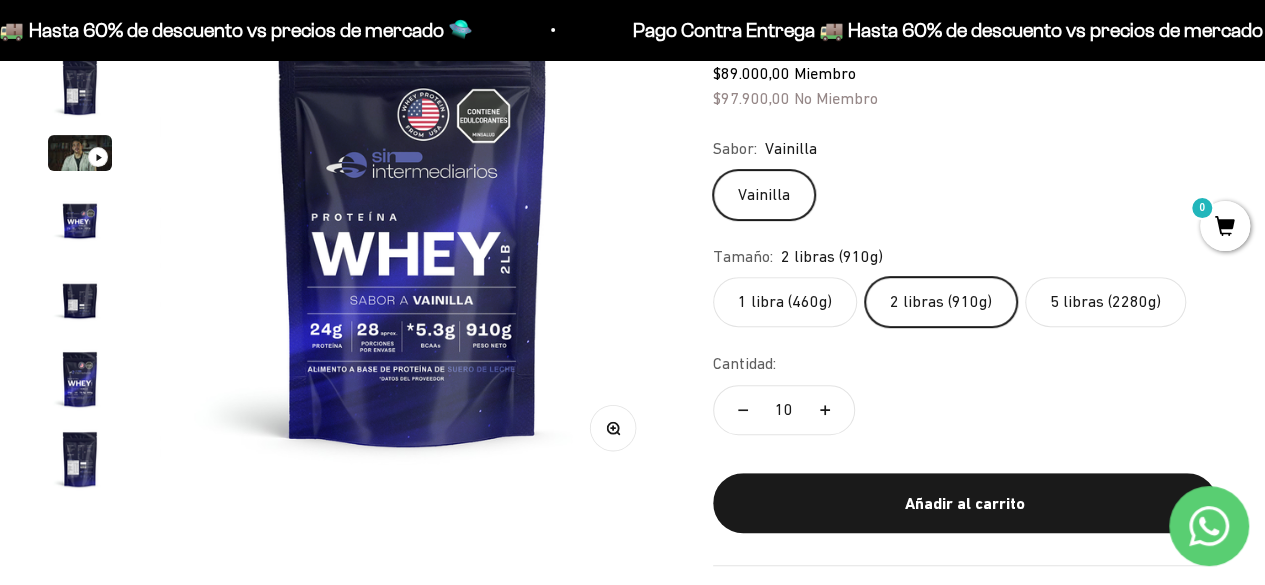 click 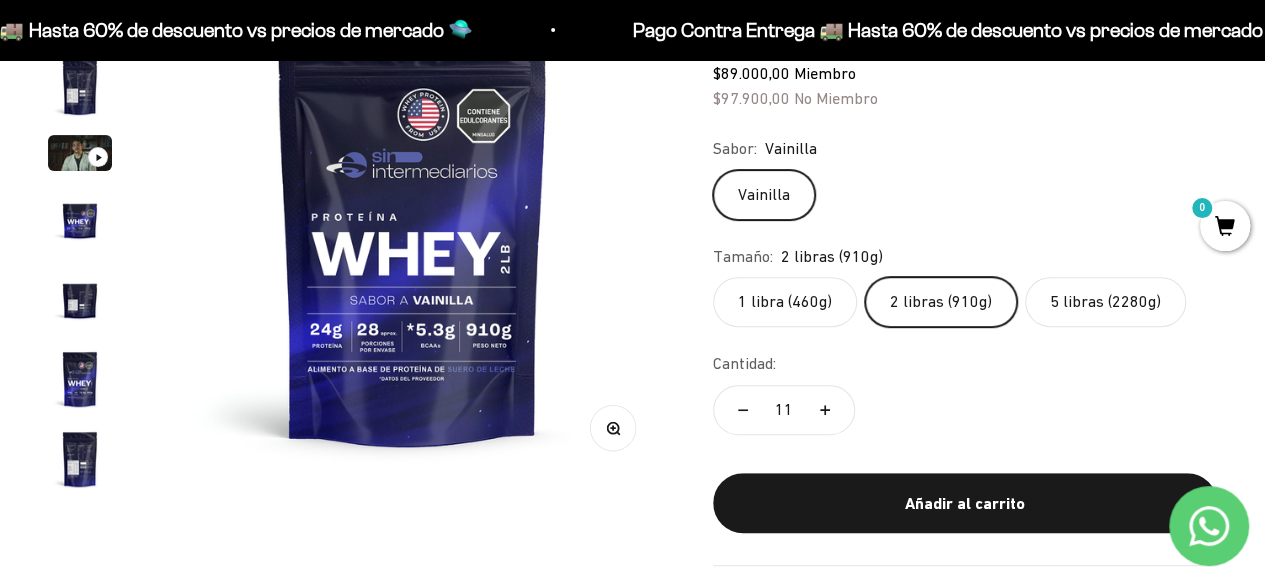 click 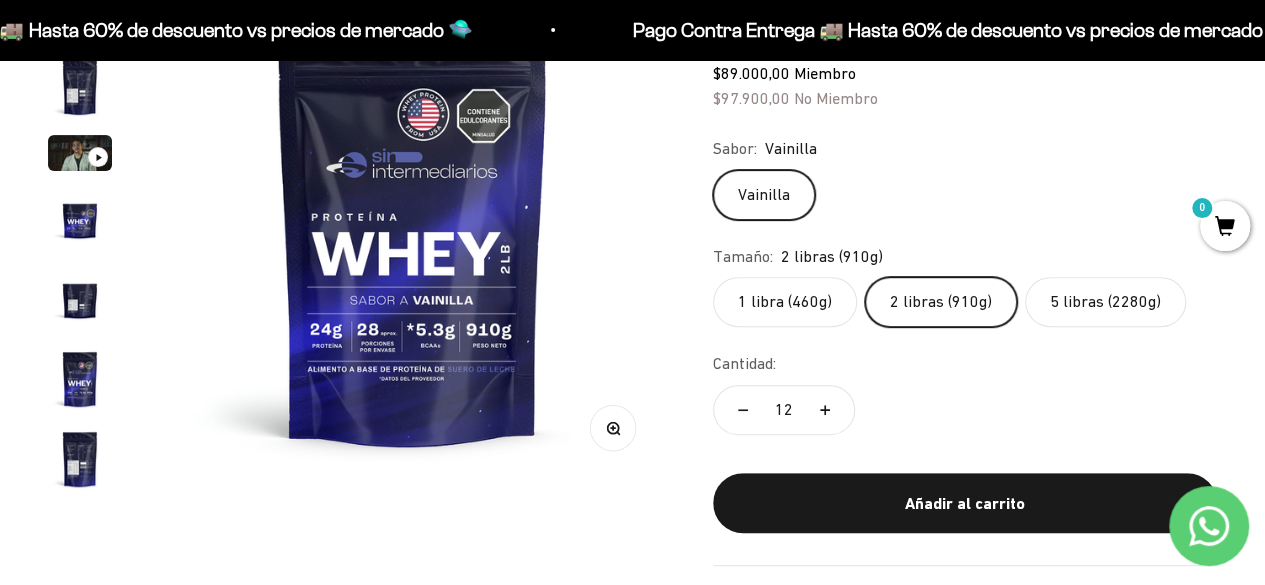 click 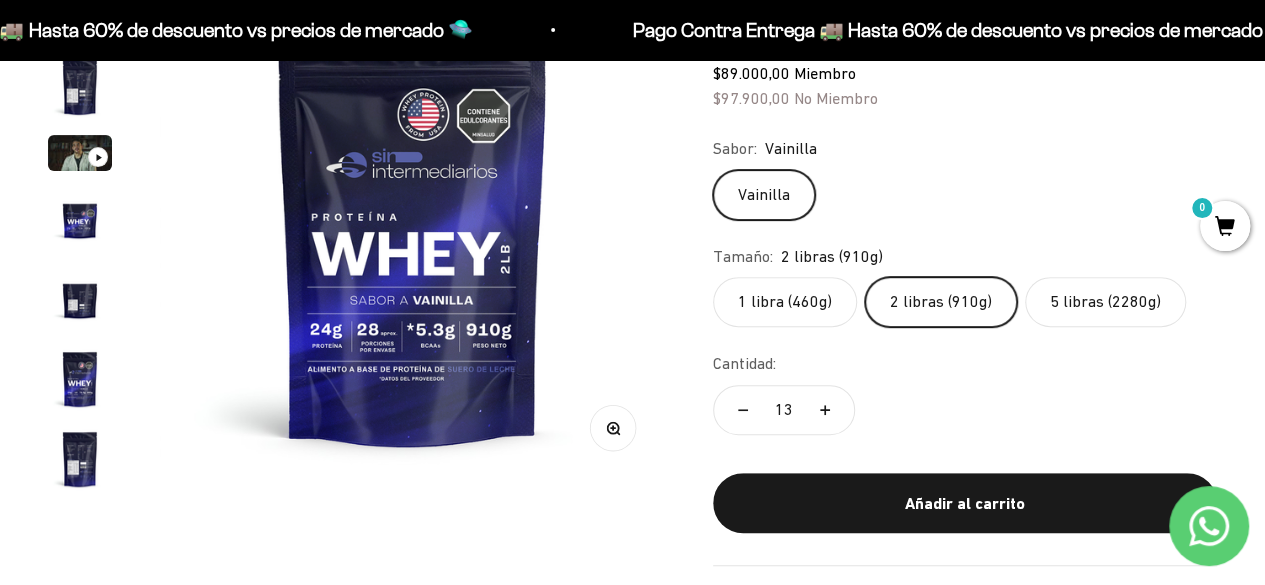 click 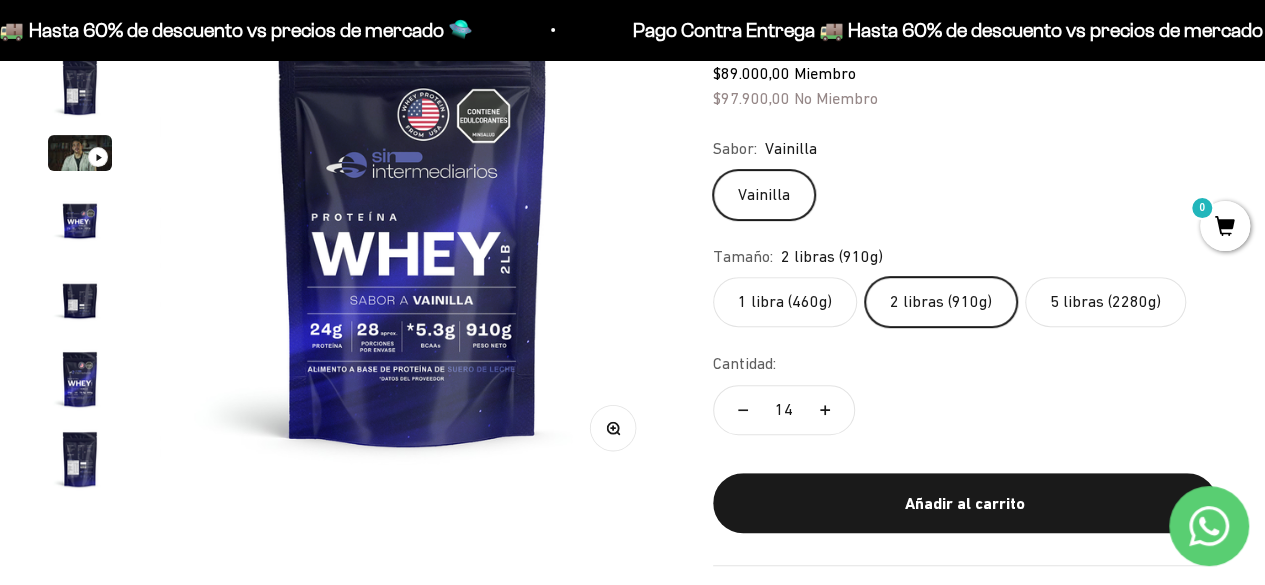 click 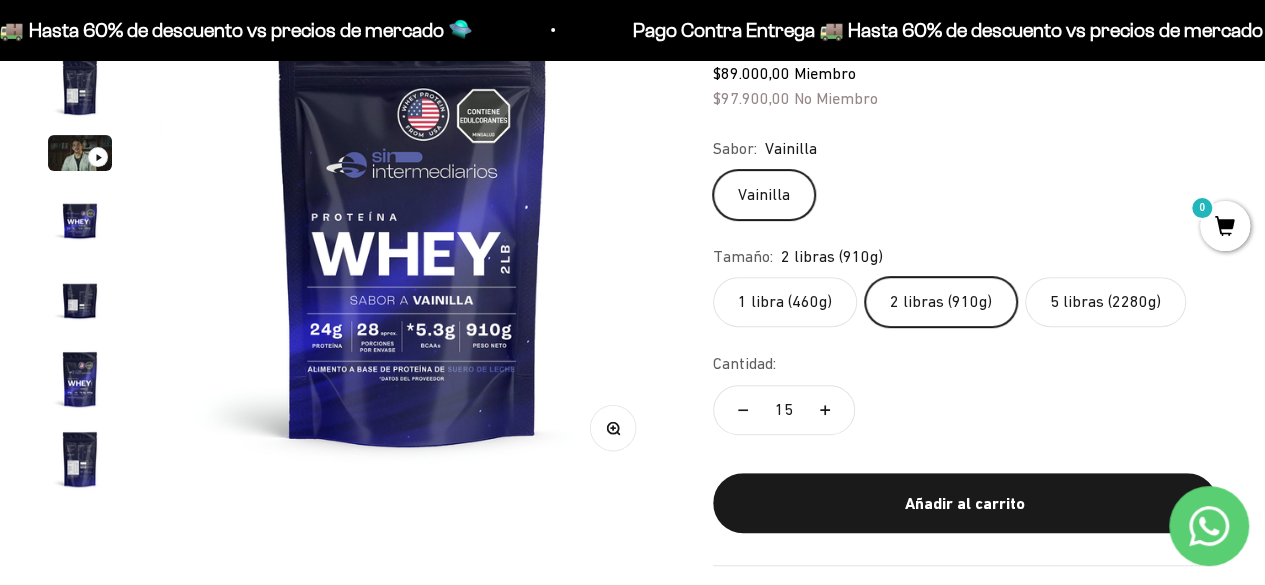 click 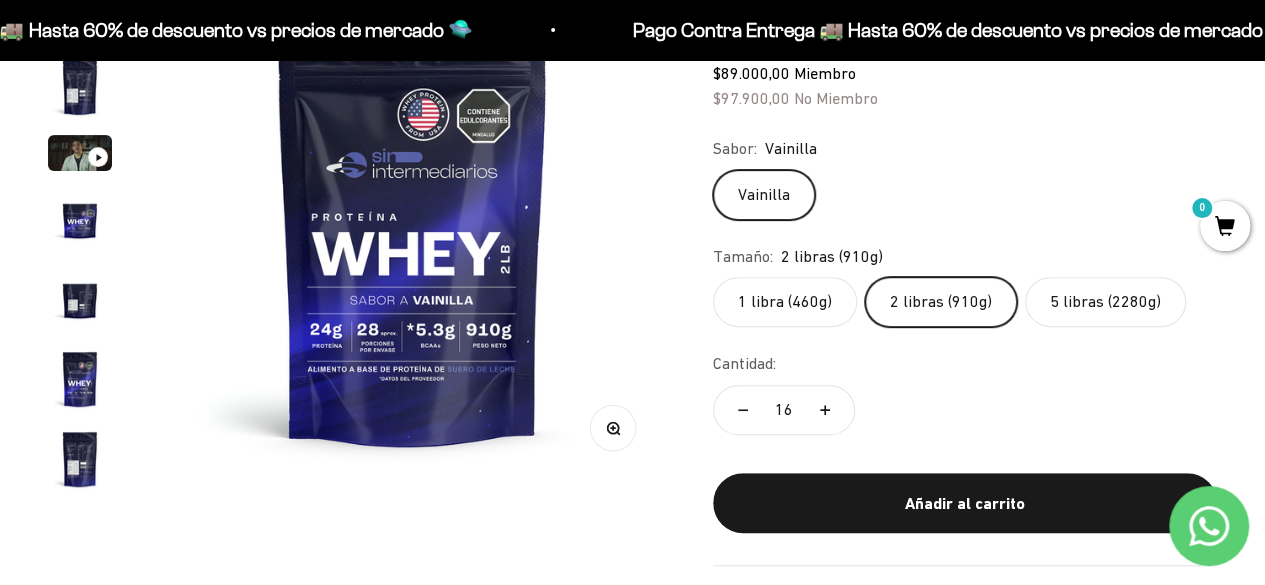 click 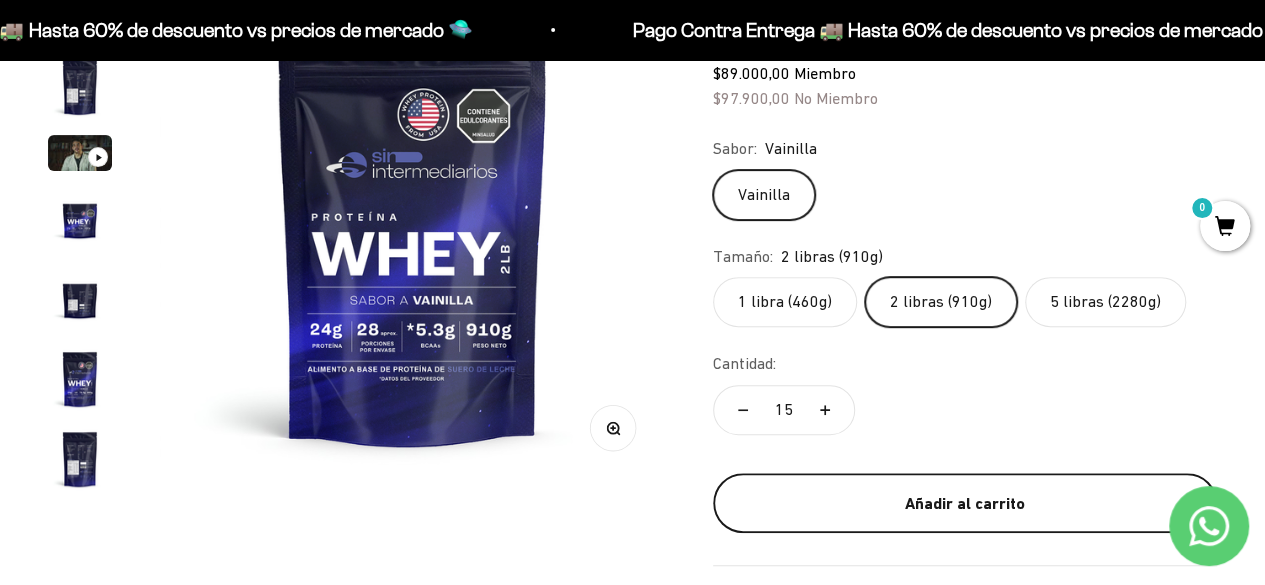 click on "Añadir al carrito" at bounding box center (965, 503) 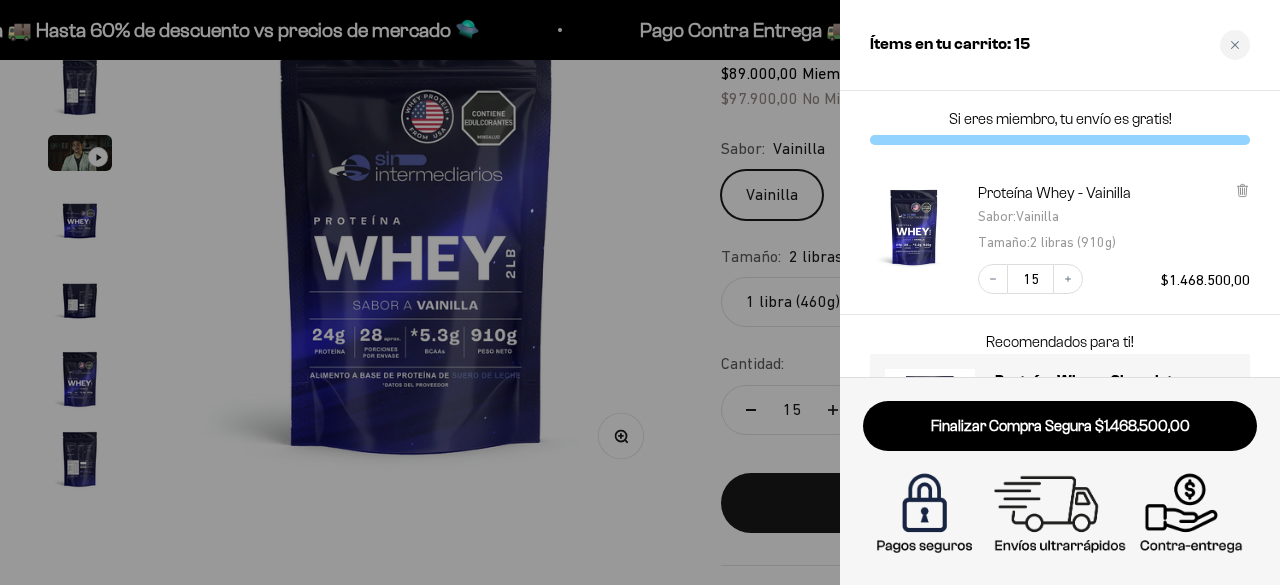 type 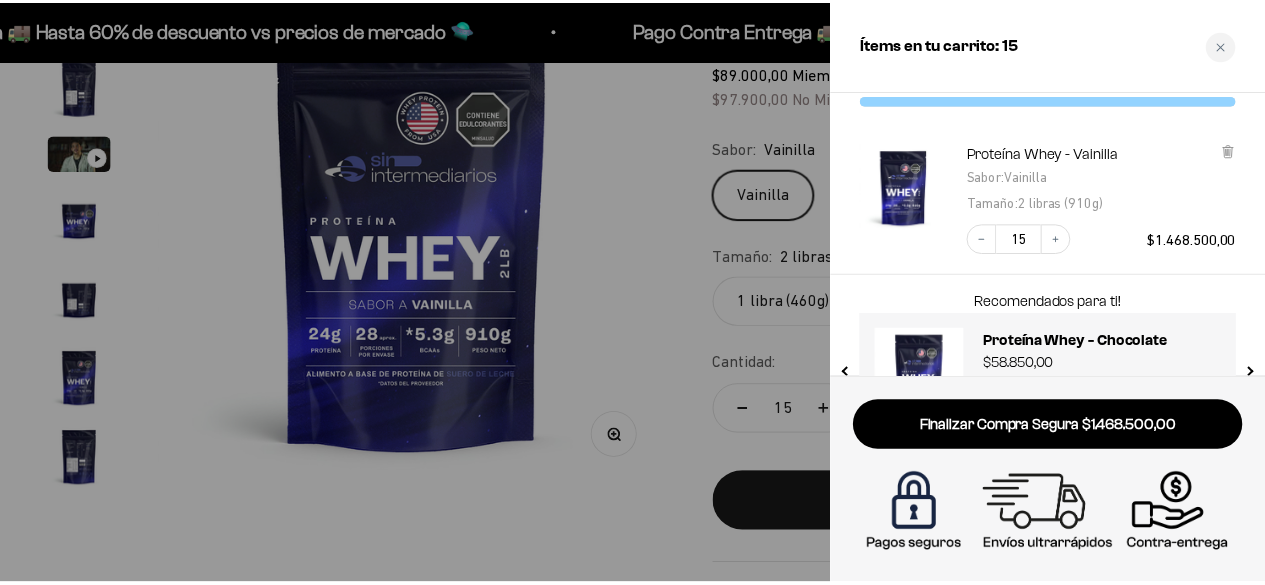 scroll, scrollTop: 112, scrollLeft: 0, axis: vertical 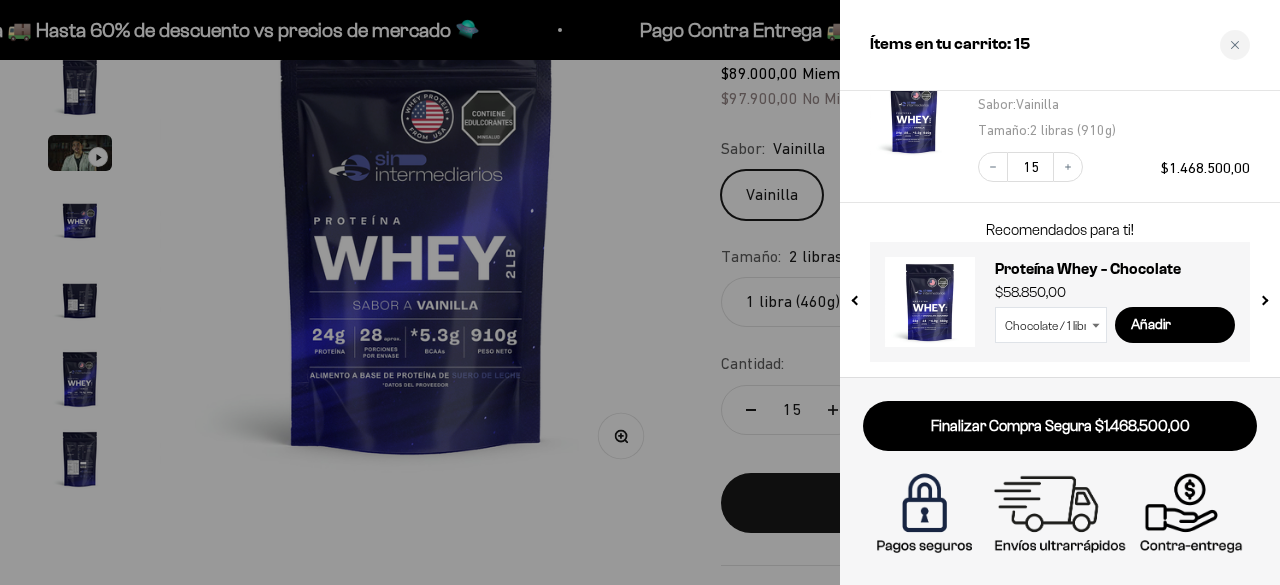click at bounding box center [640, 292] 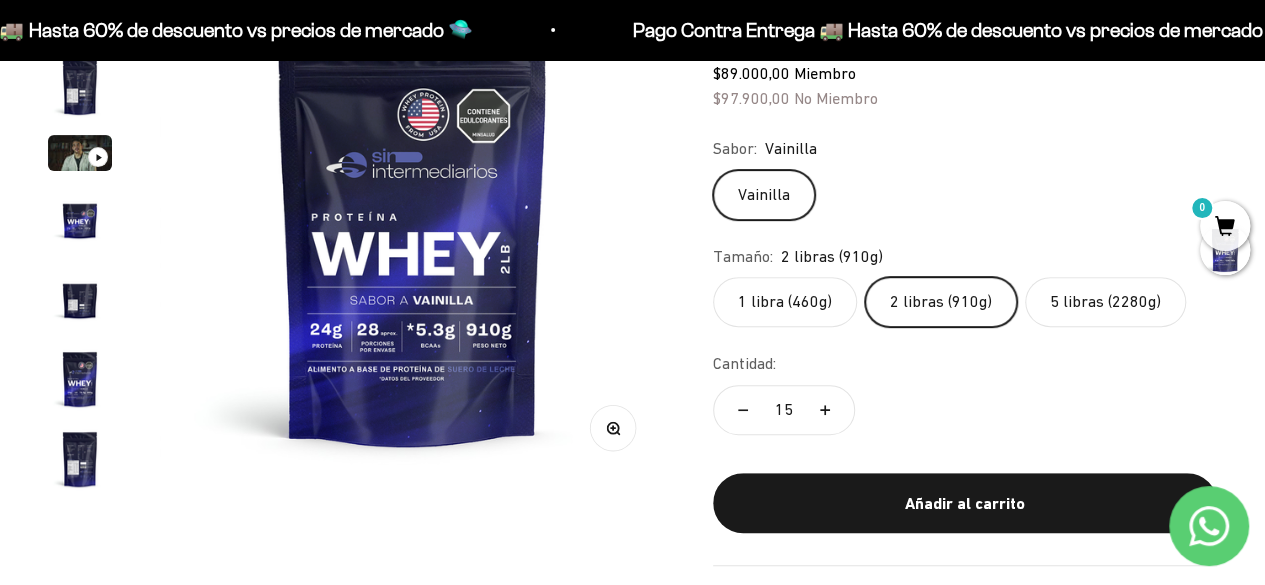 scroll, scrollTop: 0, scrollLeft: 0, axis: both 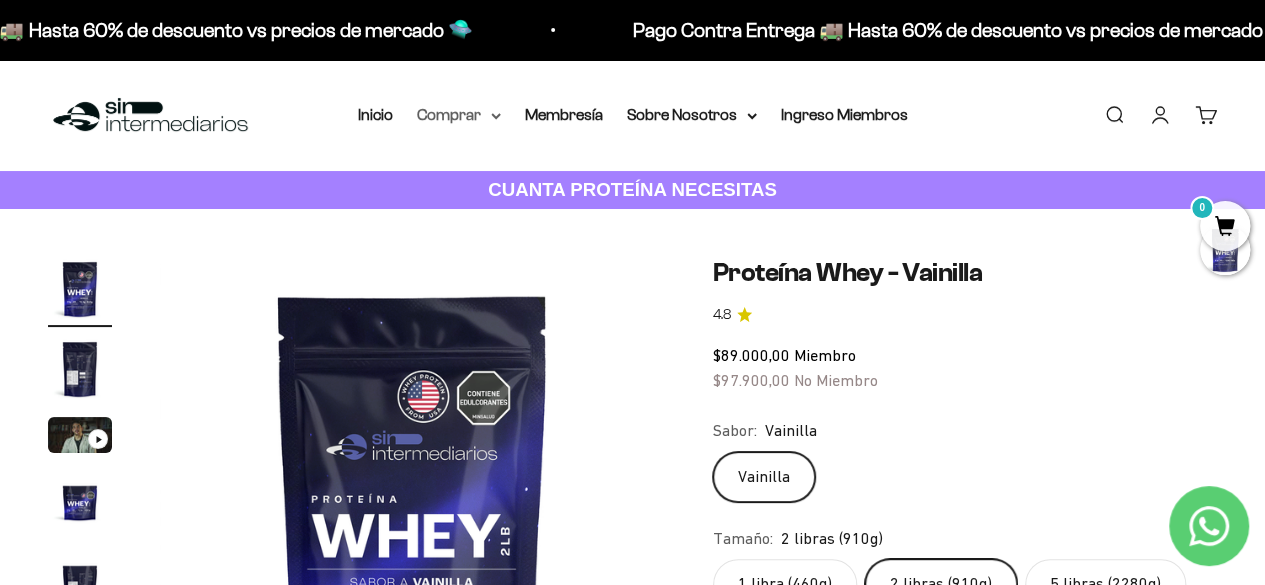 click on "Comprar" at bounding box center (459, 115) 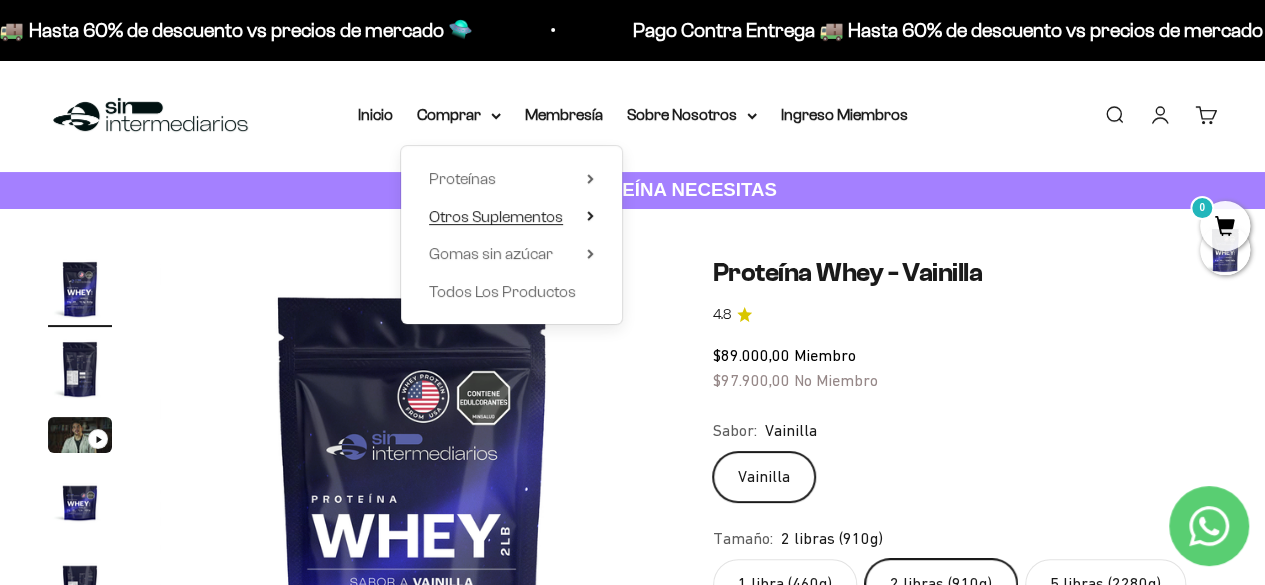 click on "Otros Suplementos" at bounding box center (496, 216) 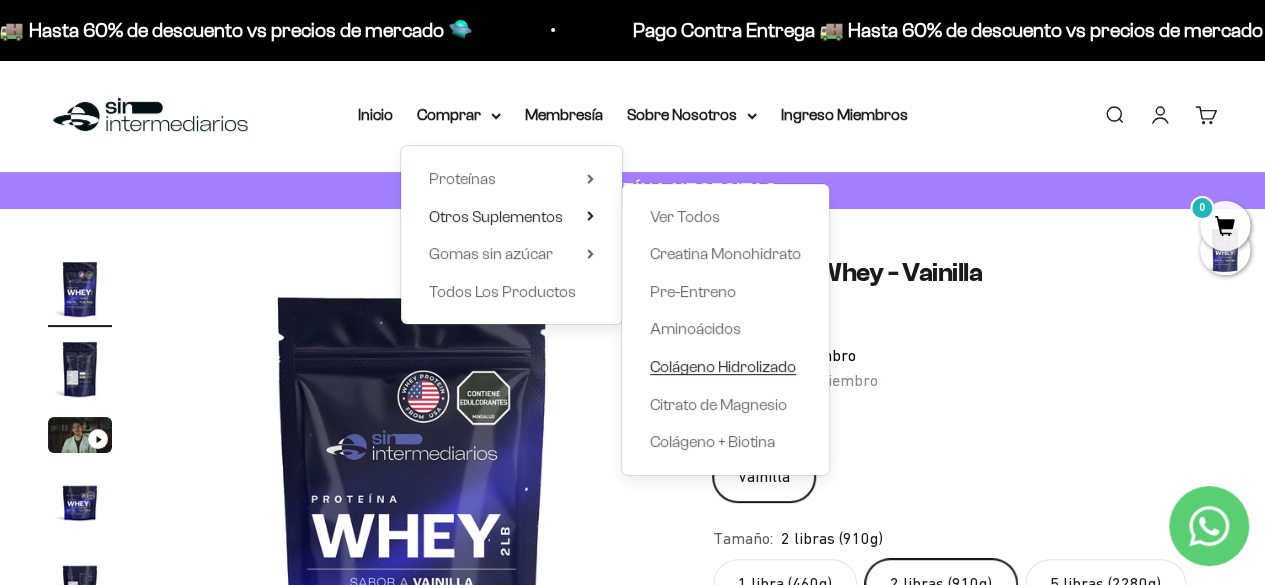 click on "Colágeno Hidrolizado" at bounding box center [723, 366] 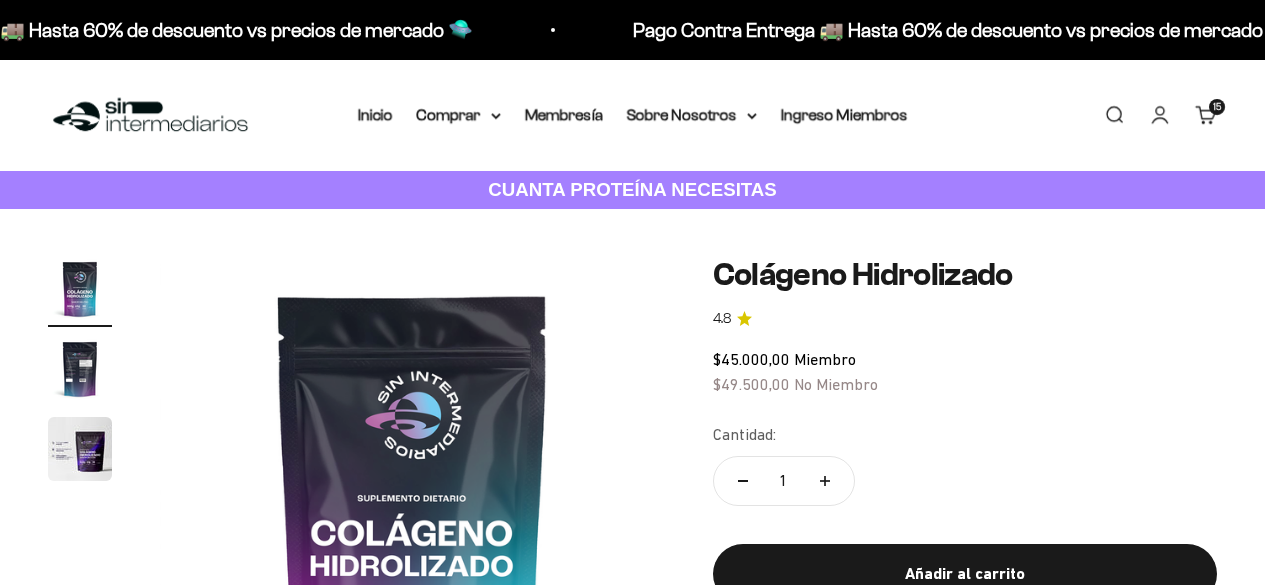 scroll, scrollTop: 0, scrollLeft: 0, axis: both 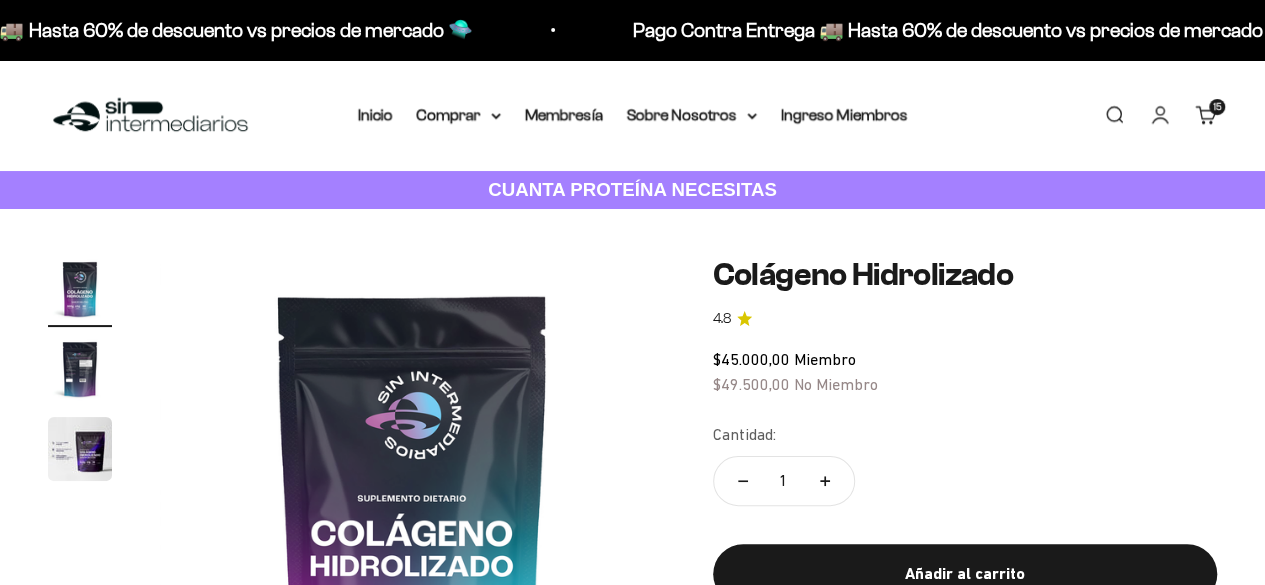 click 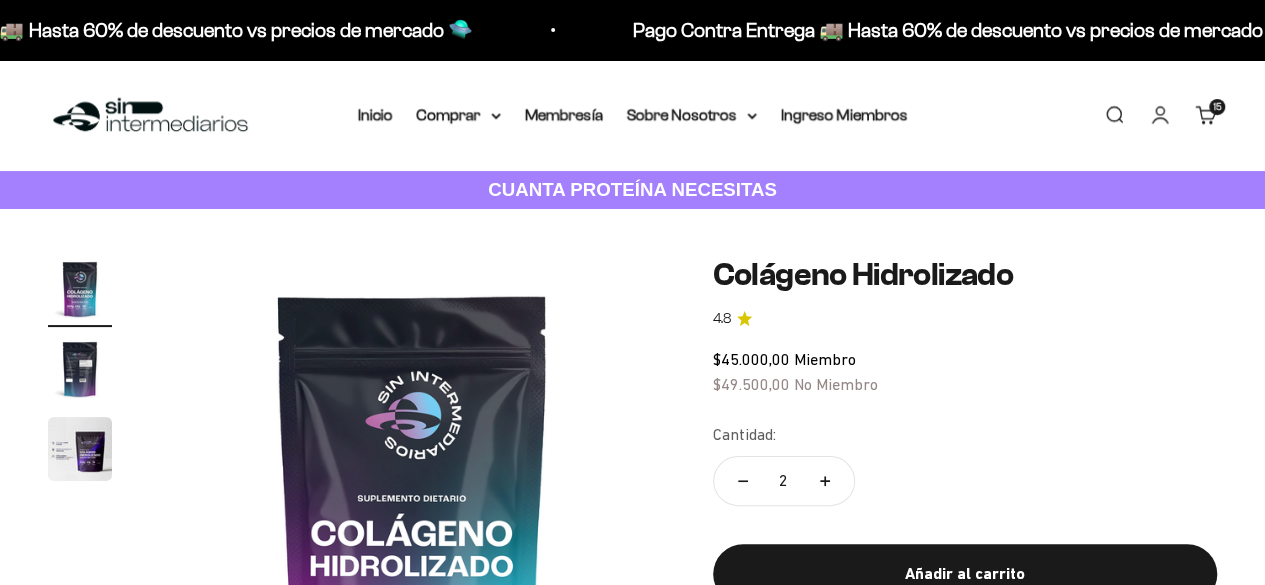 click 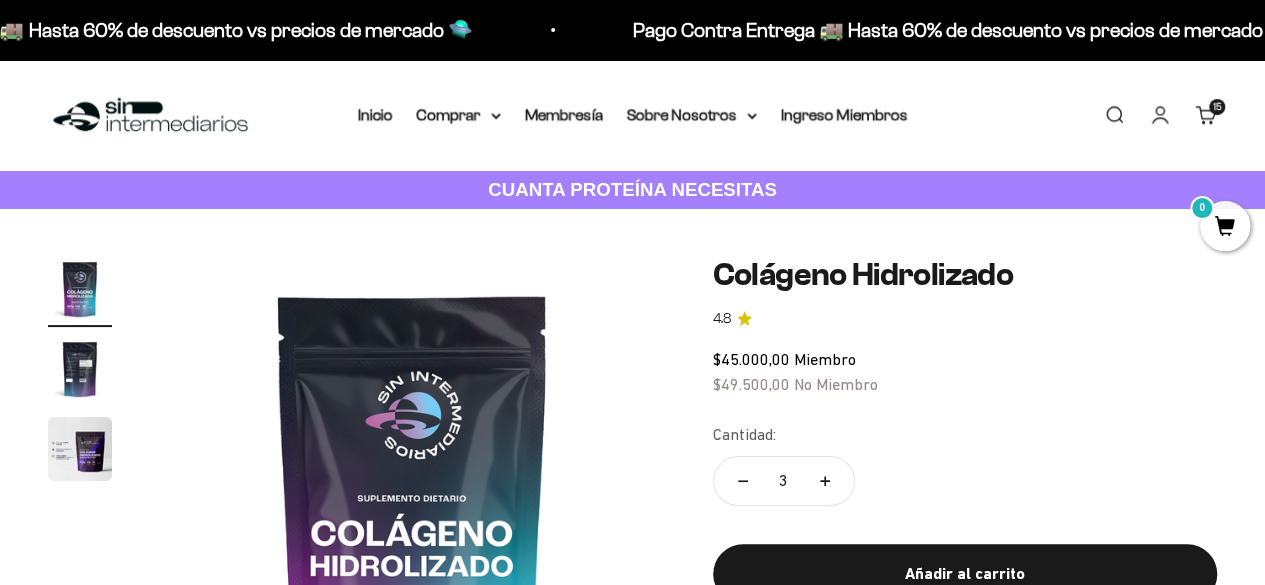 click 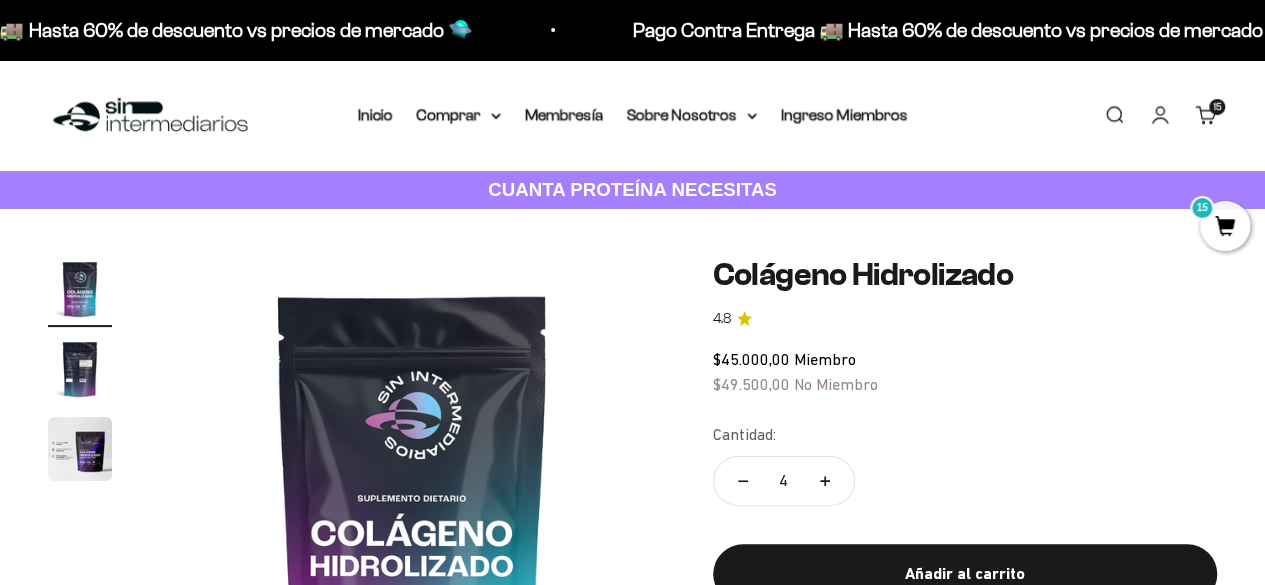 click 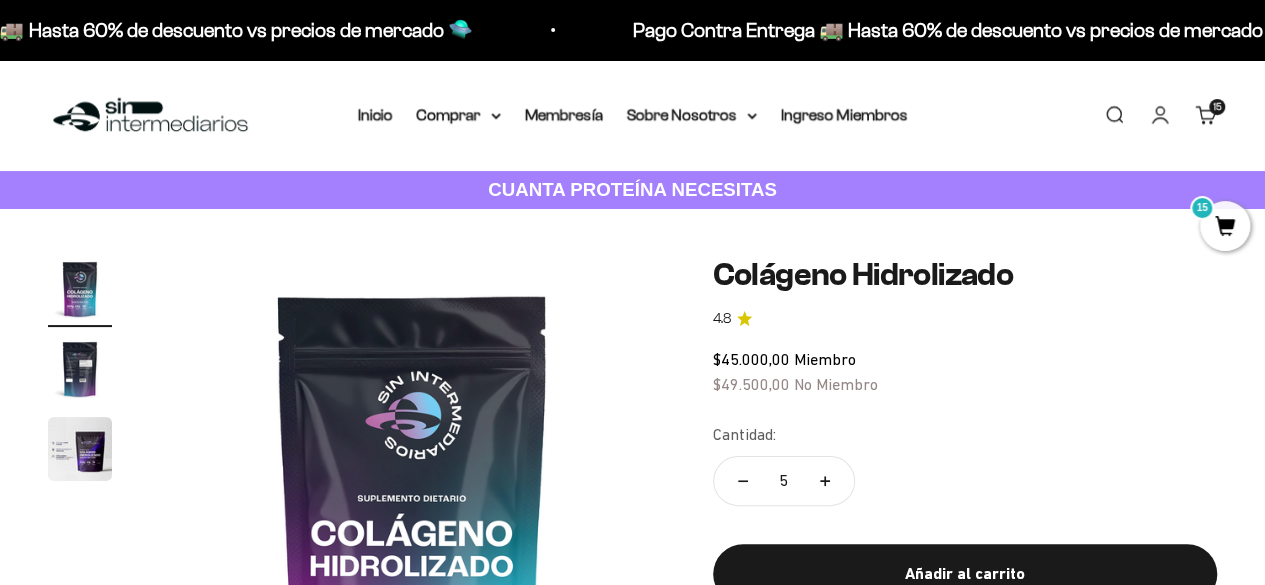 scroll, scrollTop: 0, scrollLeft: 0, axis: both 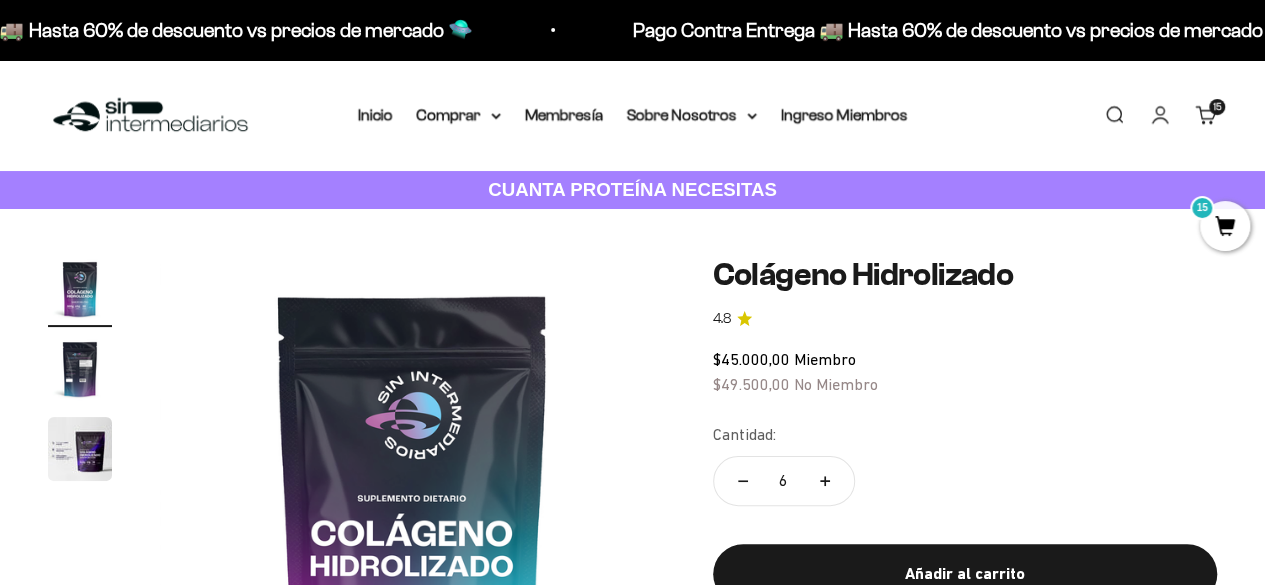 click 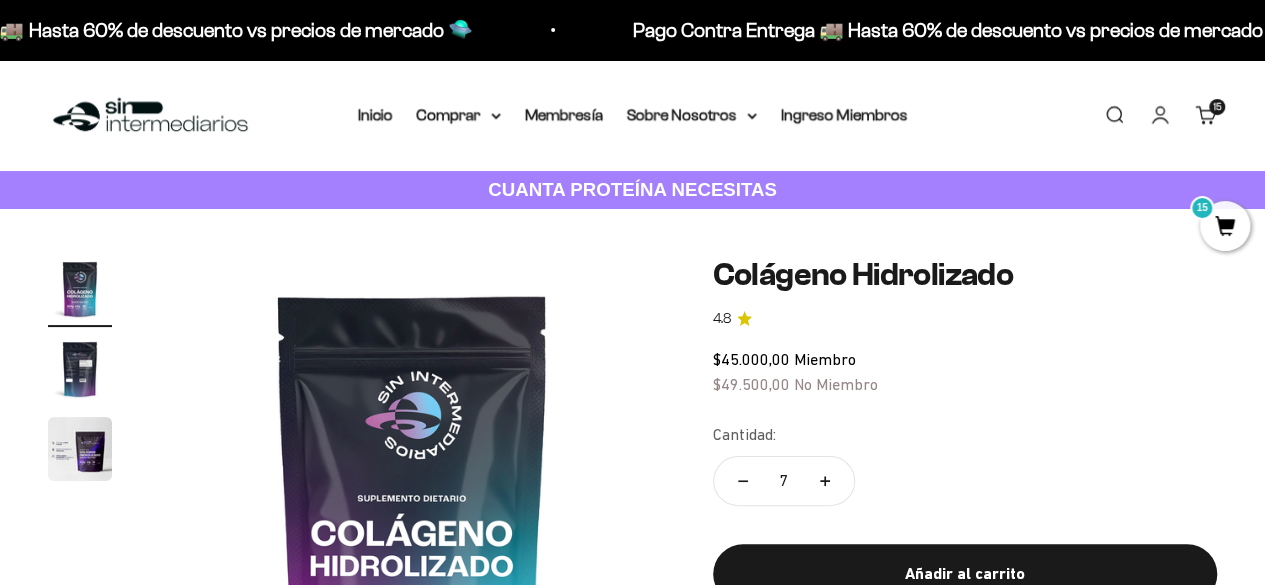 click 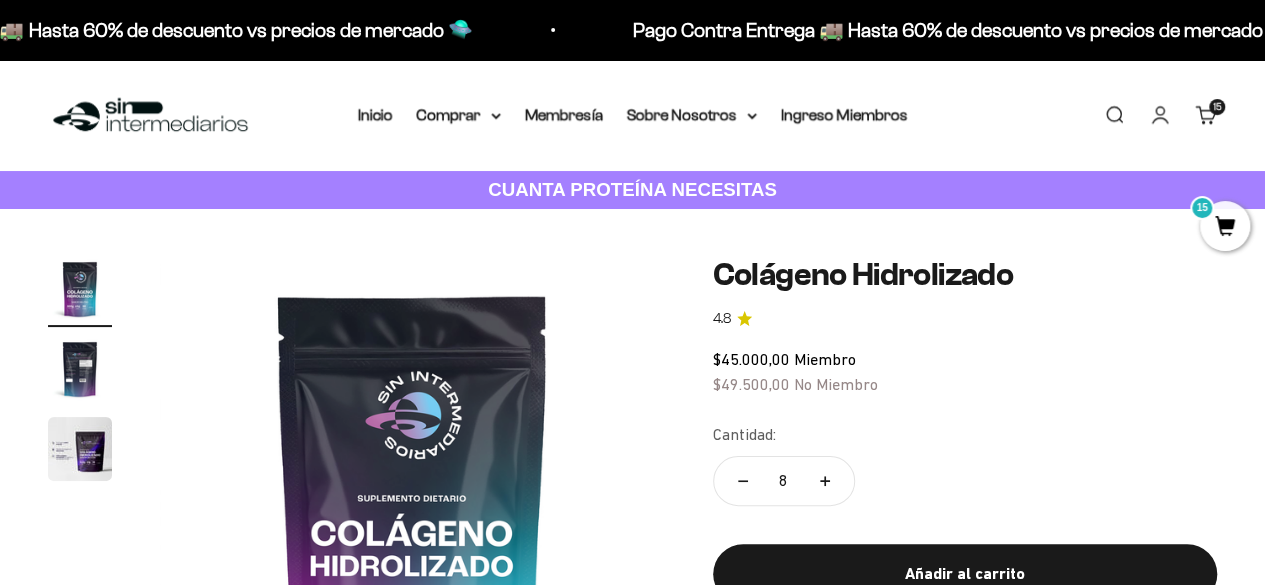 click 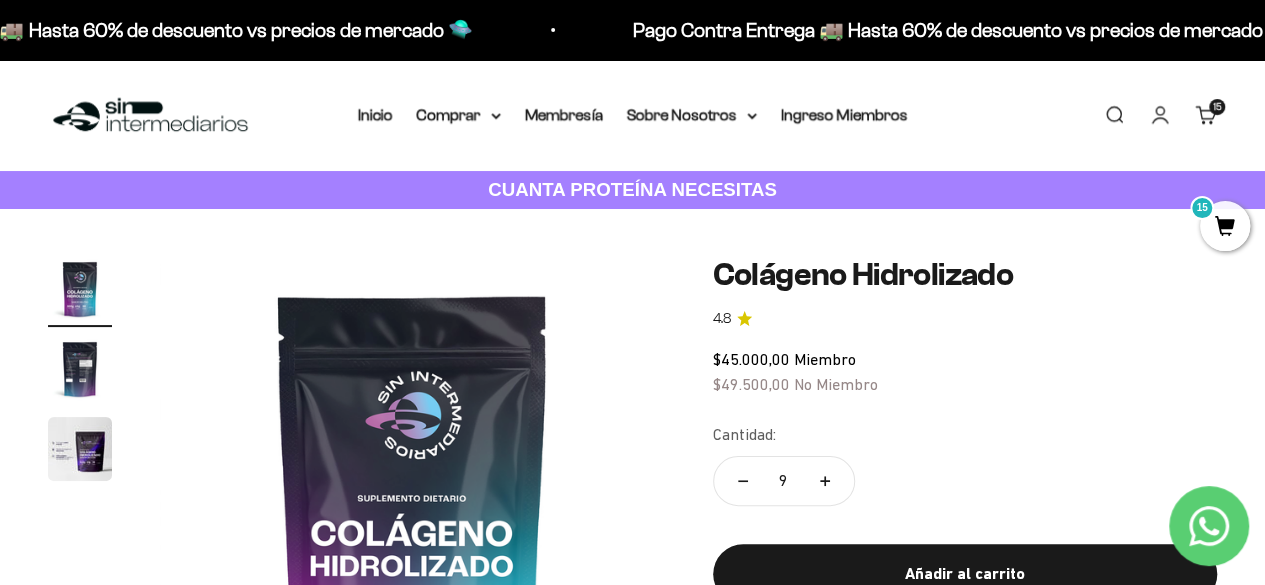 click 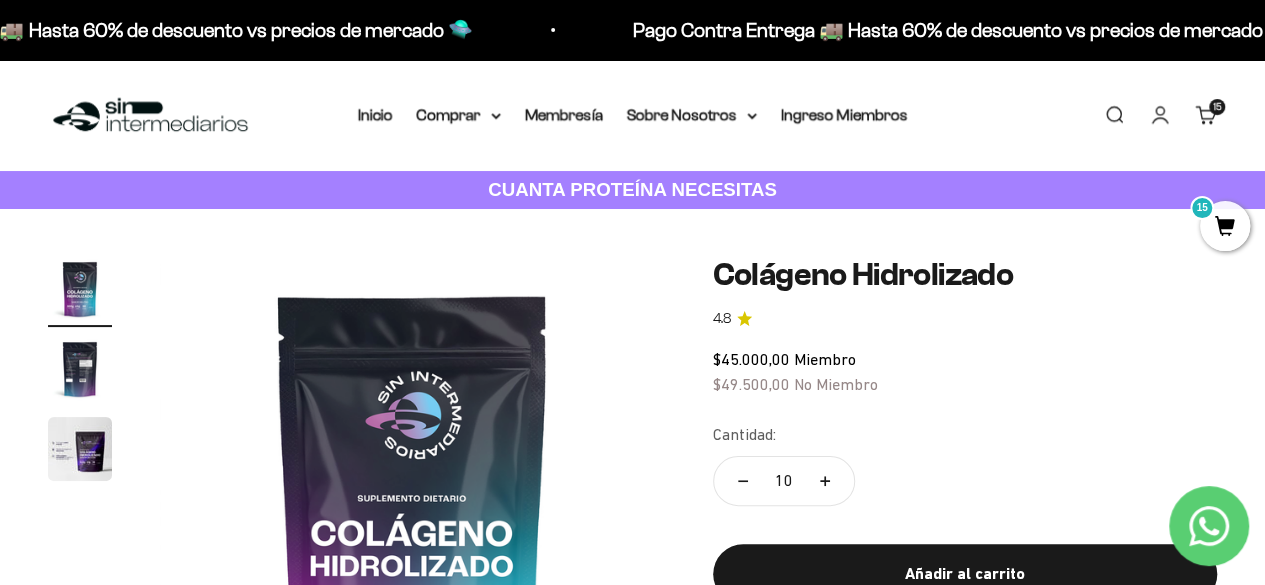 click 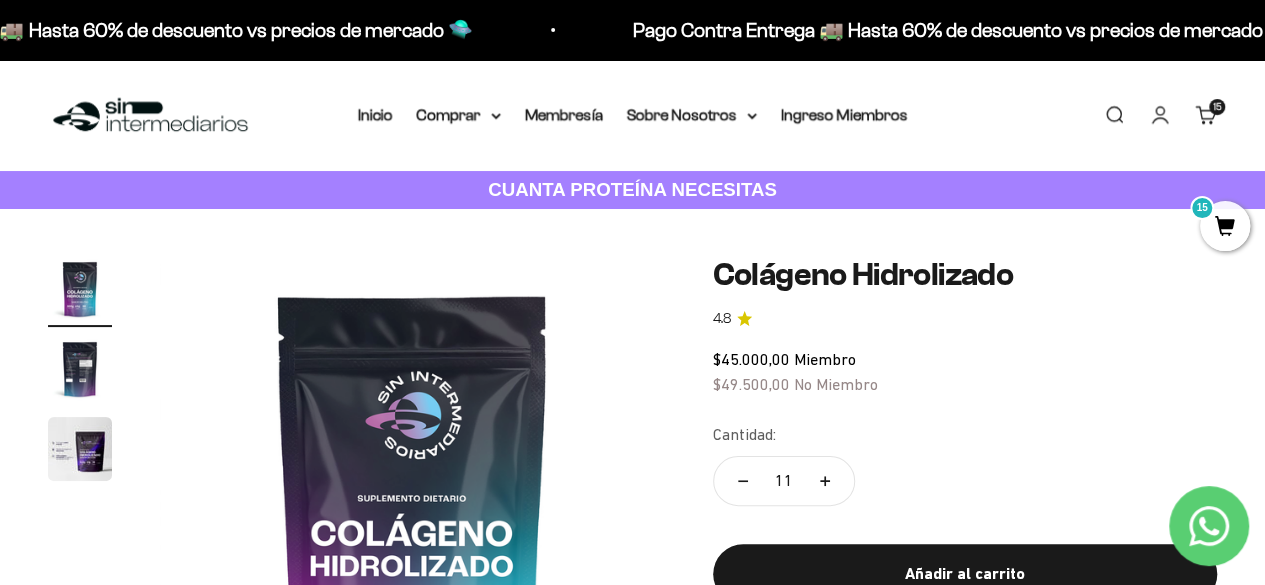 click 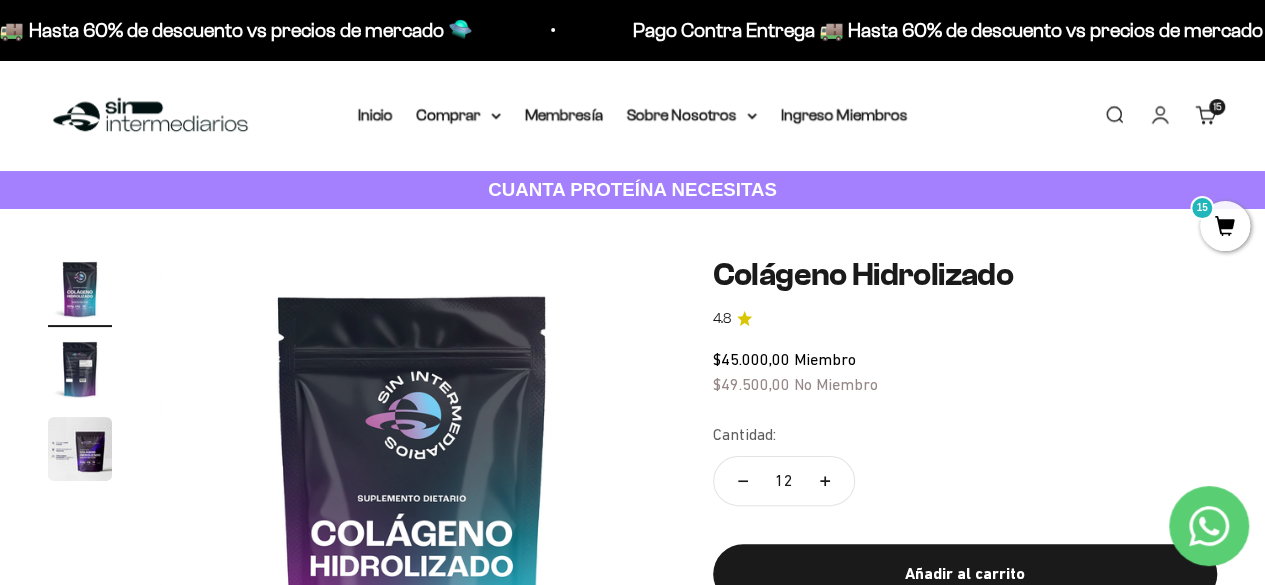 click 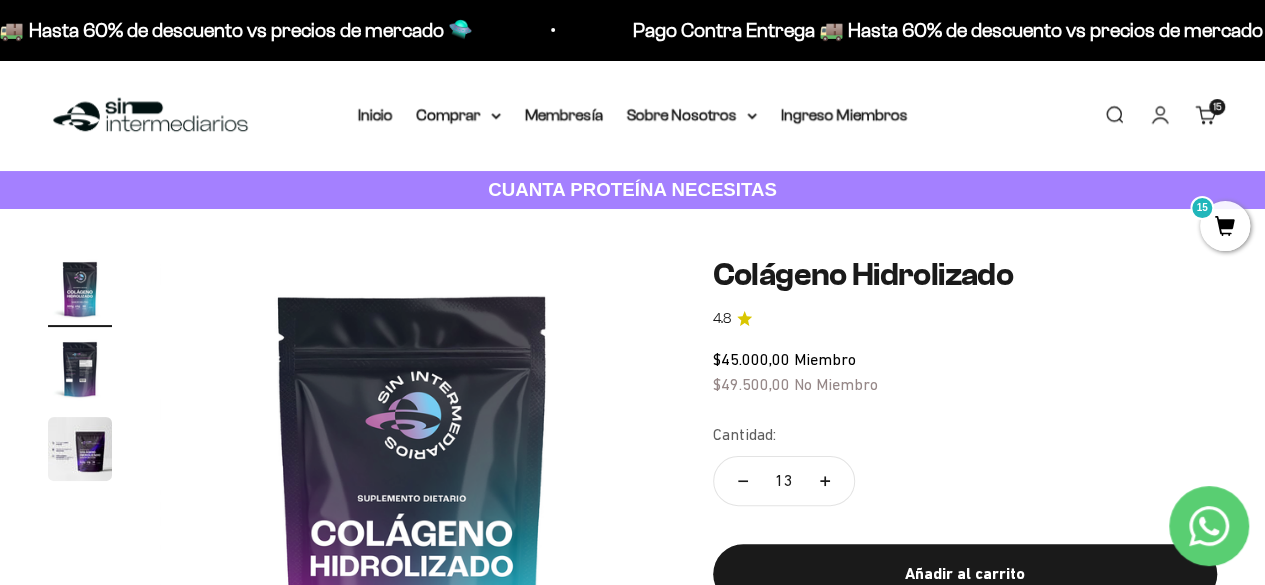 click 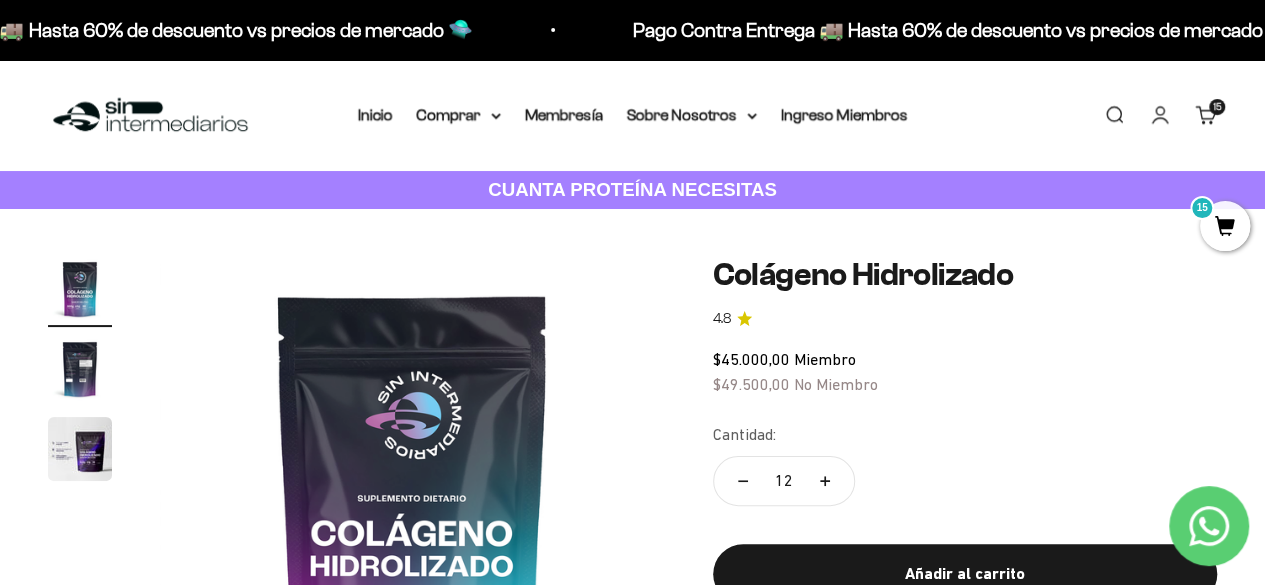 click 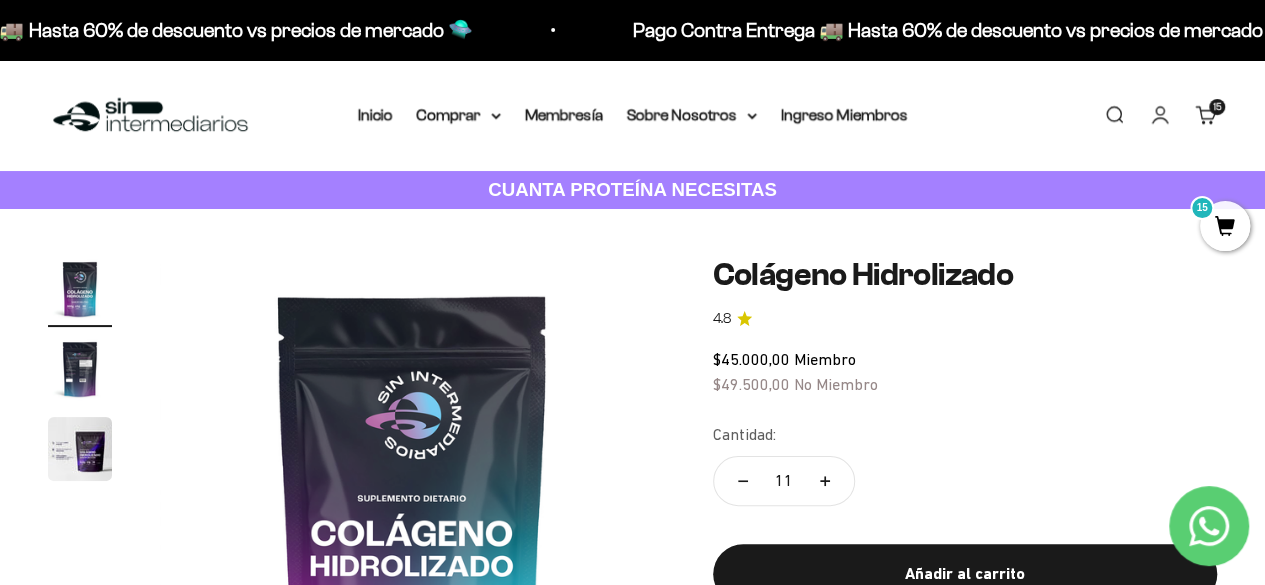click 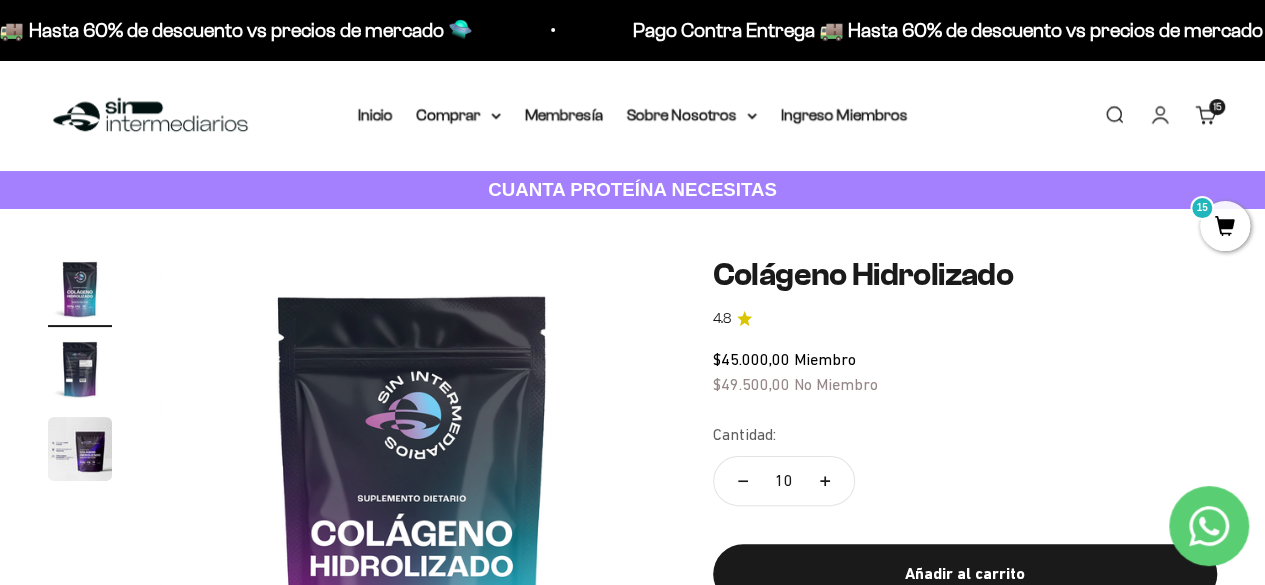 click 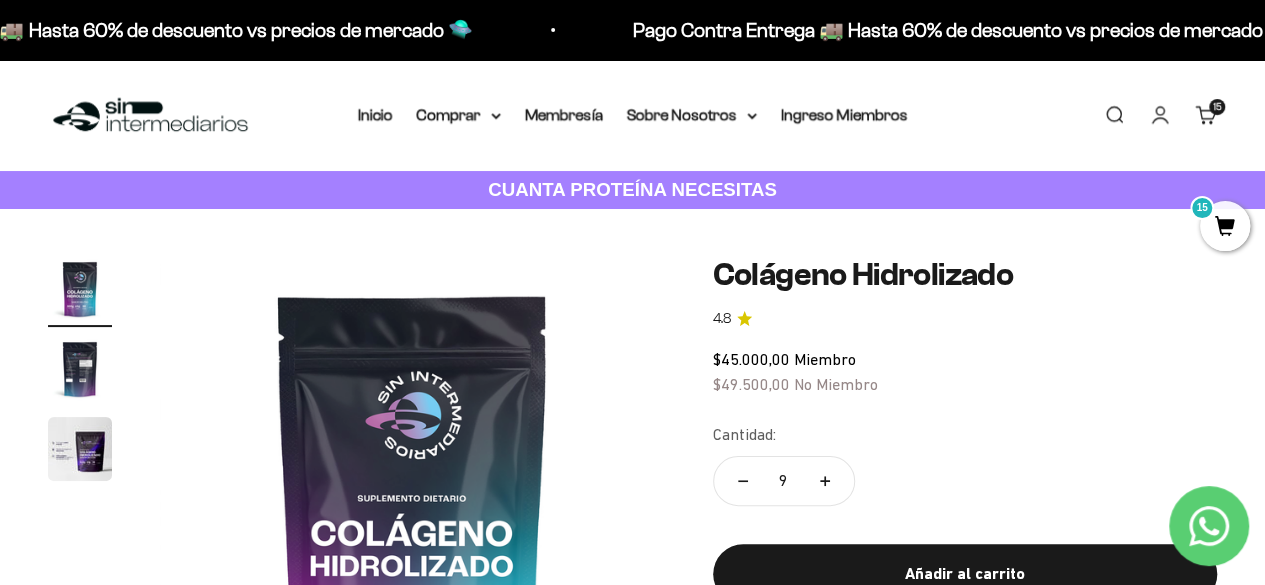 click 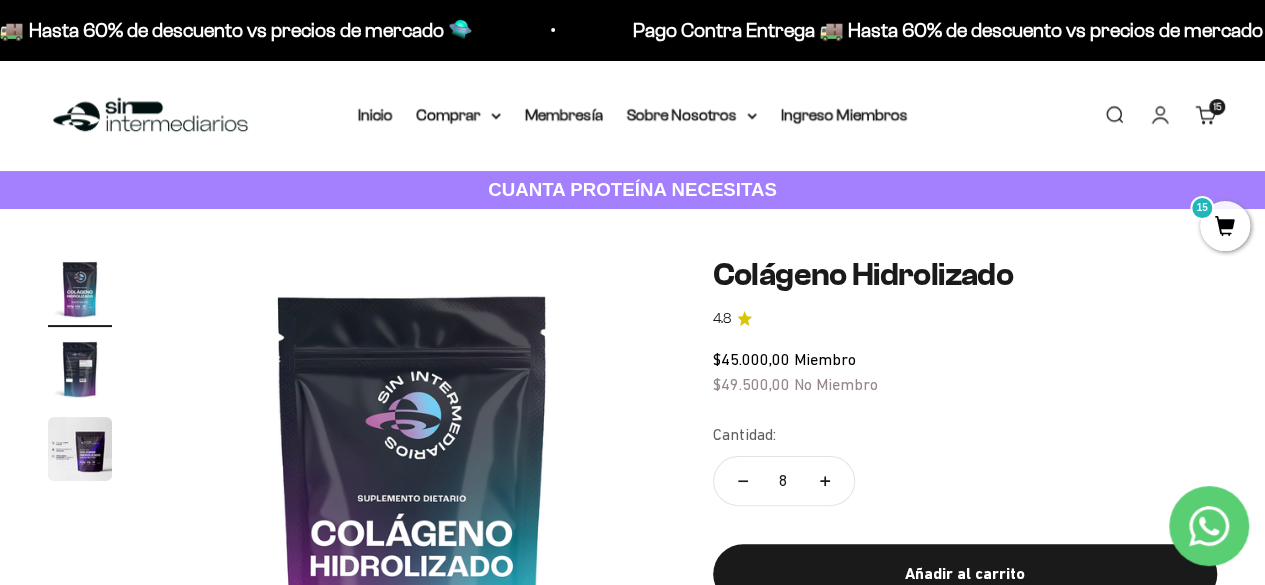 click 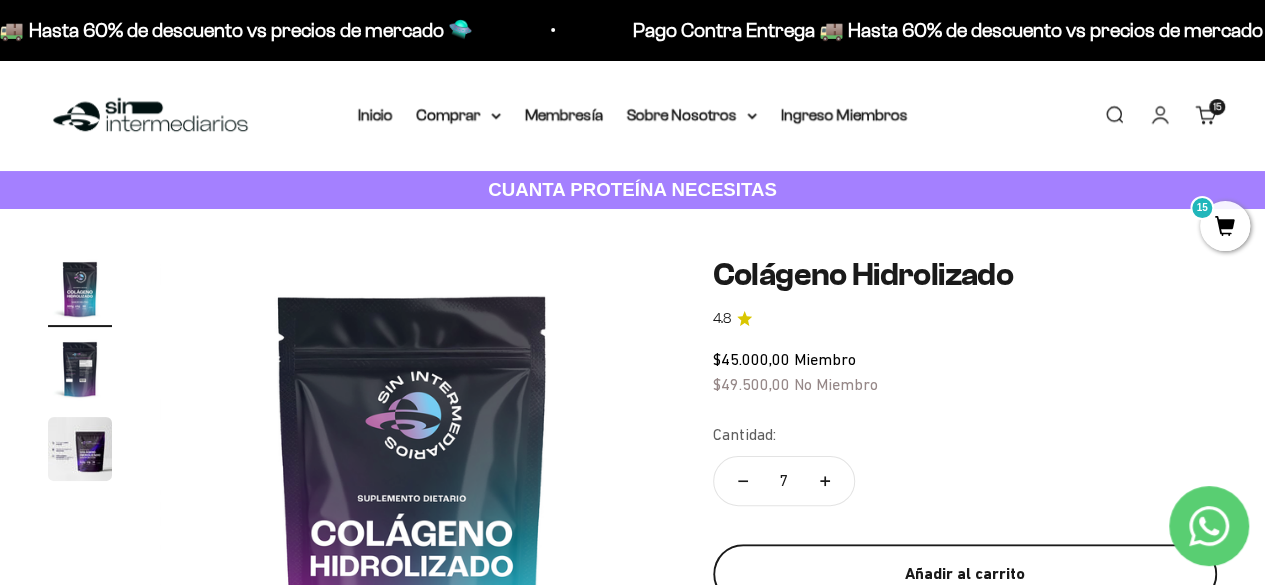click on "Añadir al carrito" at bounding box center (965, 574) 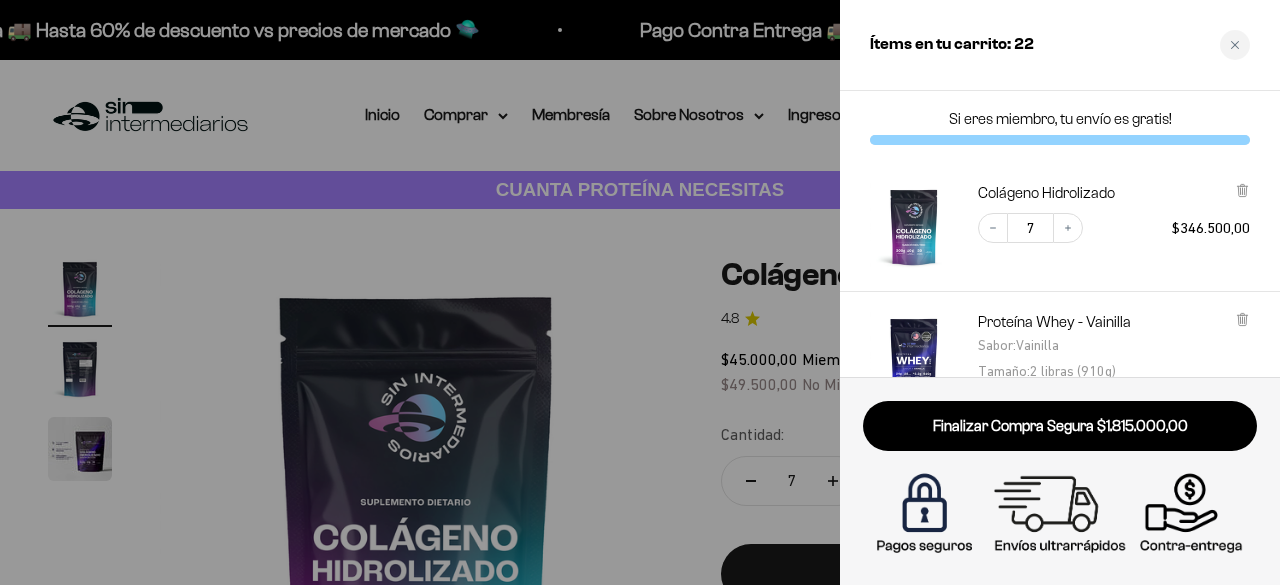 type 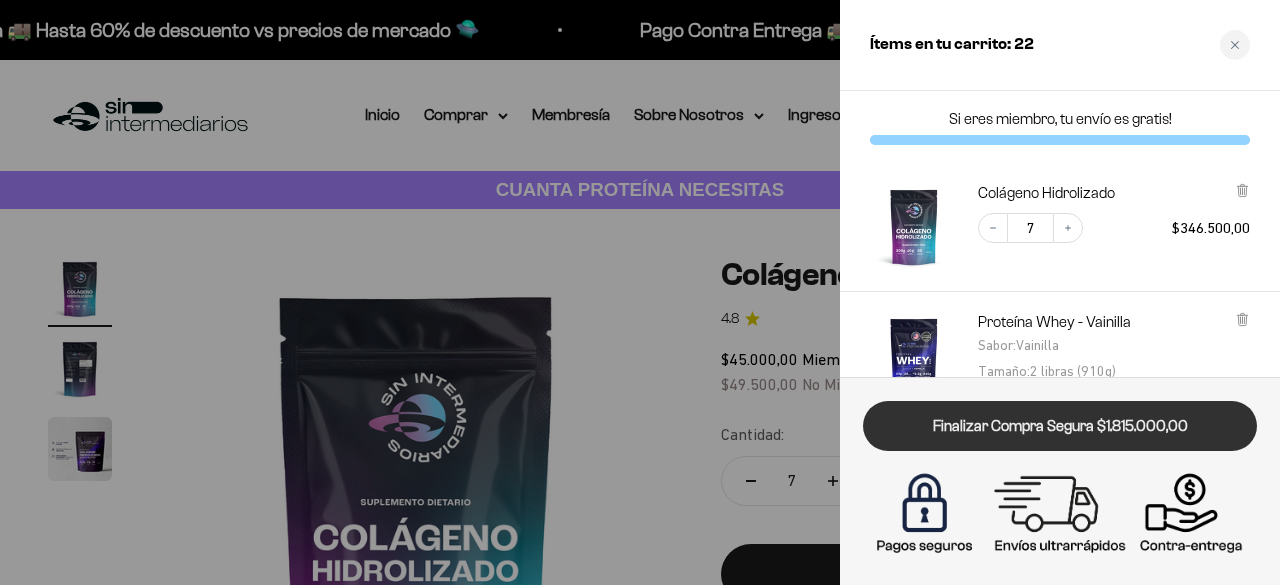 click on "Finalizar Compra Segura $1.815.000,00" at bounding box center [1060, 426] 